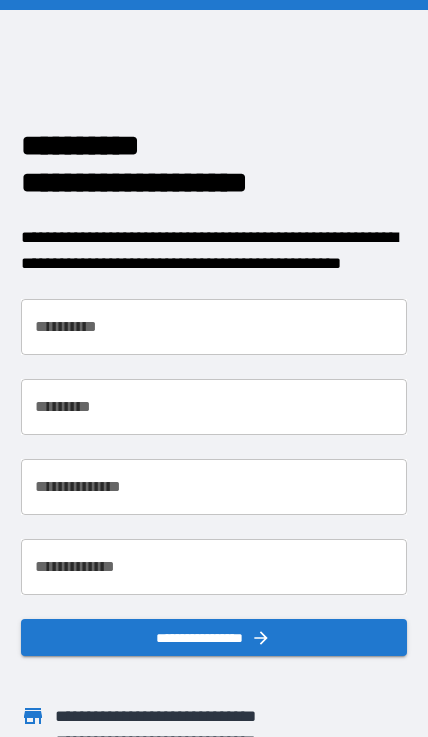 scroll, scrollTop: 0, scrollLeft: 0, axis: both 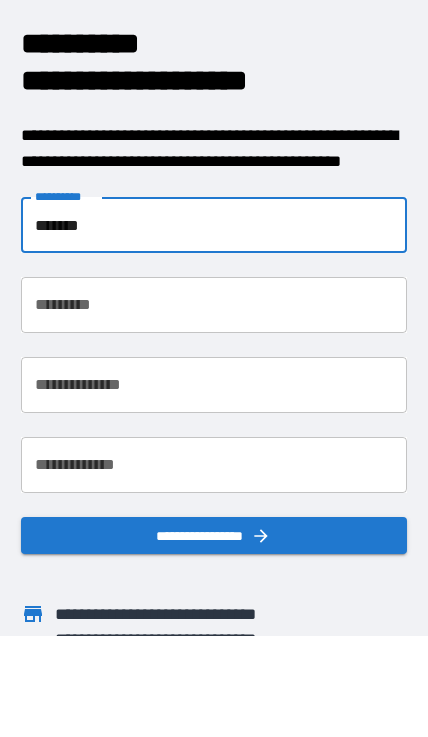 type on "*******" 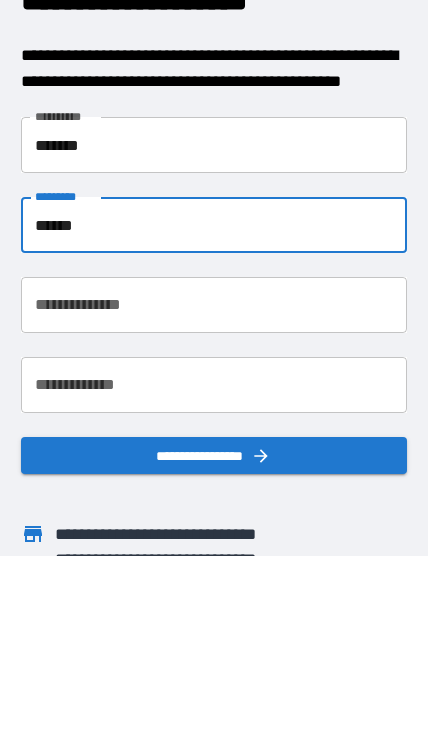 type on "******" 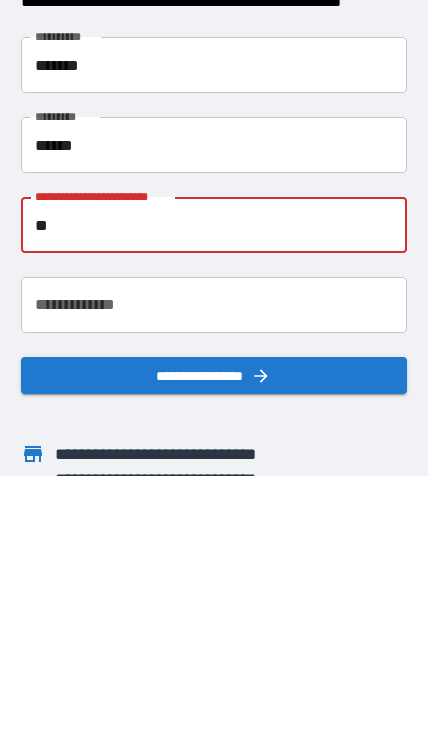type on "*" 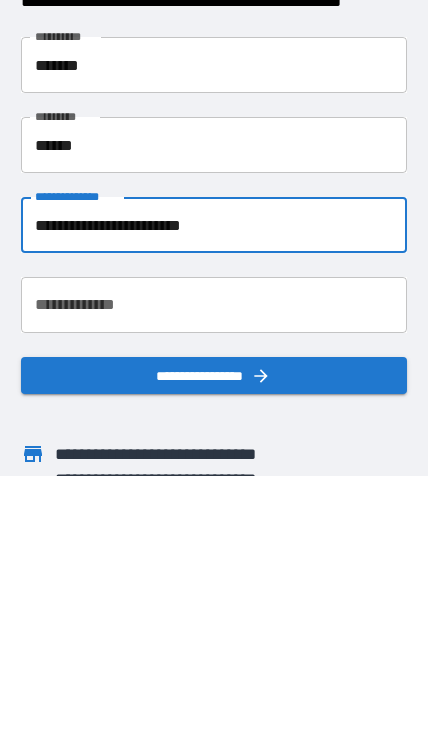 type on "**********" 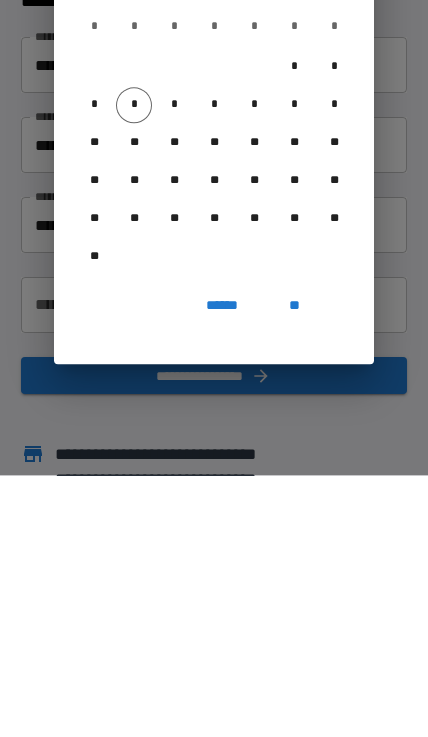 scroll, scrollTop: 89, scrollLeft: 0, axis: vertical 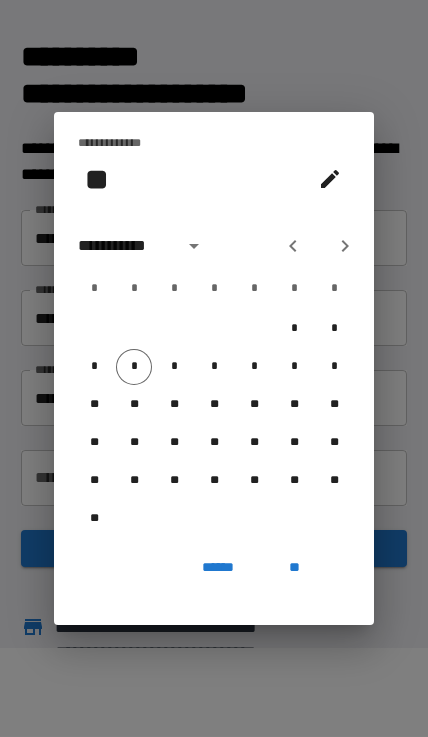 click 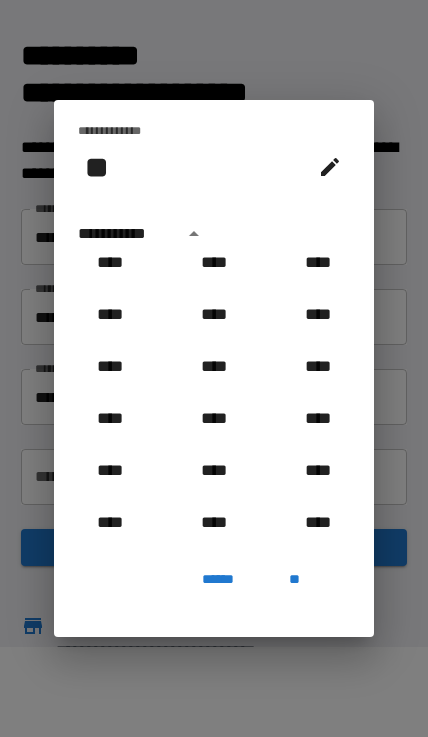 scroll, scrollTop: 2214, scrollLeft: 0, axis: vertical 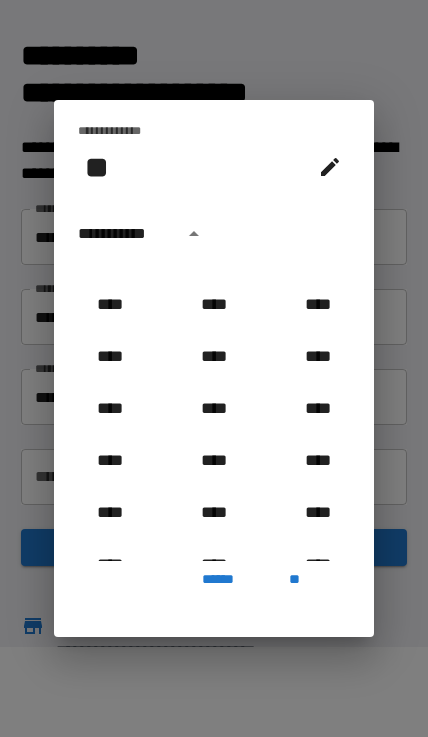 click on "**********" at bounding box center (124, 234) 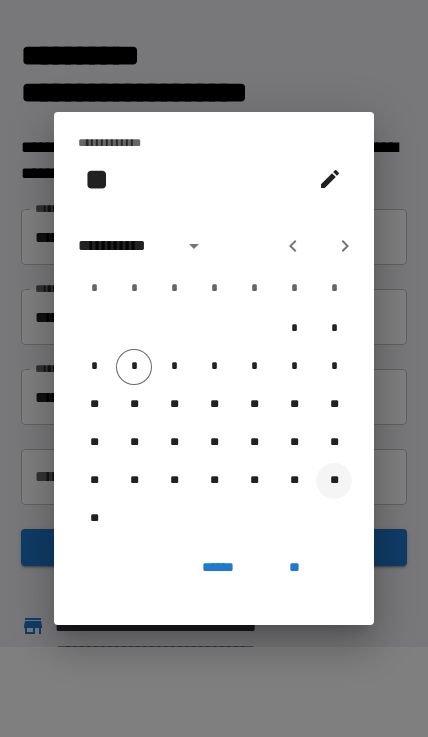 click on "**" at bounding box center [334, 481] 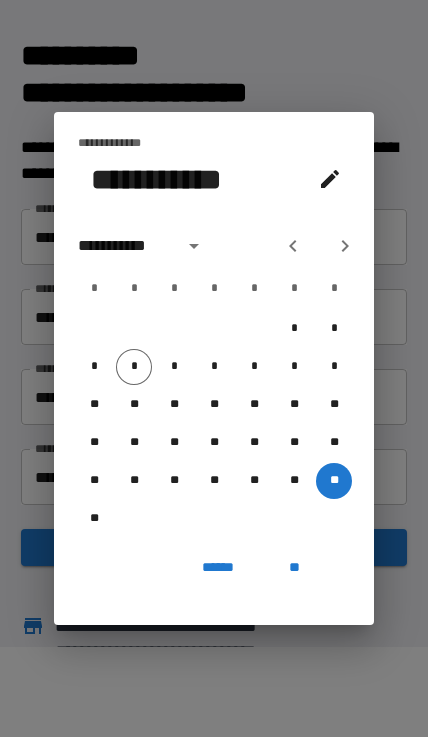 click on "**********" at bounding box center (155, 179) 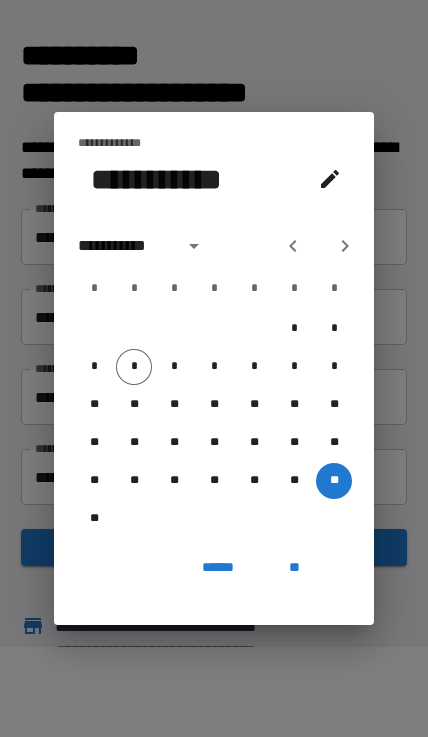 click 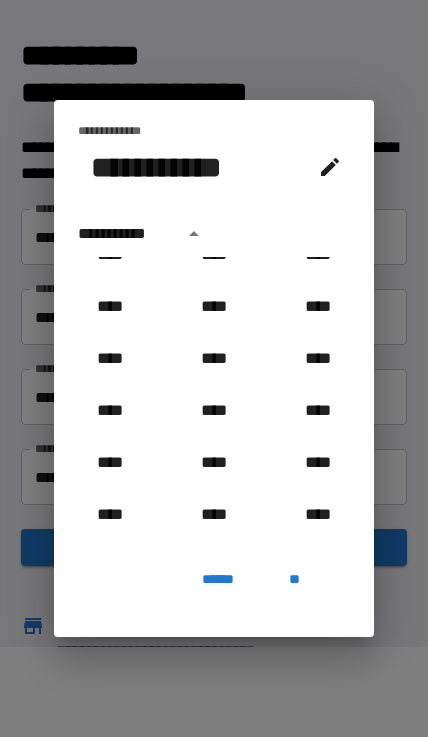 scroll, scrollTop: 1020, scrollLeft: 0, axis: vertical 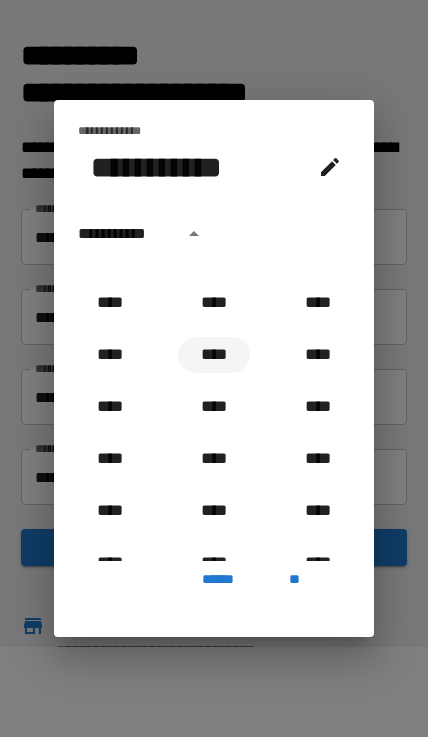 click on "****" at bounding box center (214, 355) 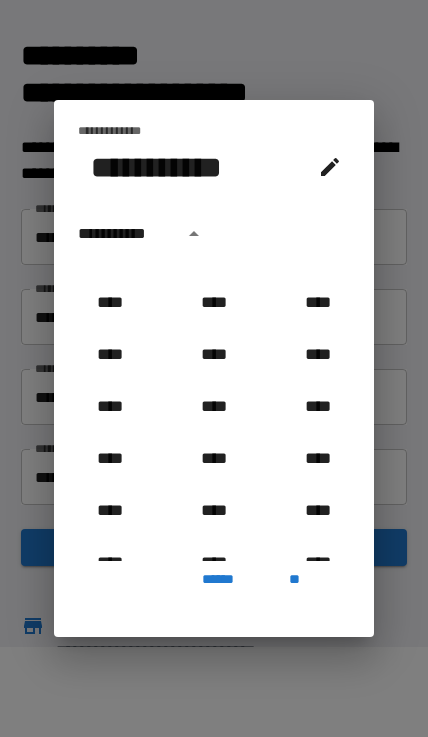 type on "**********" 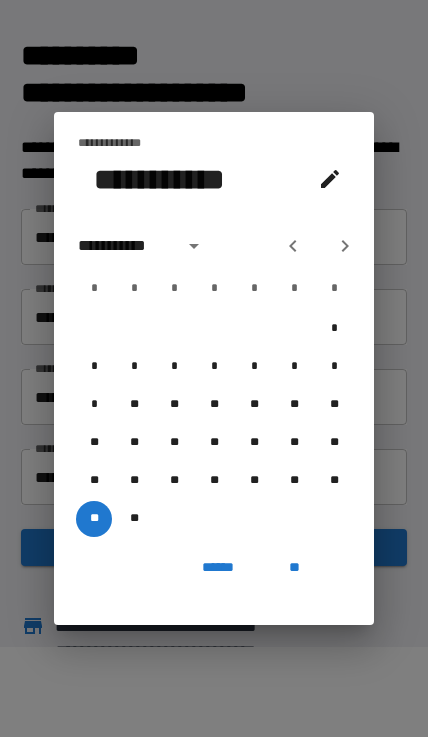 click on "**********" at bounding box center (124, 246) 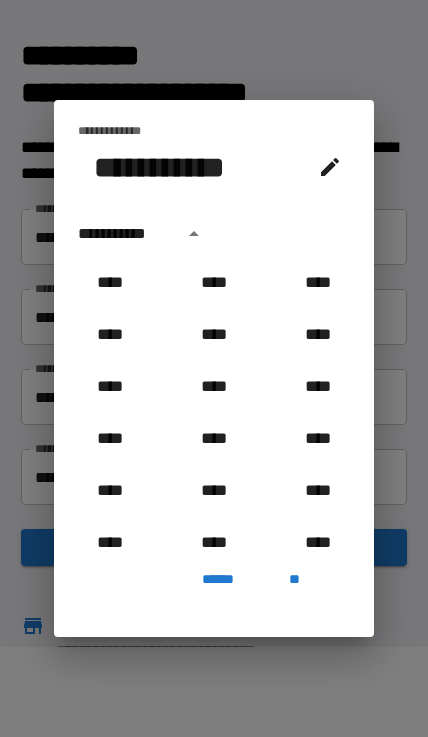 scroll, scrollTop: 966, scrollLeft: 0, axis: vertical 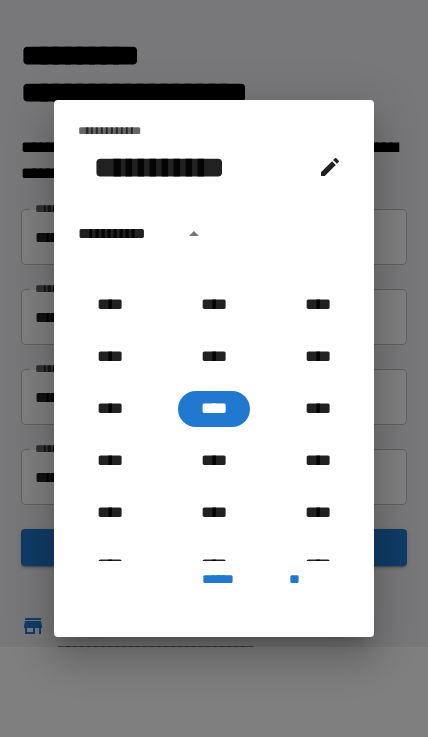 click on "**" at bounding box center [294, 579] 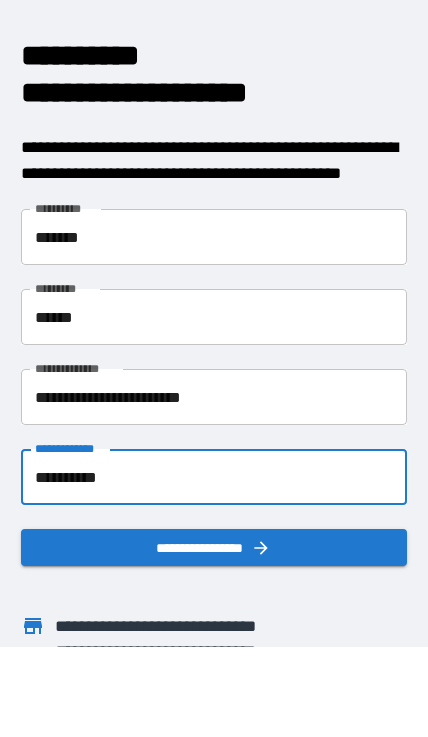 click on "**********" at bounding box center (213, 477) 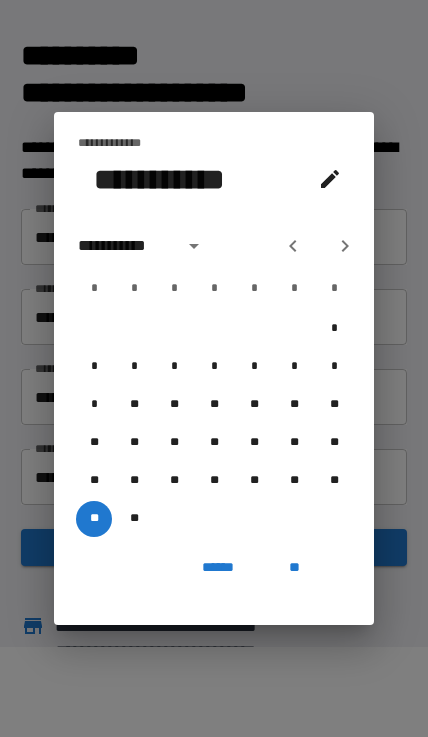 click 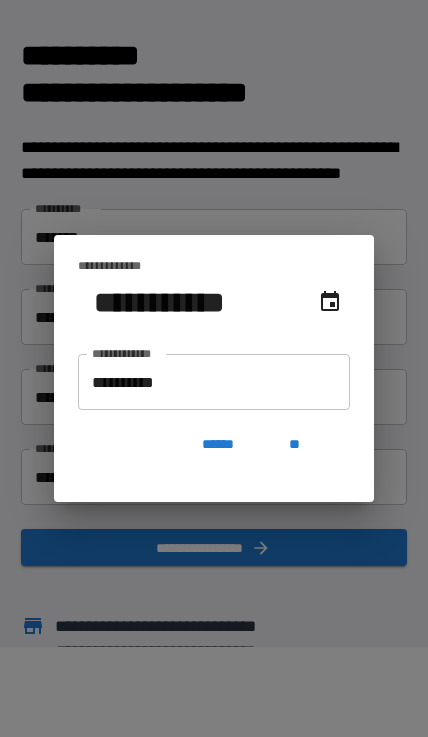 click on "**********" at bounding box center [214, 382] 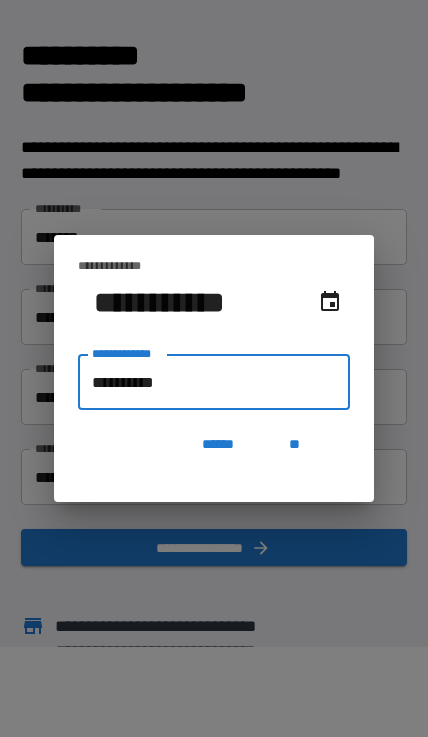 scroll, scrollTop: 89, scrollLeft: 0, axis: vertical 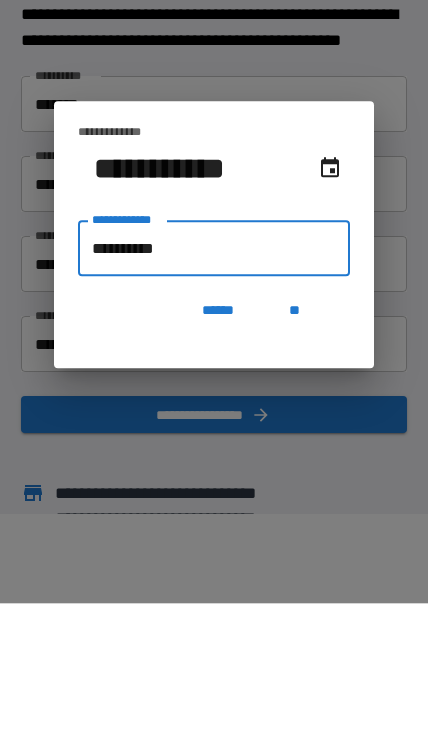 click on "**********" at bounding box center [214, 382] 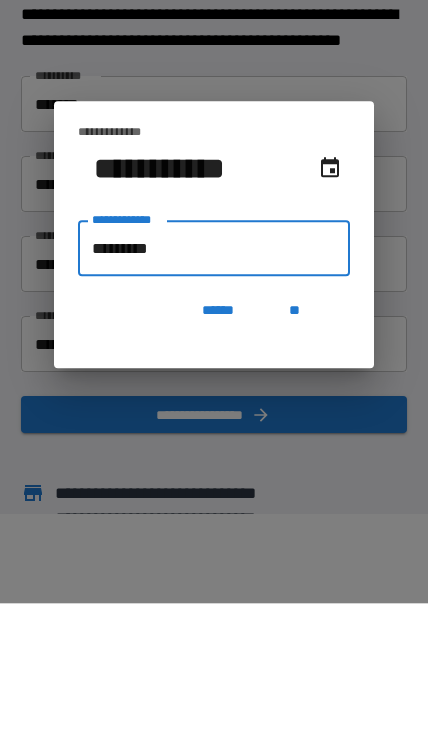 type on "**********" 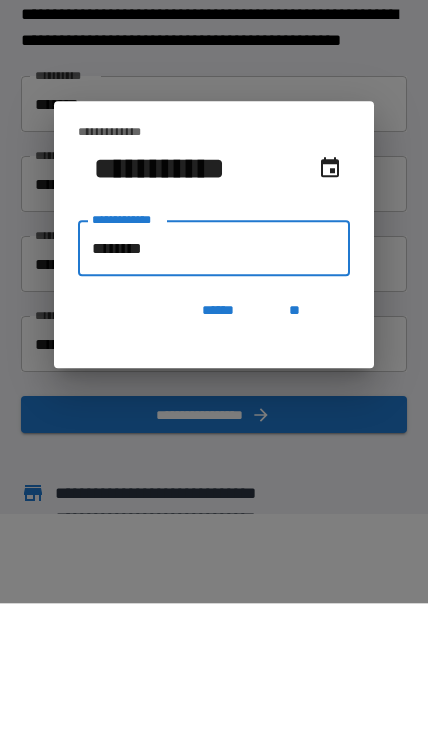 type on "**********" 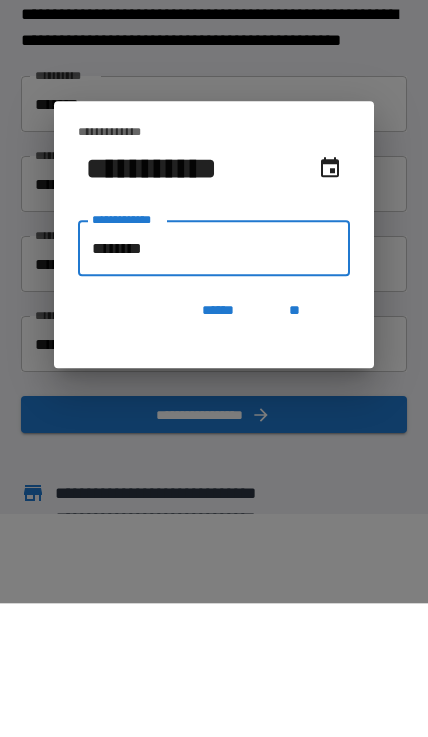 type on "*******" 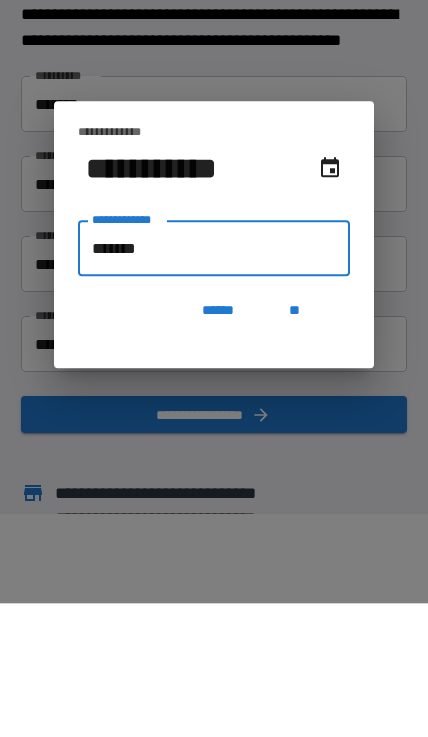type on "**********" 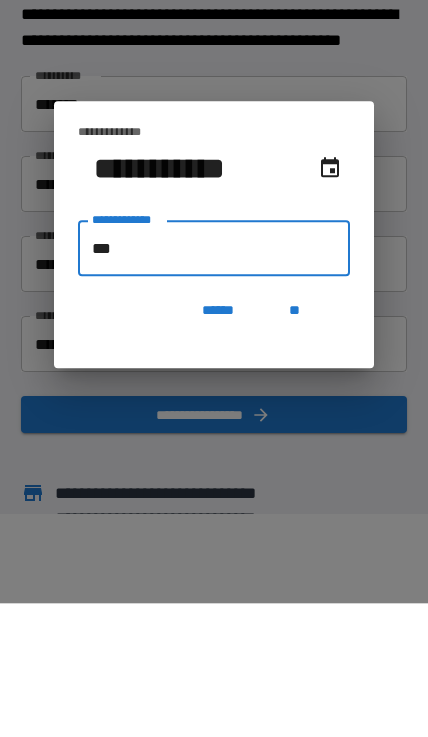 type on "*" 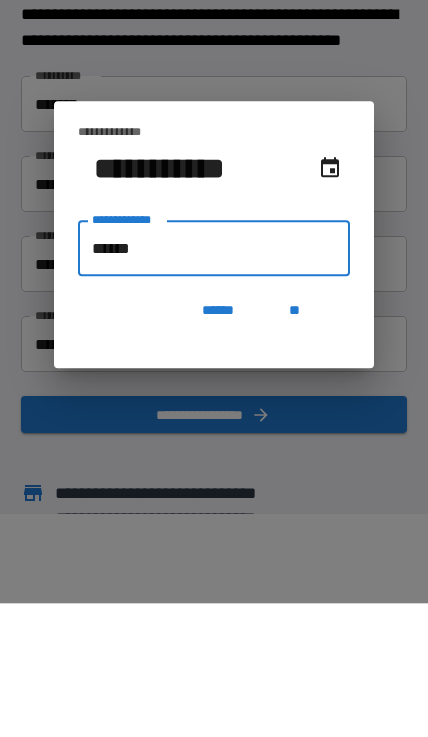 type on "*******" 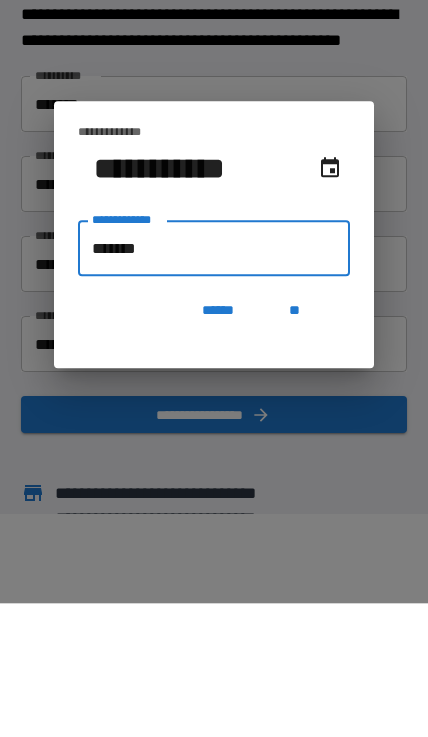 type on "**********" 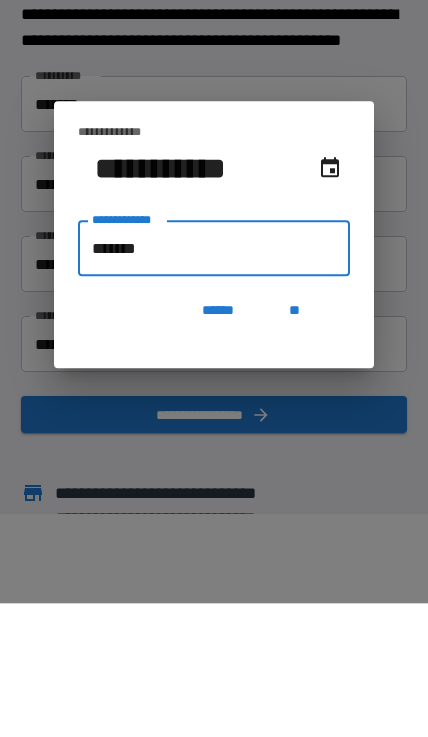 type on "********" 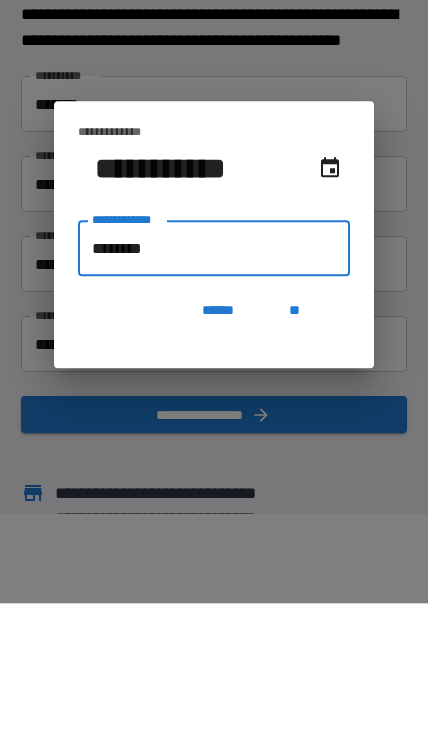 type on "**********" 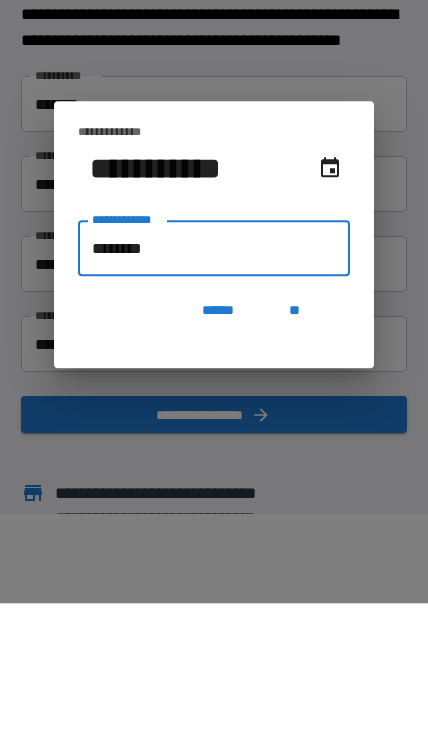 type on "*********" 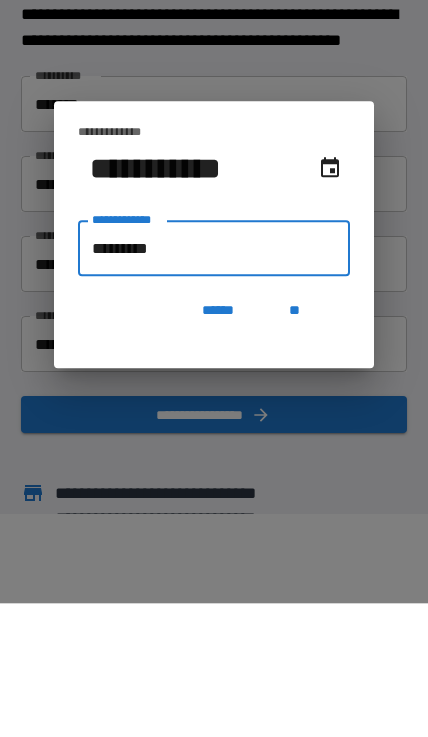 type on "**********" 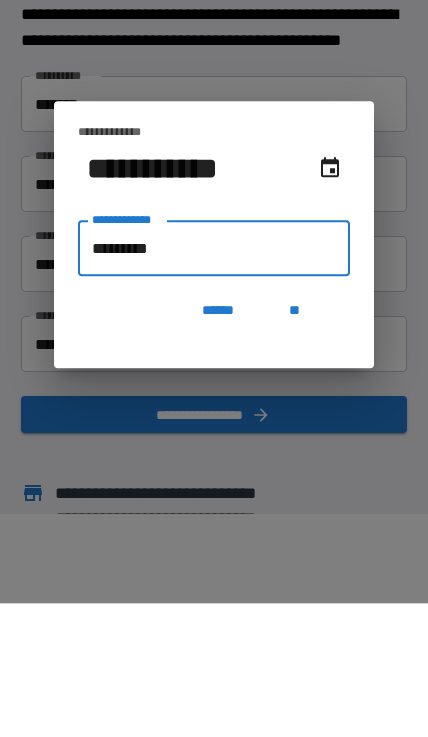 type on "**********" 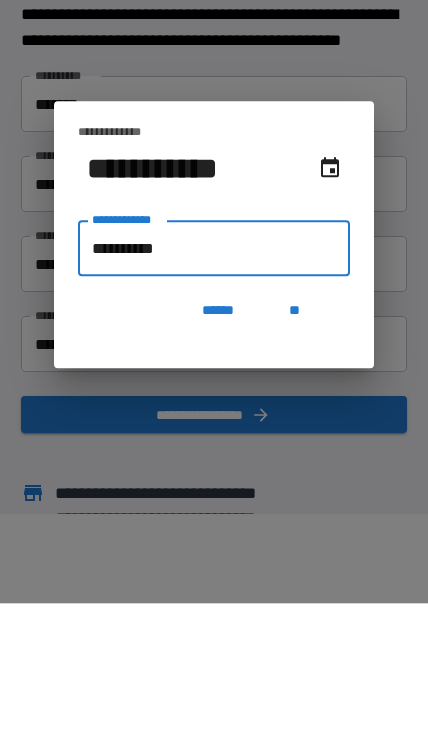 type on "**********" 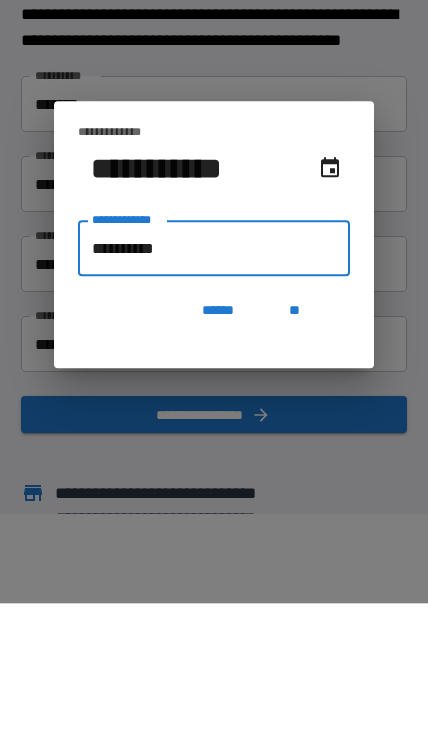 type on "**********" 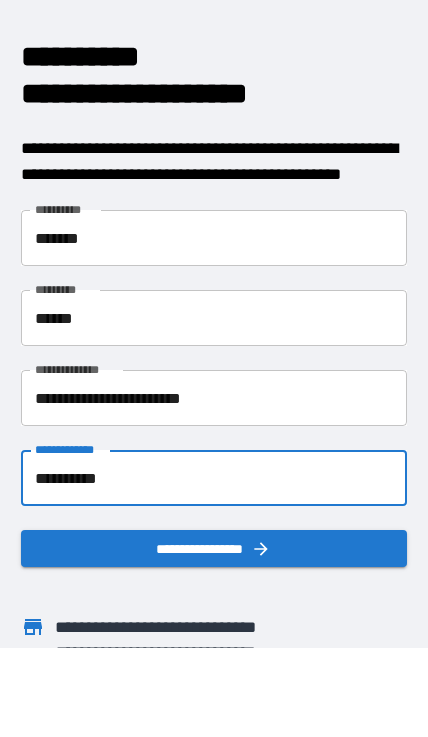 scroll, scrollTop: 90, scrollLeft: 0, axis: vertical 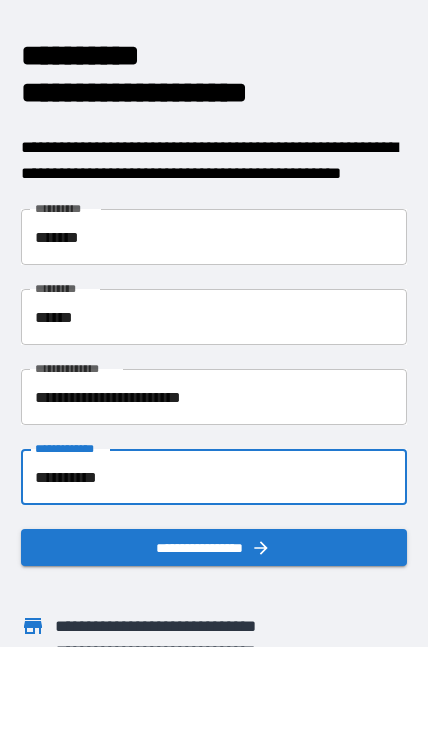 click on "**********" at bounding box center [213, 547] 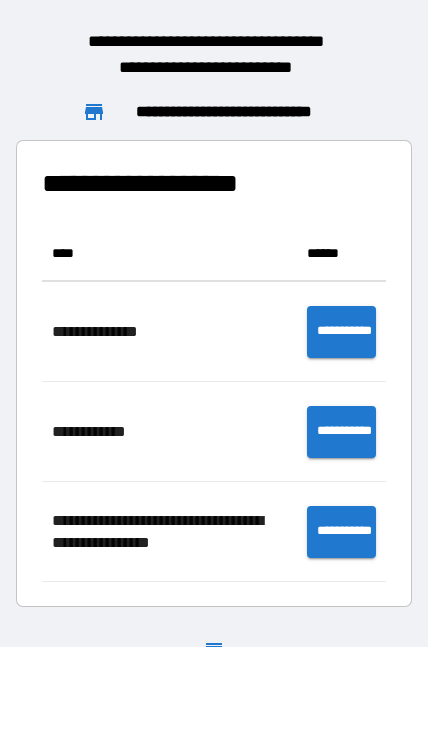 scroll, scrollTop: 356, scrollLeft: 344, axis: both 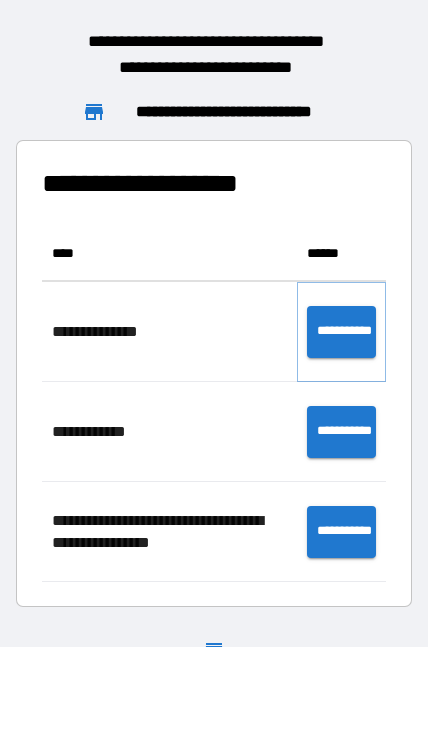 click on "**********" at bounding box center (341, 332) 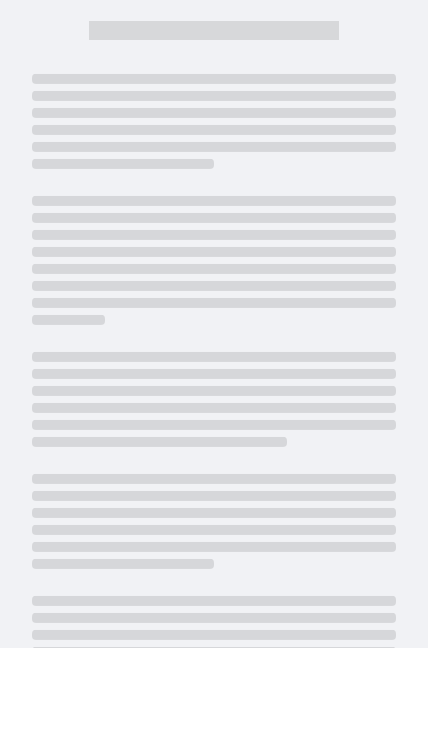 scroll, scrollTop: 90, scrollLeft: 0, axis: vertical 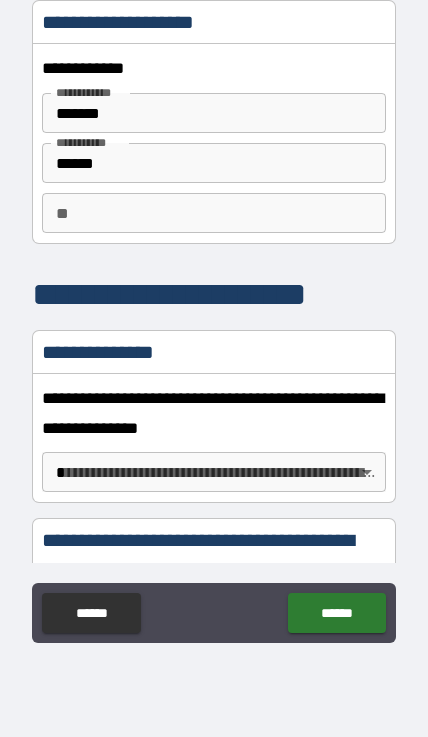 click on "**********" at bounding box center (214, 323) 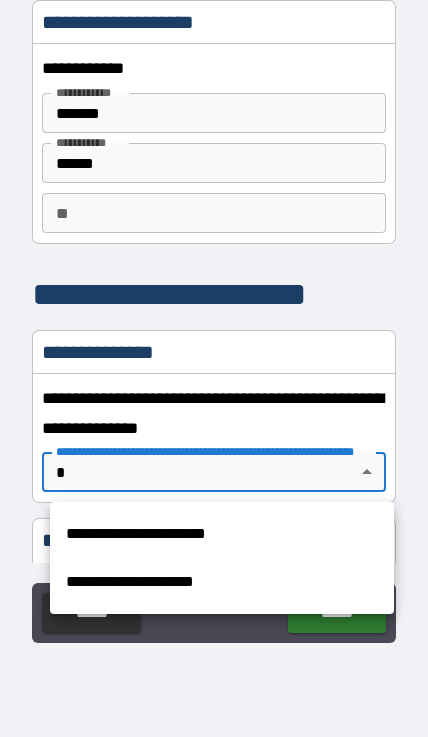 click on "**********" at bounding box center [222, 534] 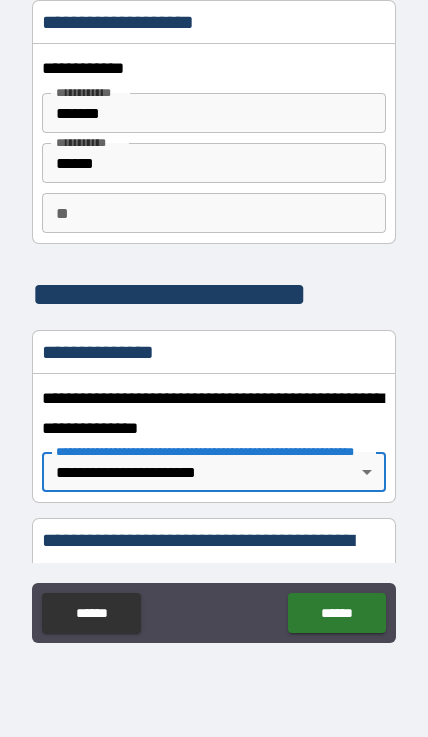 click on "**********" at bounding box center (214, 556) 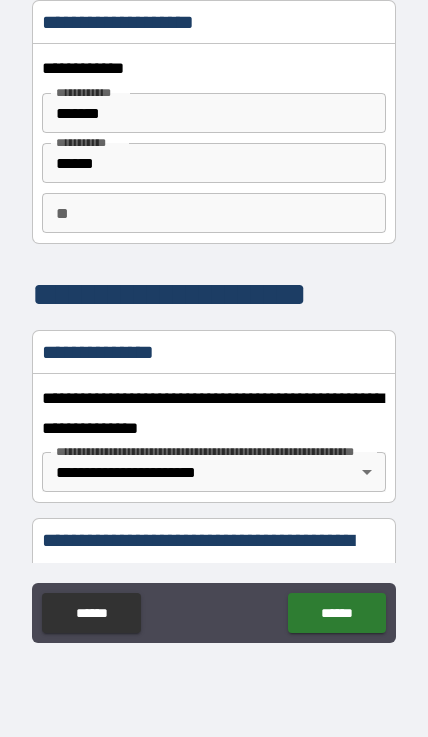 click on "**********" at bounding box center [214, 556] 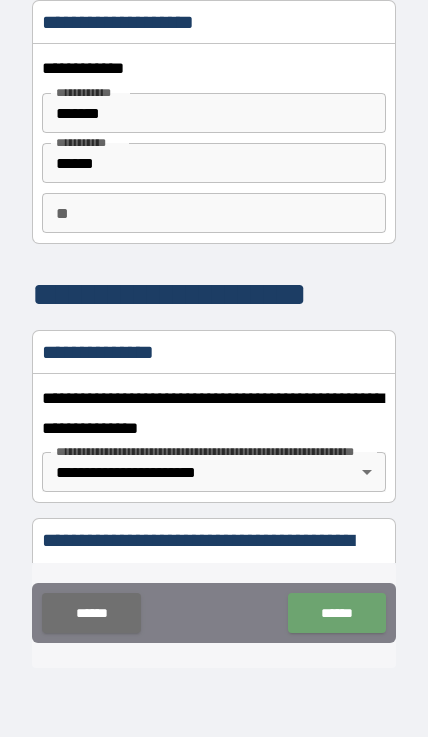click on "******" at bounding box center [336, 613] 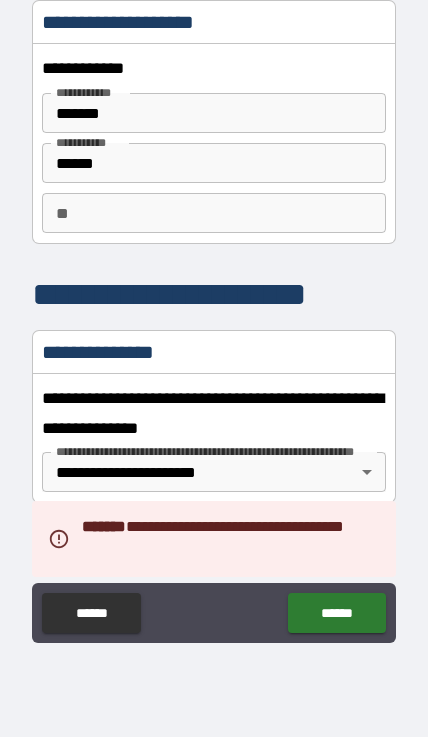 click on "**********" at bounding box center [214, 556] 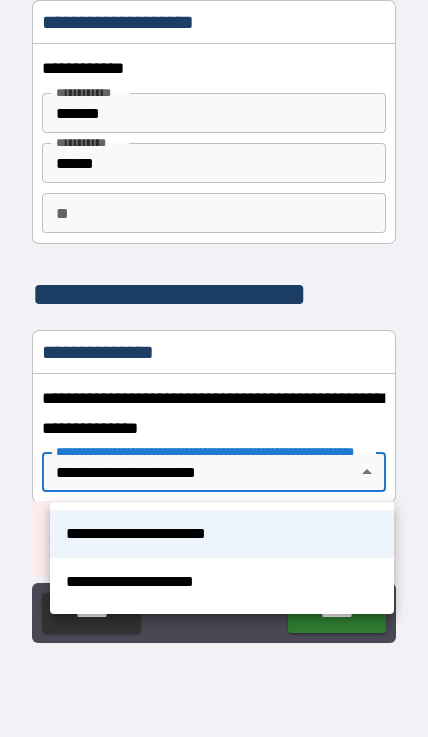click on "**********" at bounding box center (222, 534) 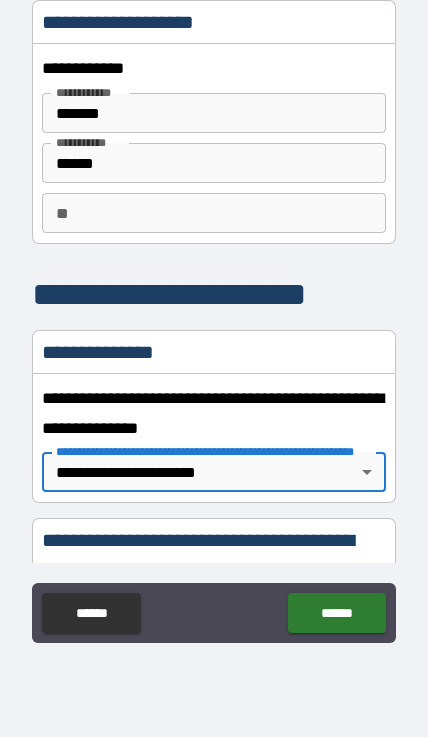 click on "**********" at bounding box center (214, 556) 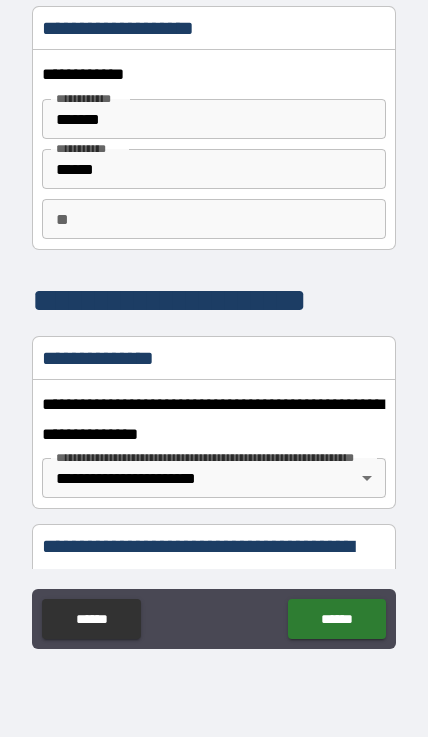 scroll, scrollTop: 90, scrollLeft: 0, axis: vertical 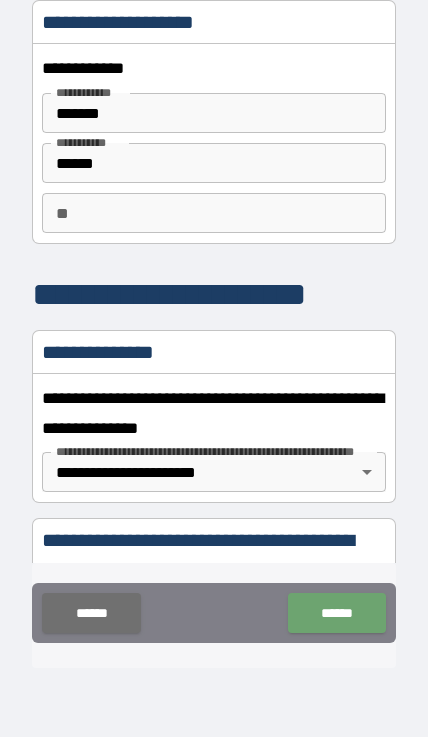 click on "******" at bounding box center [336, 613] 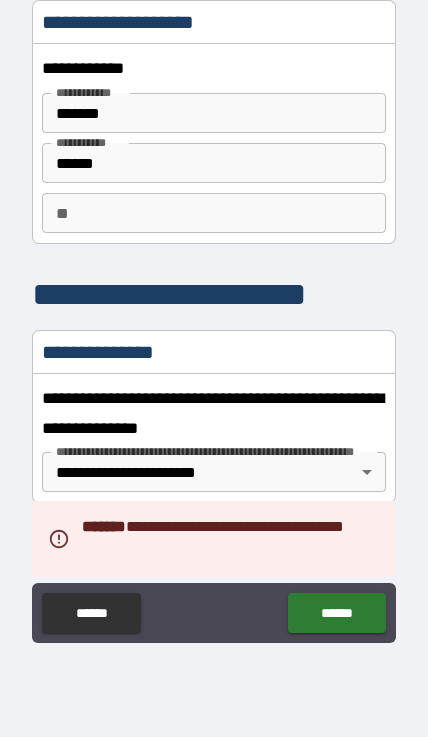 click on "**********" at bounding box center (214, 556) 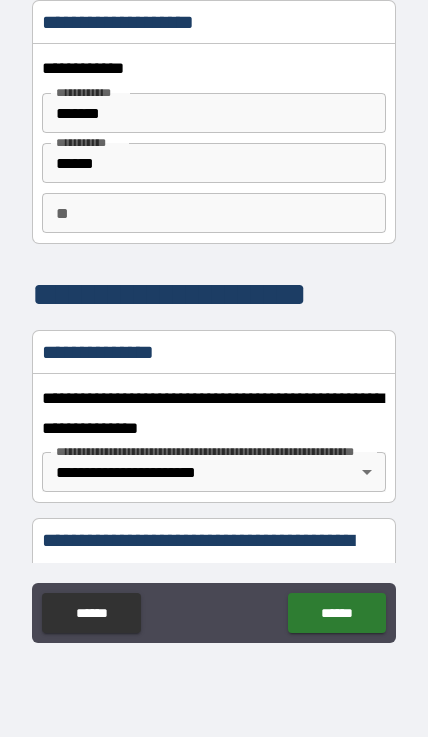 click on "**********" at bounding box center (214, 323) 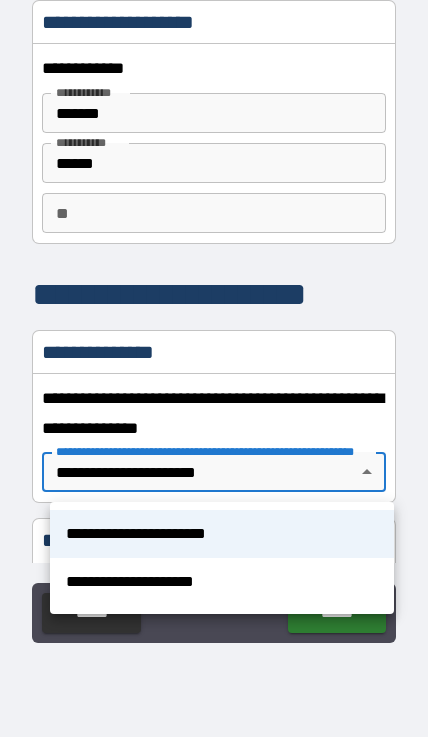 click on "**********" at bounding box center (222, 534) 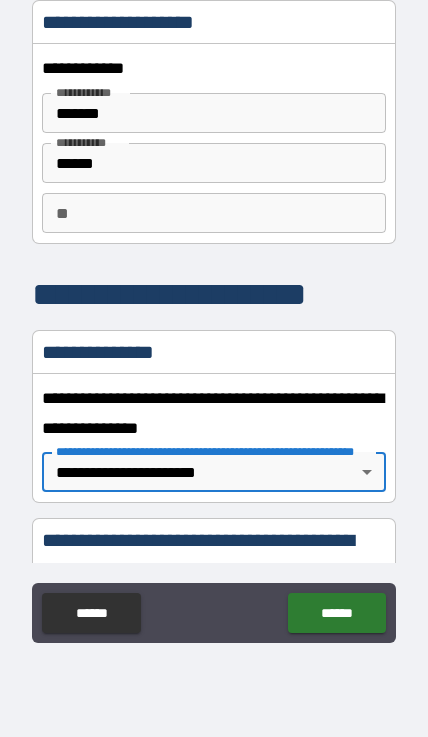 click on "**********" at bounding box center [214, 556] 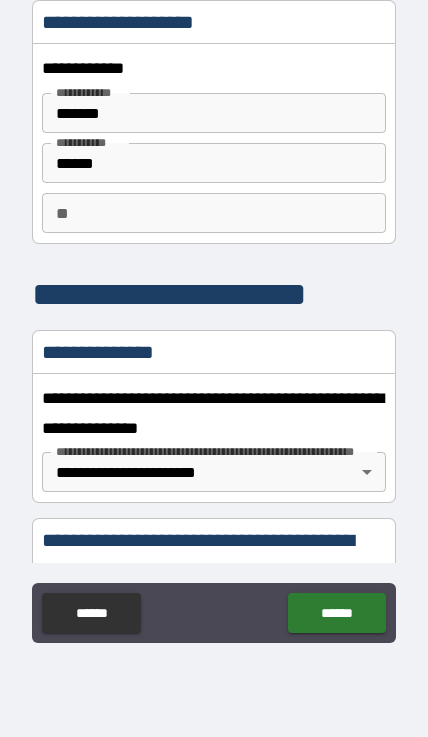 click on "**********" at bounding box center (214, 556) 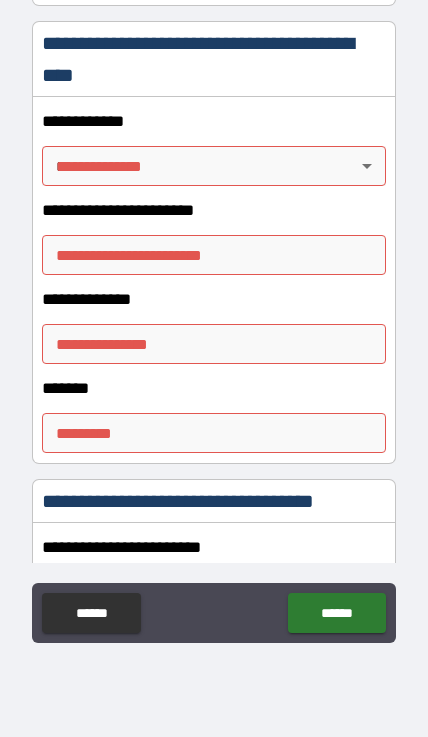scroll, scrollTop: 456, scrollLeft: 0, axis: vertical 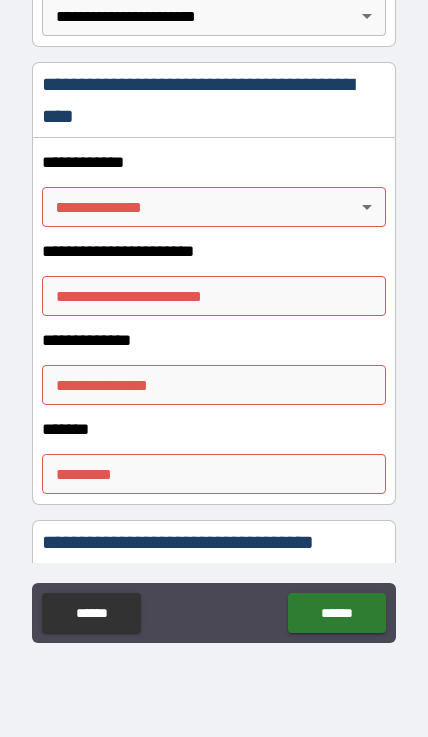 click on "**********" at bounding box center [214, 323] 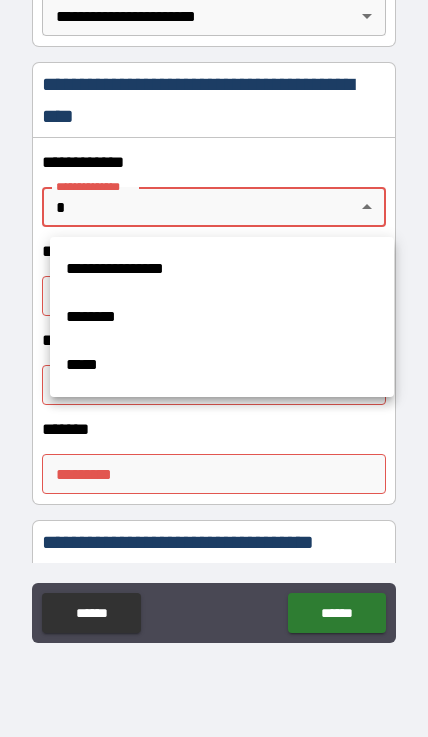 click on "**********" at bounding box center [222, 269] 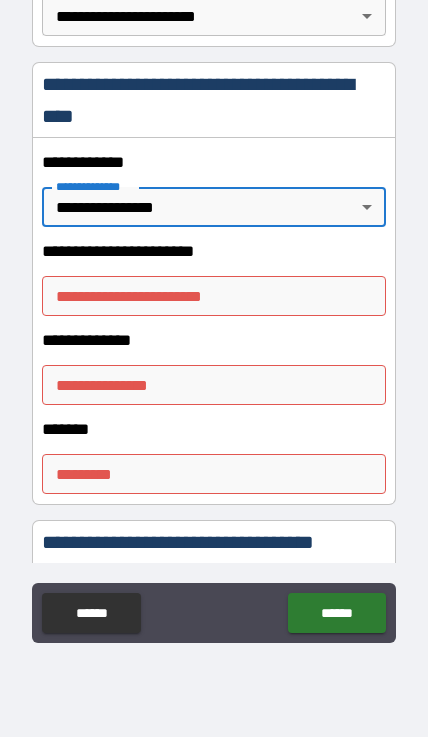 type on "*" 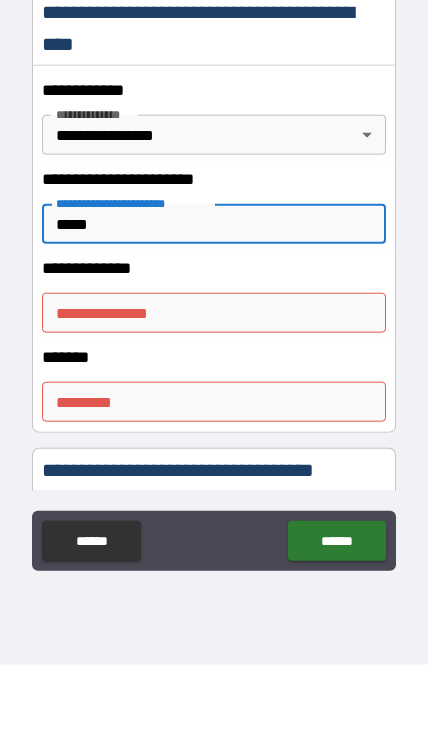type on "*****" 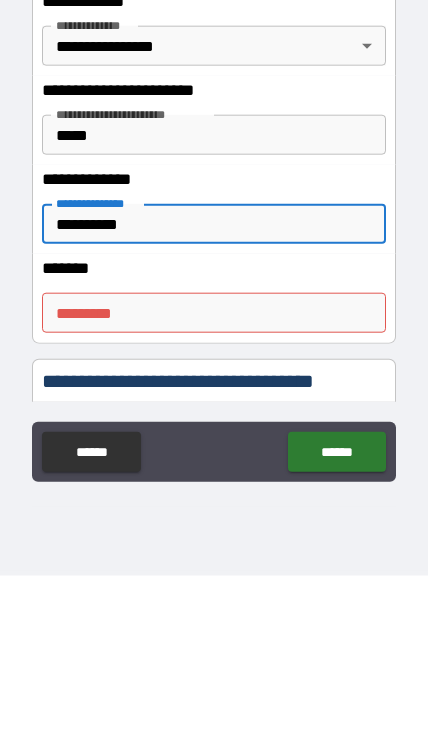 type on "**********" 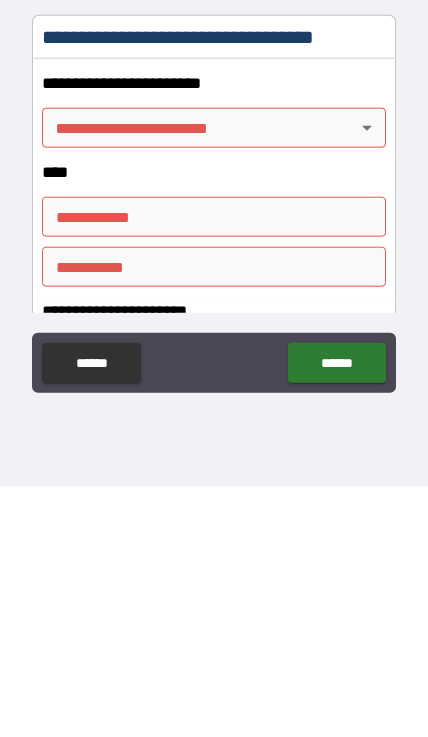 scroll, scrollTop: 712, scrollLeft: 0, axis: vertical 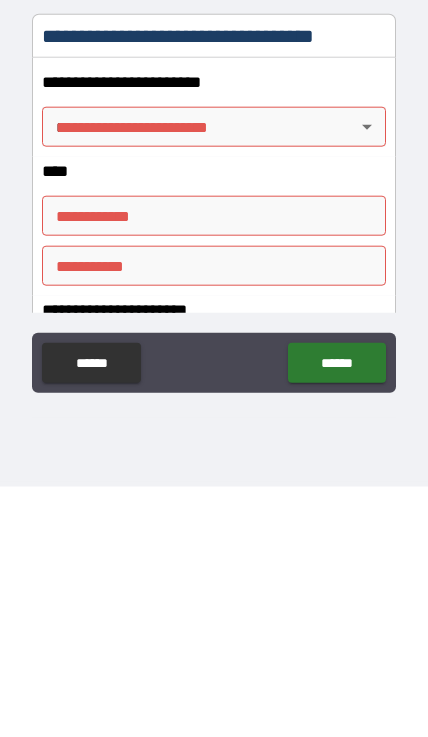 type on "*********" 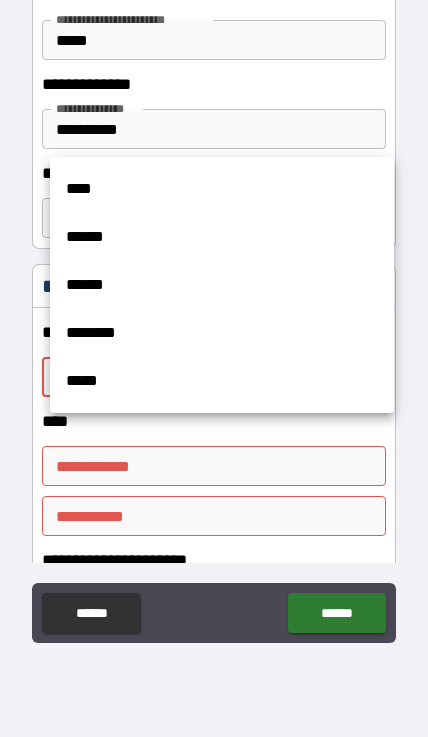 click on "****" at bounding box center [222, 189] 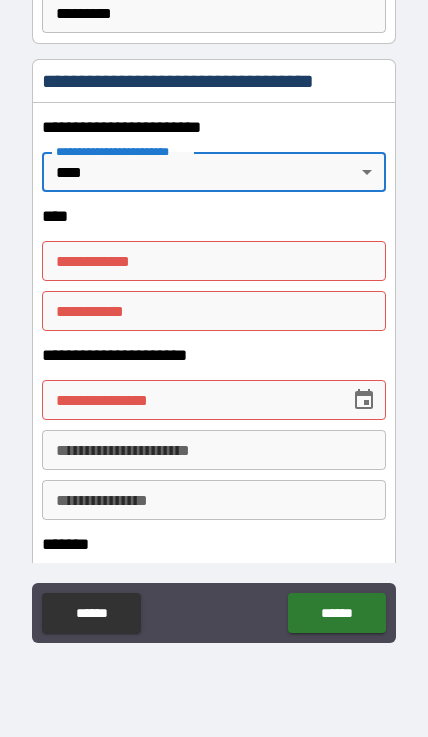 scroll, scrollTop: 919, scrollLeft: 0, axis: vertical 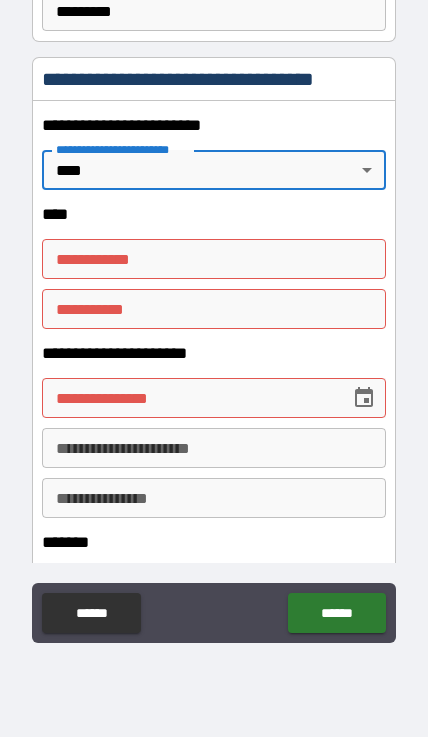 click on "**********" at bounding box center [214, 323] 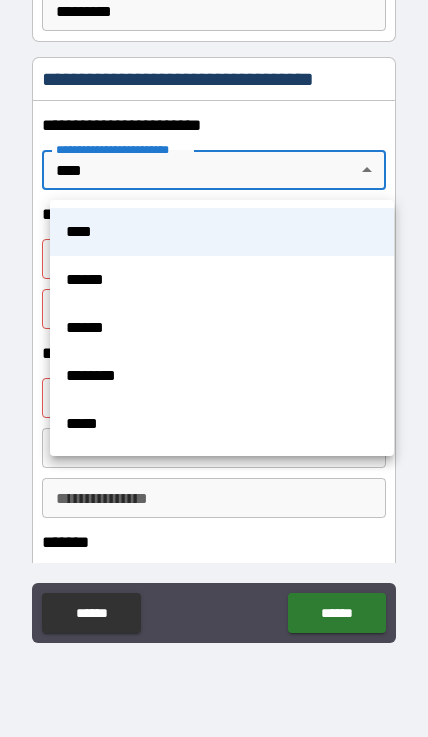 click on "******" at bounding box center [222, 328] 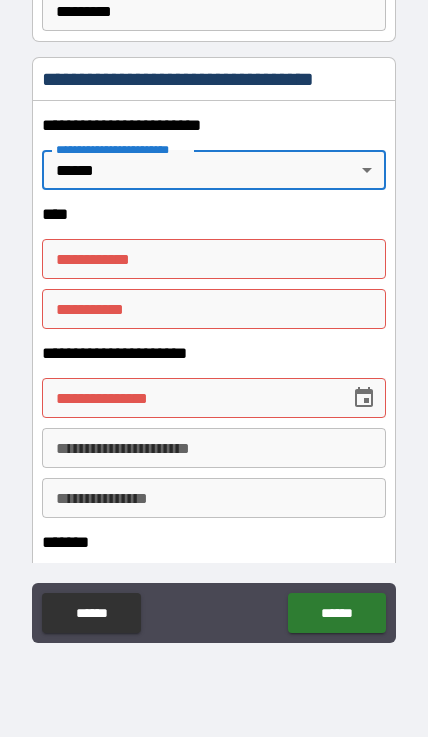 click on "**********" at bounding box center [214, 259] 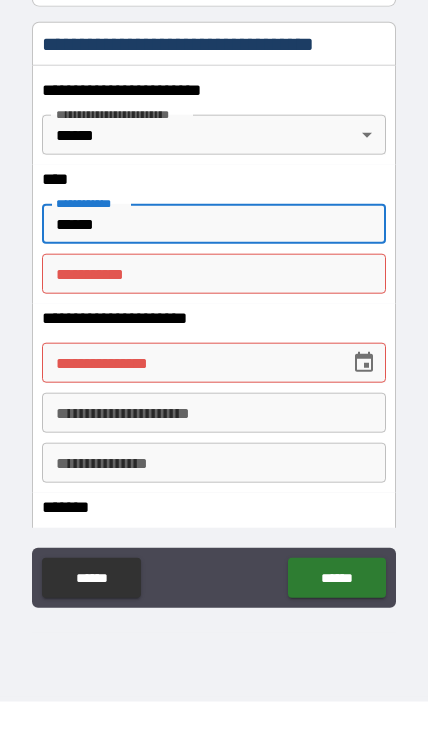 type on "******" 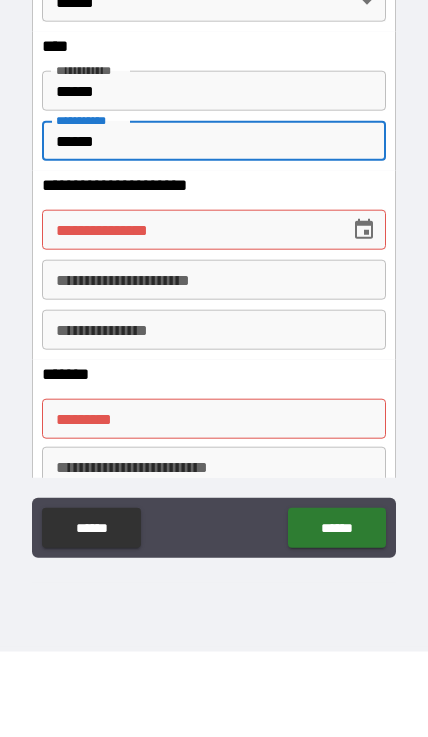 scroll, scrollTop: 1006, scrollLeft: 0, axis: vertical 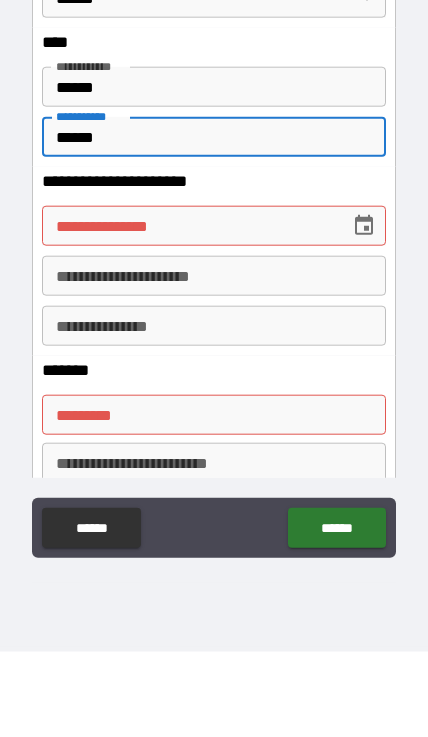 type on "******" 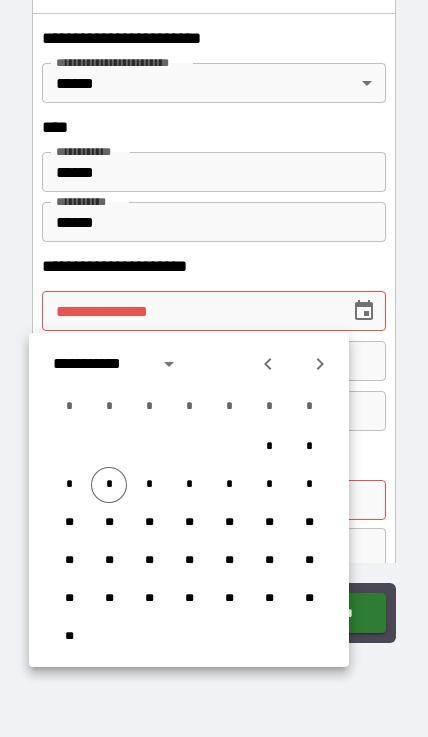 click on "**********" at bounding box center (189, 311) 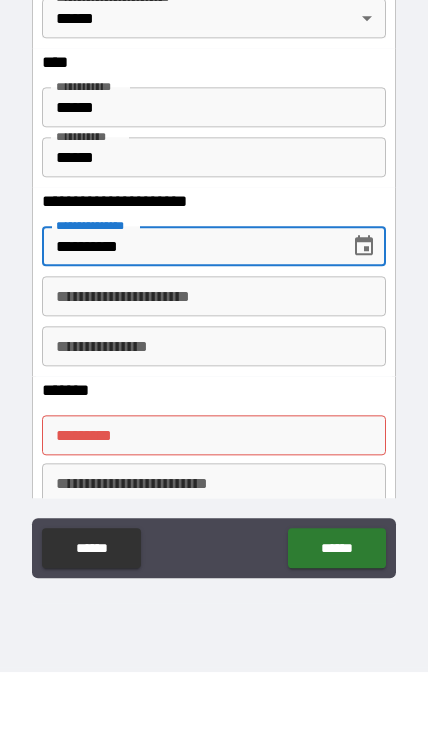 type on "**********" 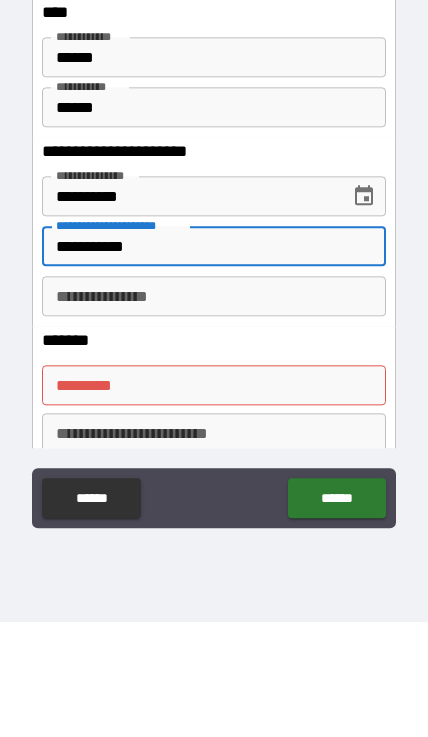 type on "**********" 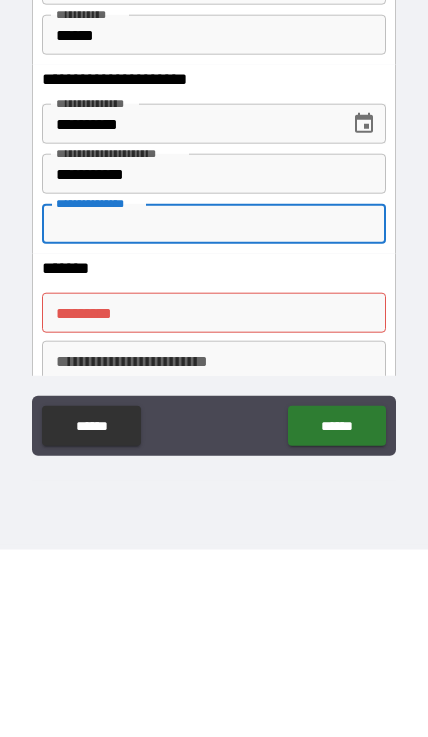 click on "*******   *" at bounding box center [214, 500] 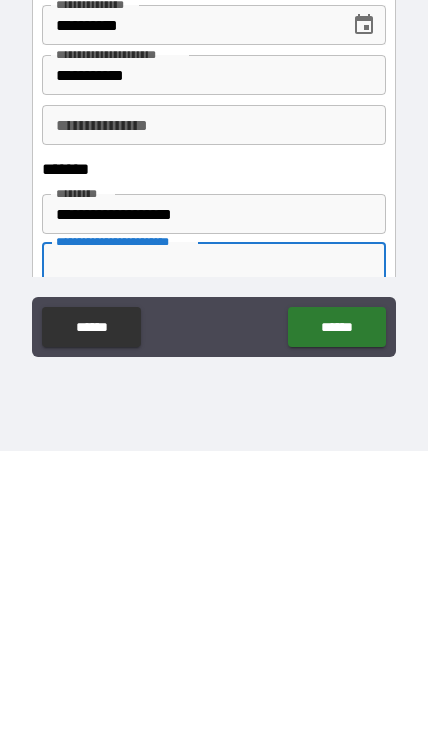 type on "**********" 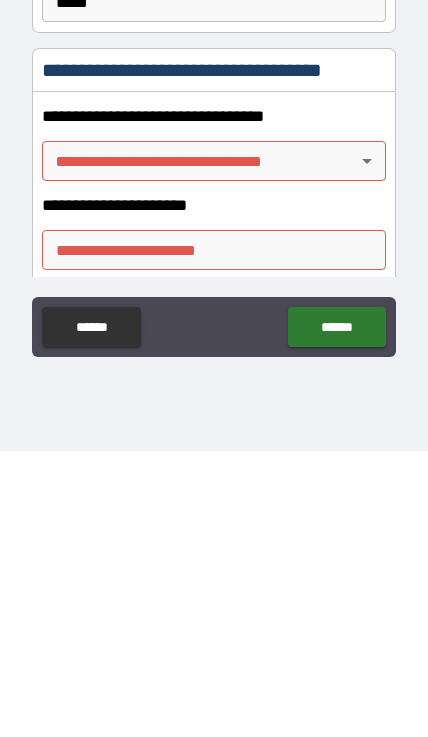 scroll, scrollTop: 1425, scrollLeft: 0, axis: vertical 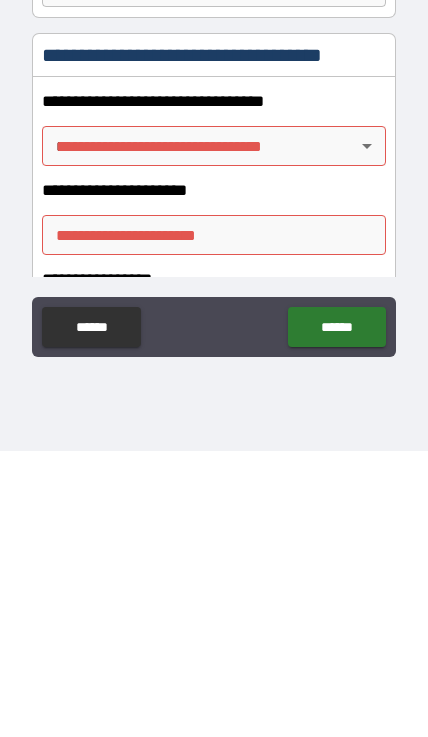 click on "**********" at bounding box center (214, 476) 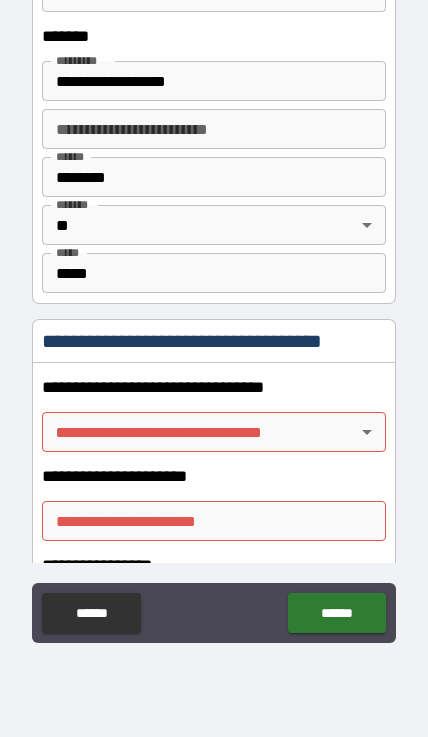 click on "**********" at bounding box center [214, 323] 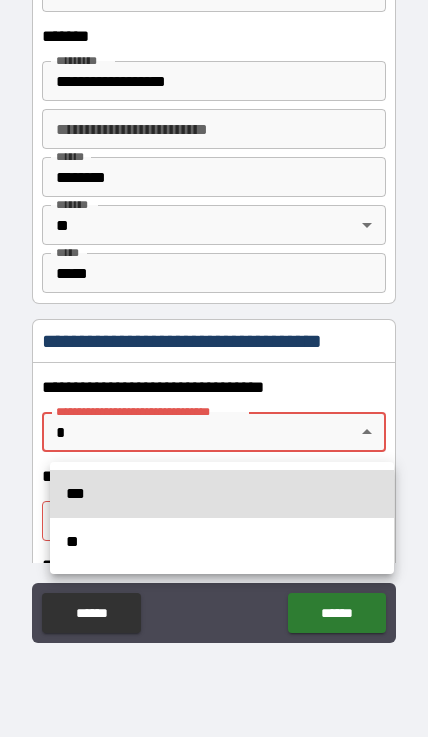 click on "***" at bounding box center [222, 494] 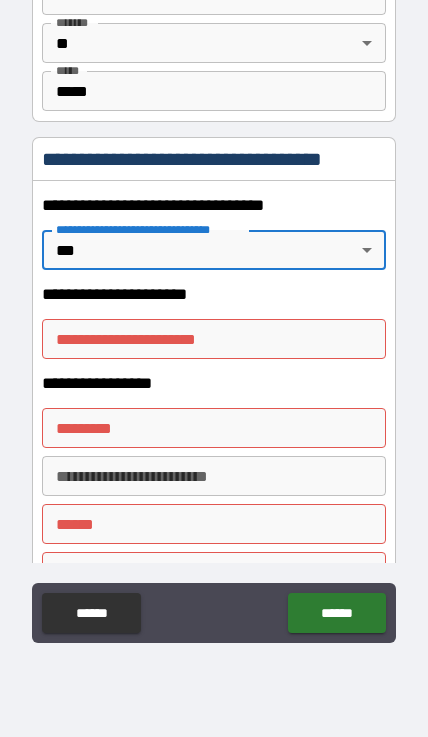 scroll, scrollTop: 1626, scrollLeft: 0, axis: vertical 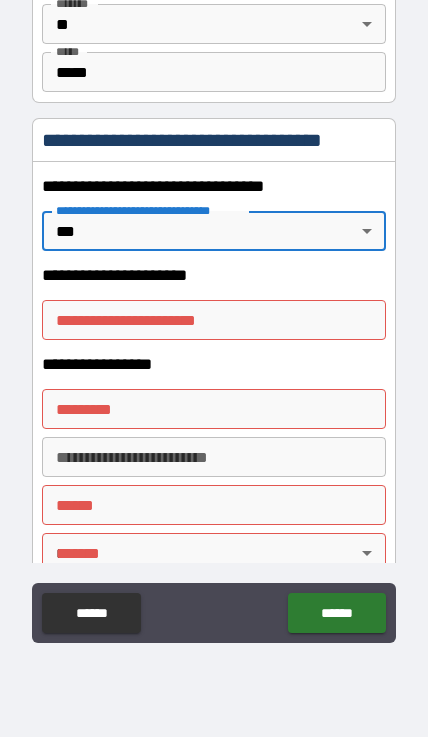 click on "**********" at bounding box center [214, 320] 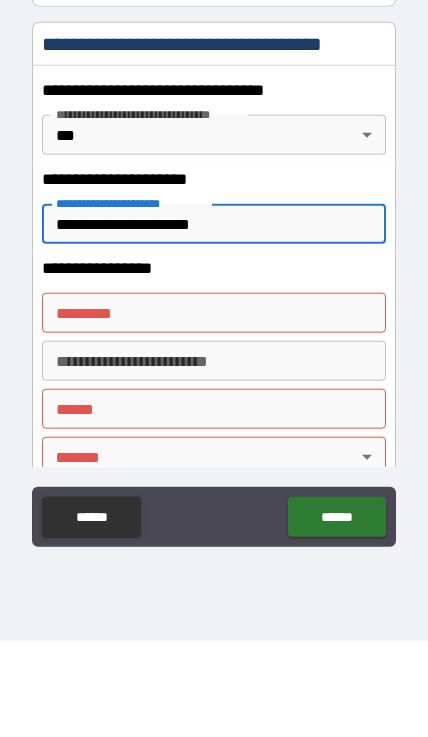 type on "**********" 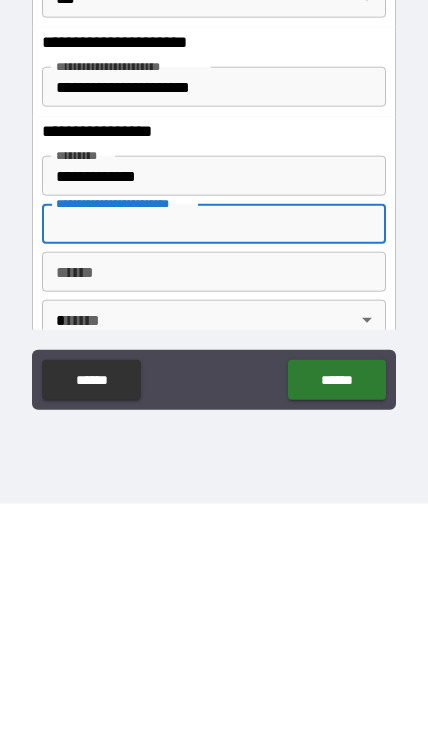 type on "**********" 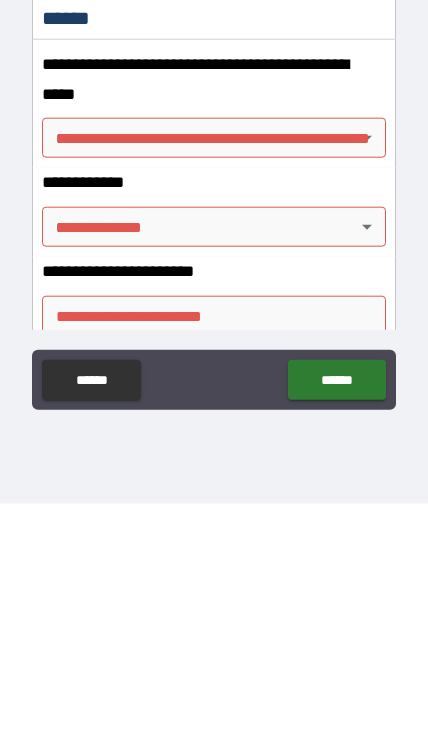 scroll, scrollTop: 2077, scrollLeft: 0, axis: vertical 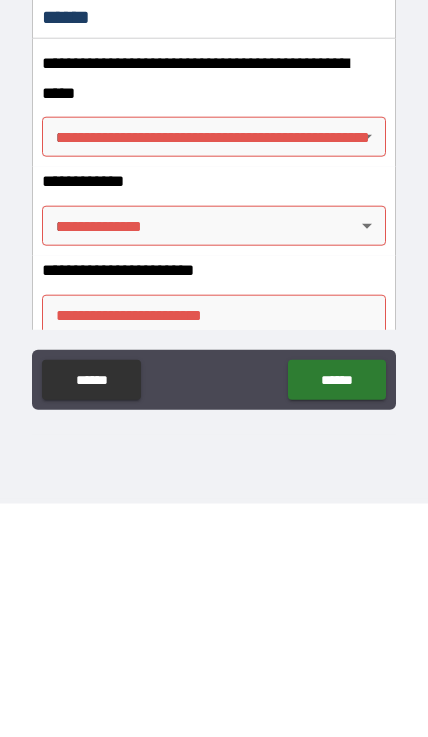 click on "**********" at bounding box center (214, 323) 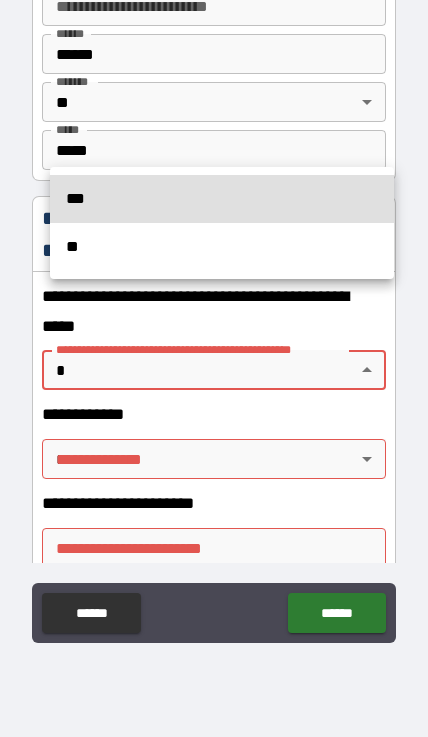 click on "**" at bounding box center [222, 247] 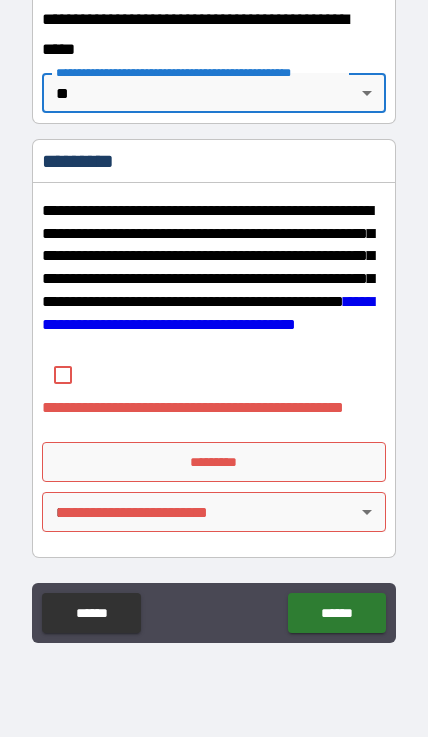 scroll, scrollTop: 2354, scrollLeft: 0, axis: vertical 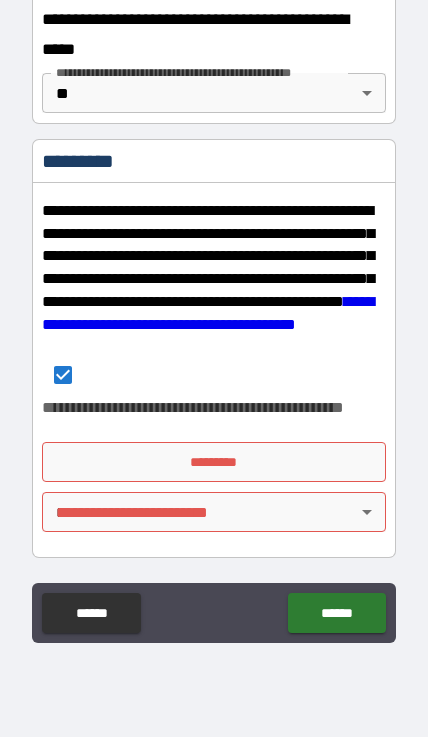 click on "*********" at bounding box center [214, 462] 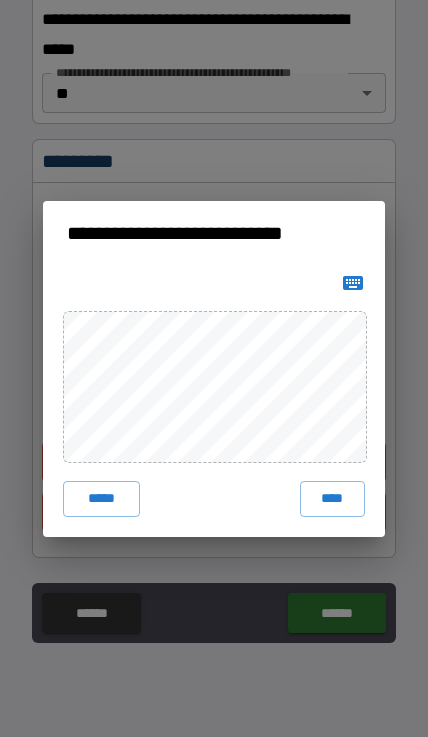 click on "****" at bounding box center (333, 499) 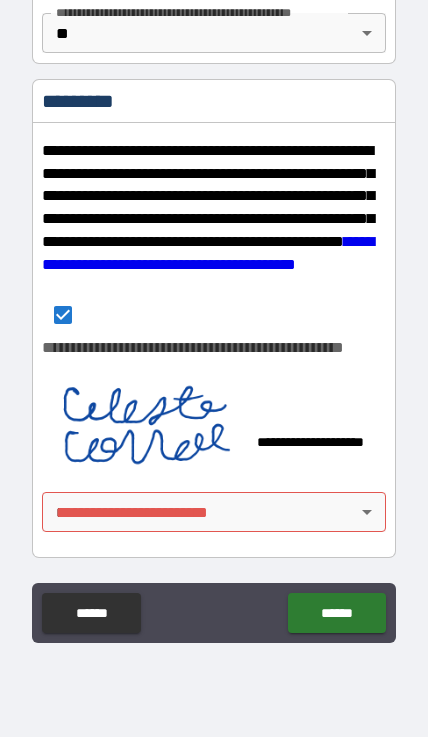 scroll, scrollTop: 2414, scrollLeft: 0, axis: vertical 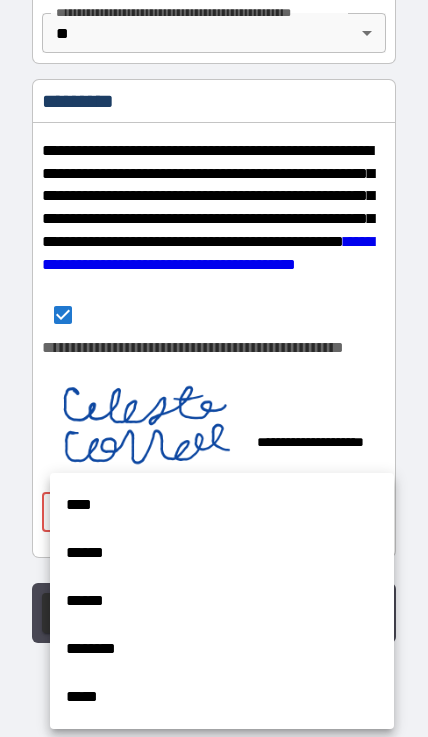 click on "****" at bounding box center (222, 505) 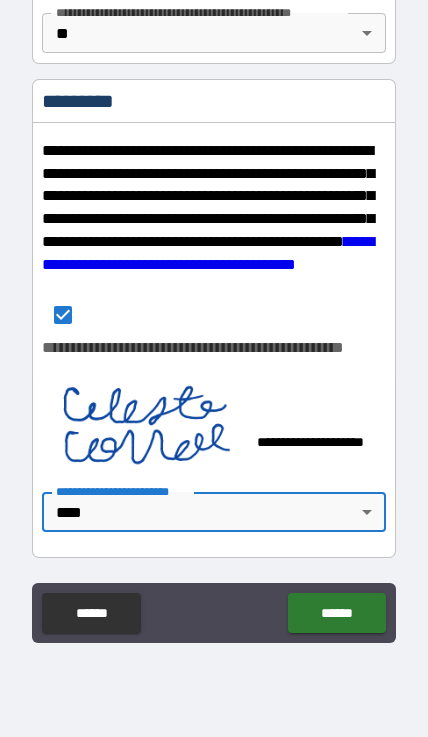 click on "******" at bounding box center [336, 613] 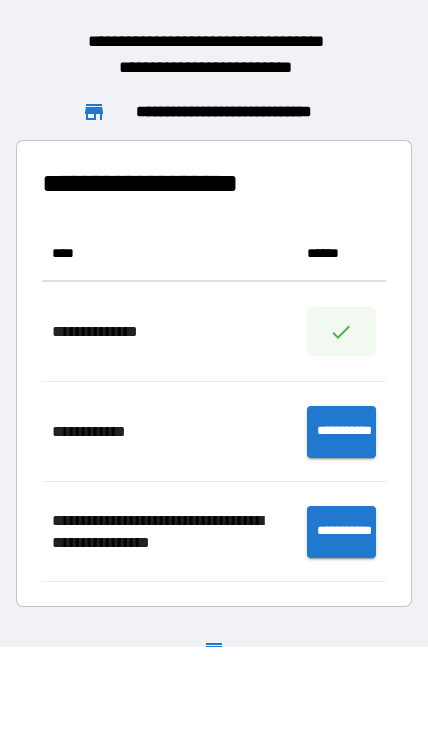 scroll, scrollTop: 1, scrollLeft: 1, axis: both 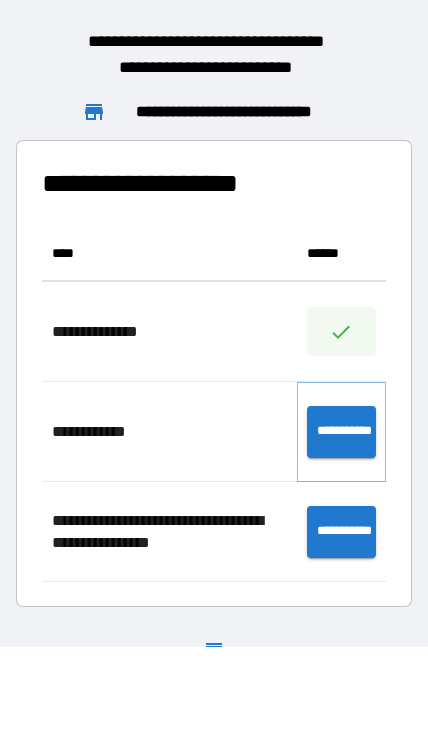 click on "**********" at bounding box center (341, 432) 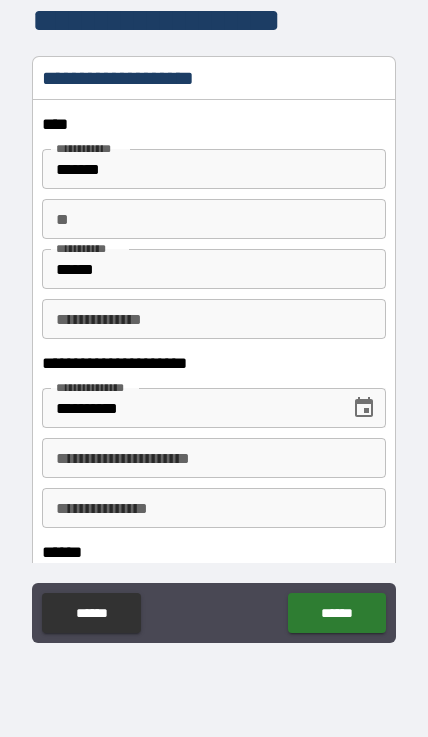 click on "**********" at bounding box center (214, 458) 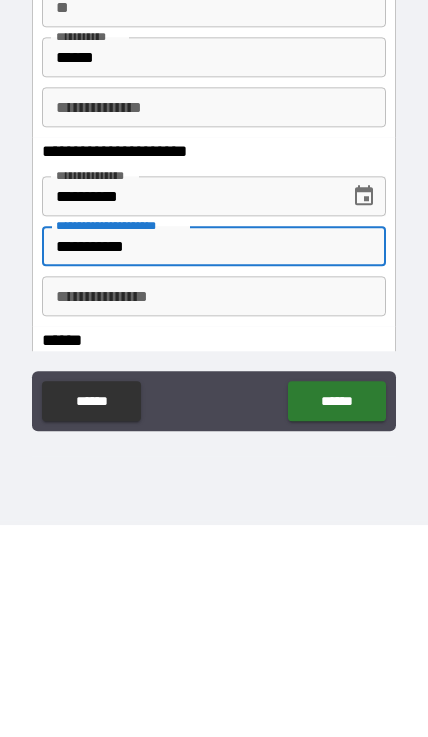 type on "**********" 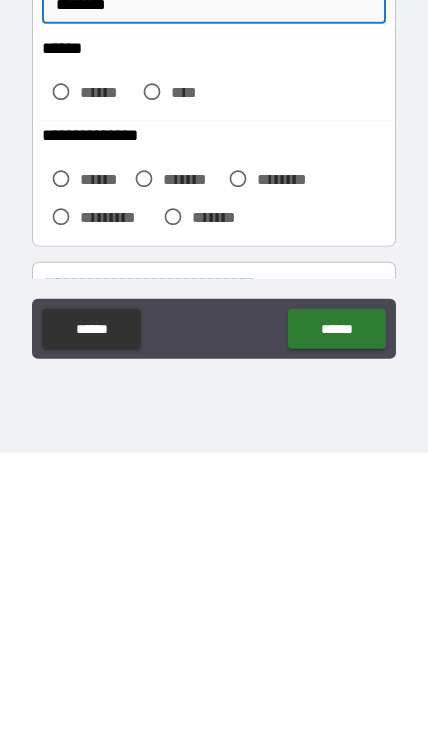 scroll, scrollTop: 231, scrollLeft: 0, axis: vertical 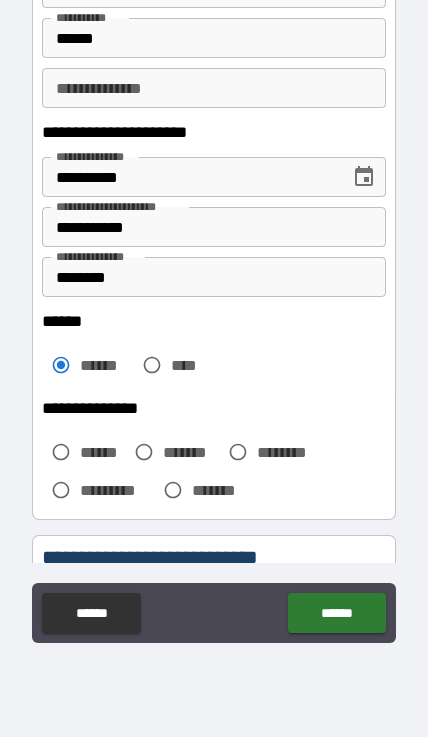 click on "********" at bounding box center (214, 277) 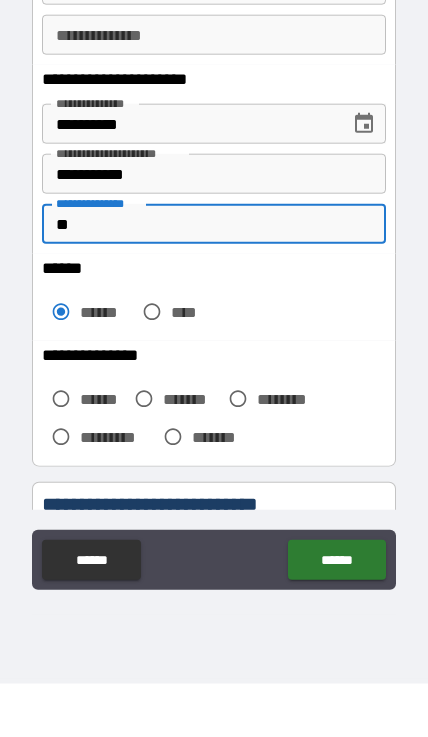 type on "*" 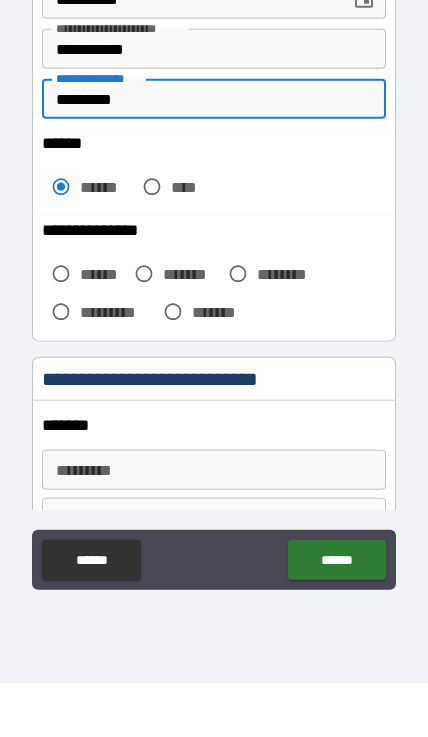 scroll, scrollTop: 368, scrollLeft: 0, axis: vertical 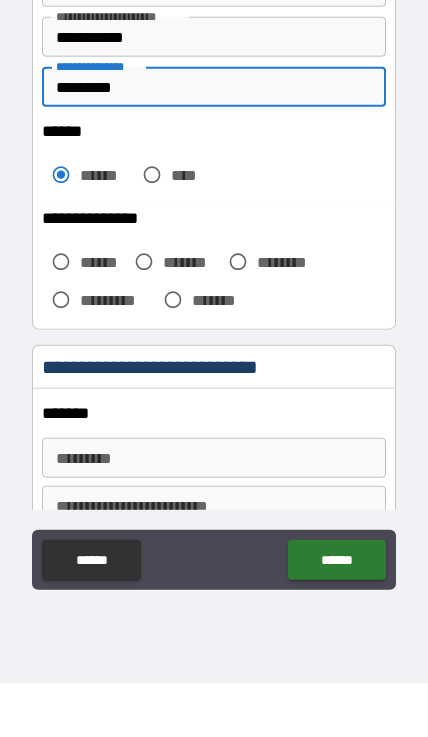 type on "*********" 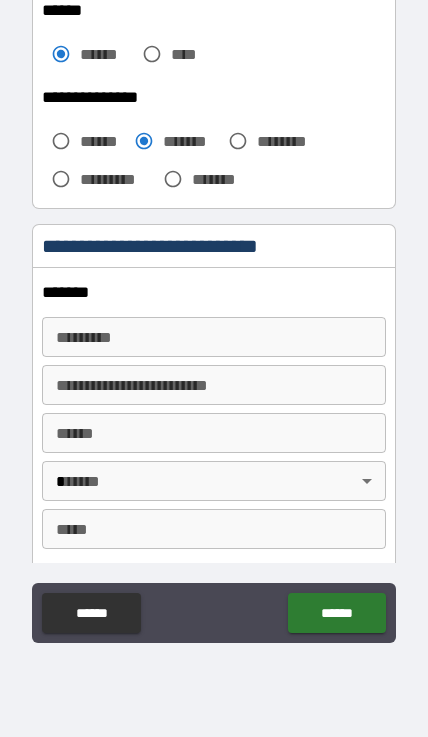scroll, scrollTop: 561, scrollLeft: 0, axis: vertical 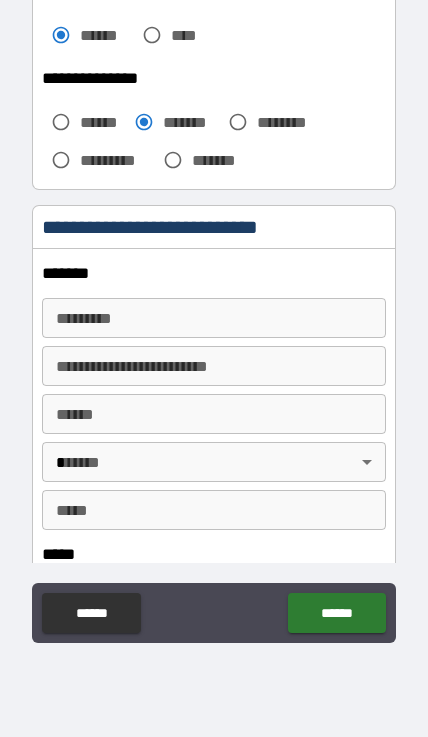 click on "*******   *" at bounding box center [214, 318] 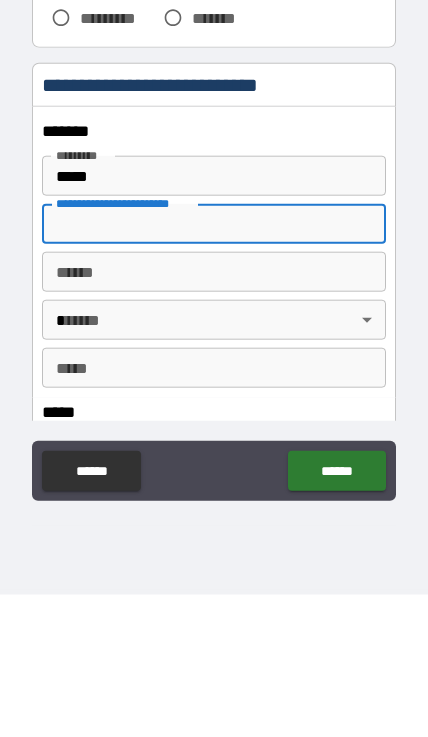 type on "**********" 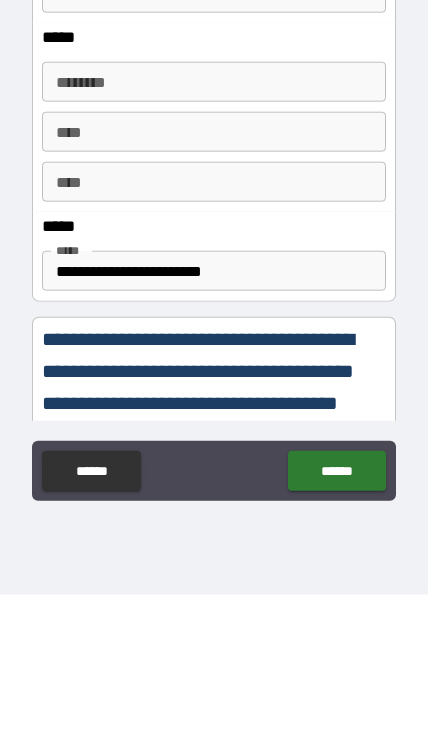 scroll, scrollTop: 922, scrollLeft: 0, axis: vertical 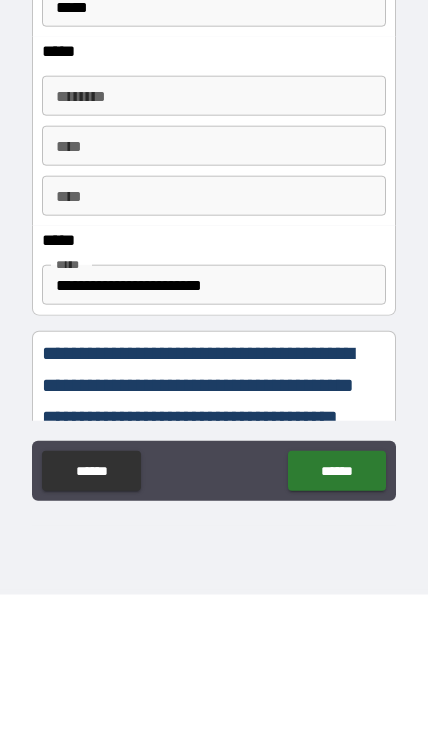 click on "******   *" at bounding box center (214, 238) 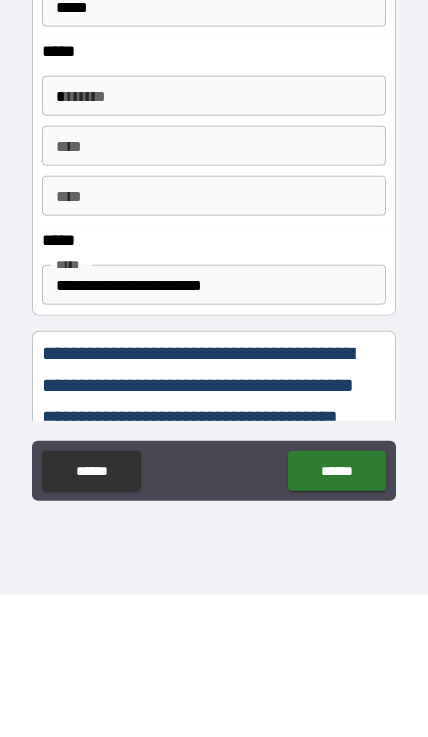 scroll, scrollTop: 82, scrollLeft: 0, axis: vertical 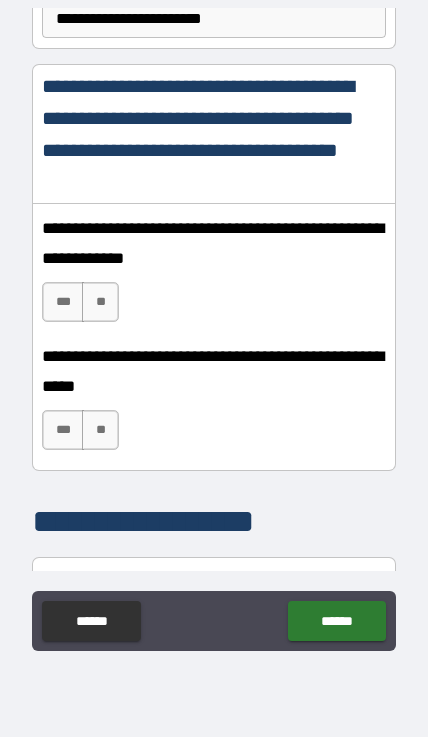 type on "**********" 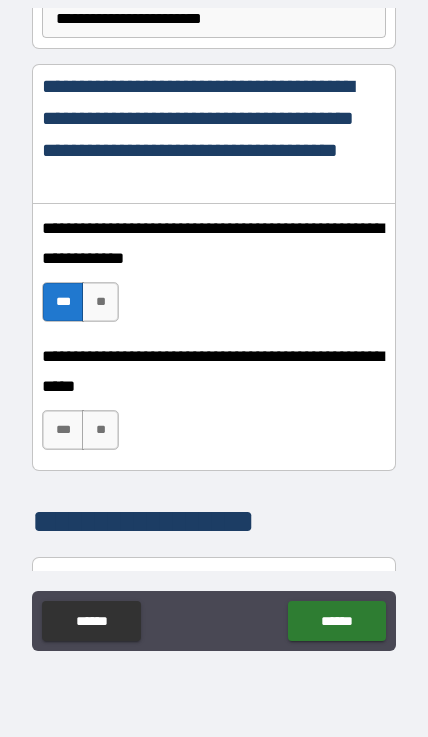 click on "***" at bounding box center (63, 430) 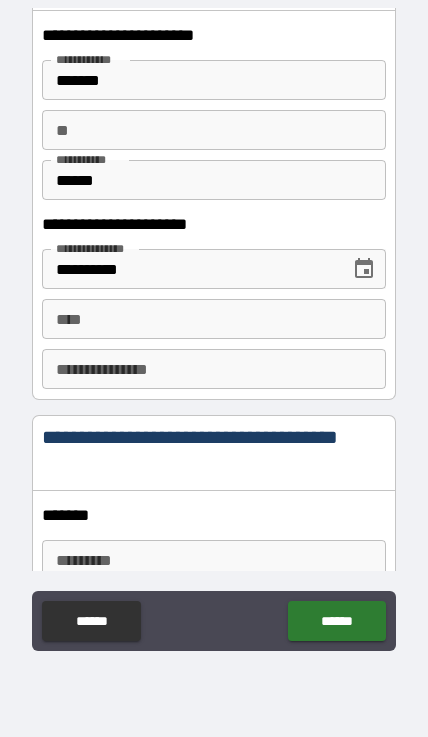 scroll, scrollTop: 2151, scrollLeft: 0, axis: vertical 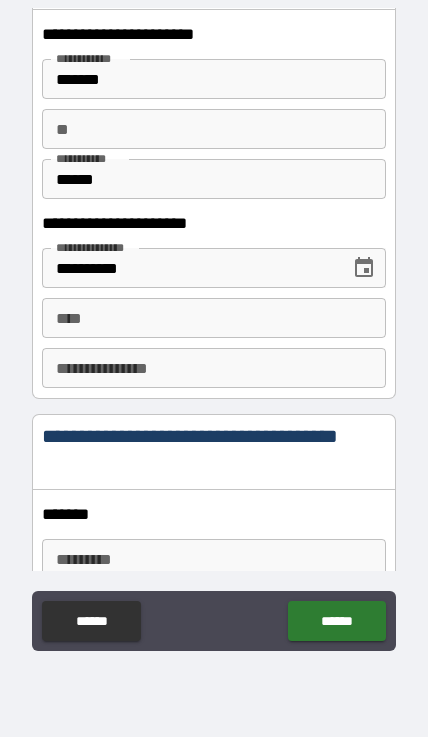 click on "****" at bounding box center [214, 318] 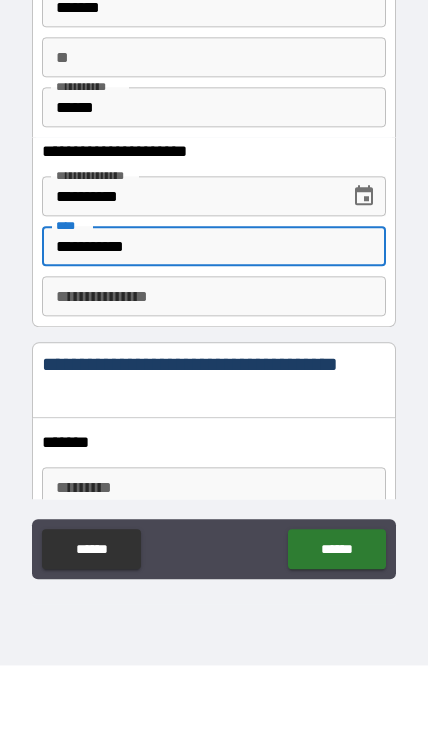 type on "**********" 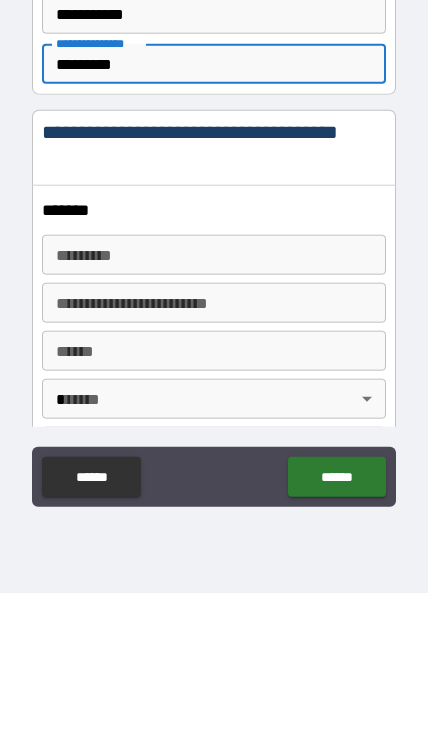 scroll, scrollTop: 2313, scrollLeft: 0, axis: vertical 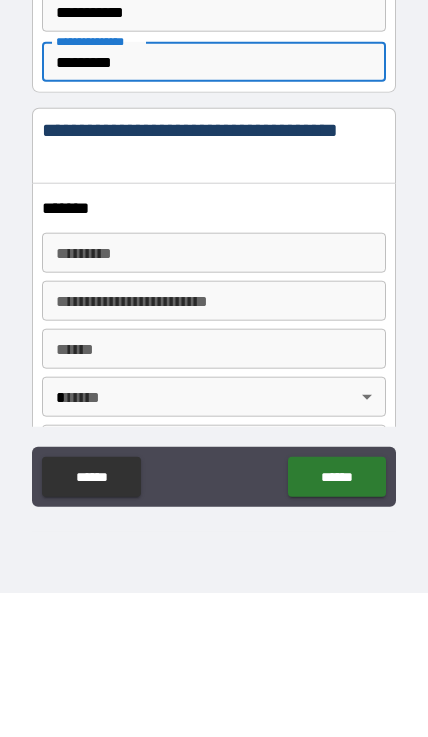 type on "*********" 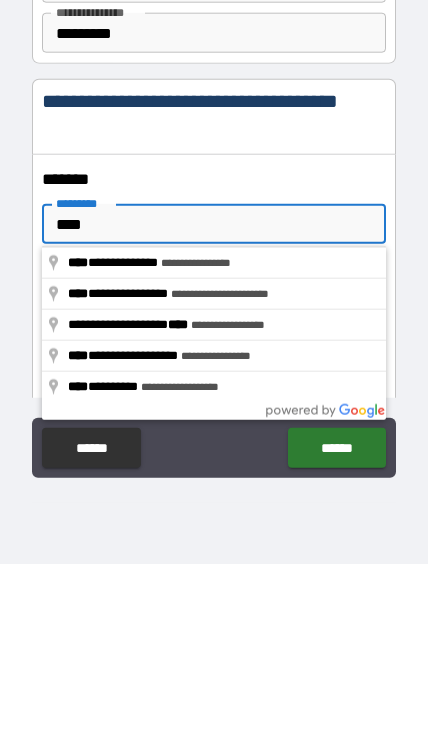 scroll, scrollTop: 89, scrollLeft: 0, axis: vertical 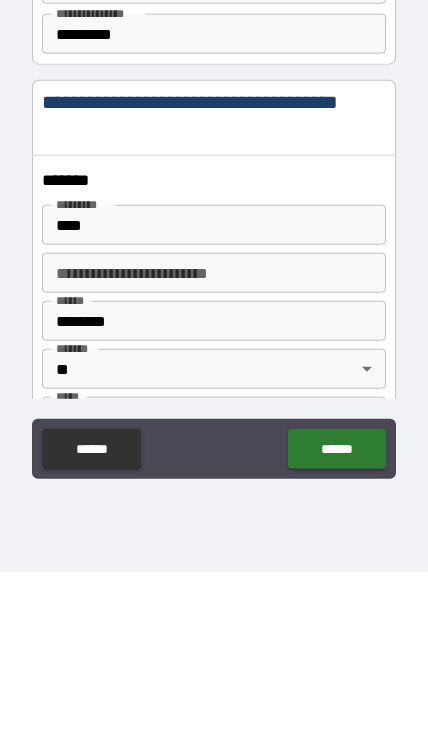 type on "**********" 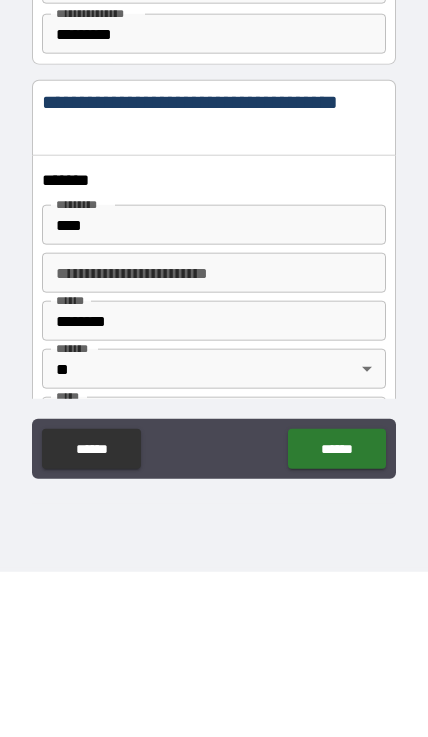 type on "********" 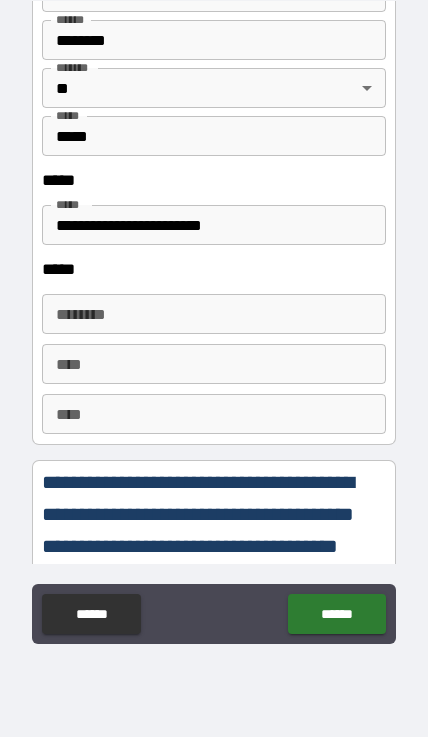 scroll, scrollTop: 2759, scrollLeft: 0, axis: vertical 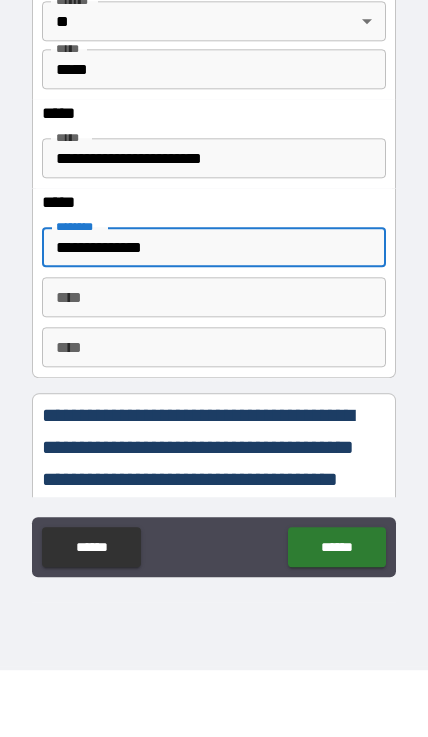 type on "**********" 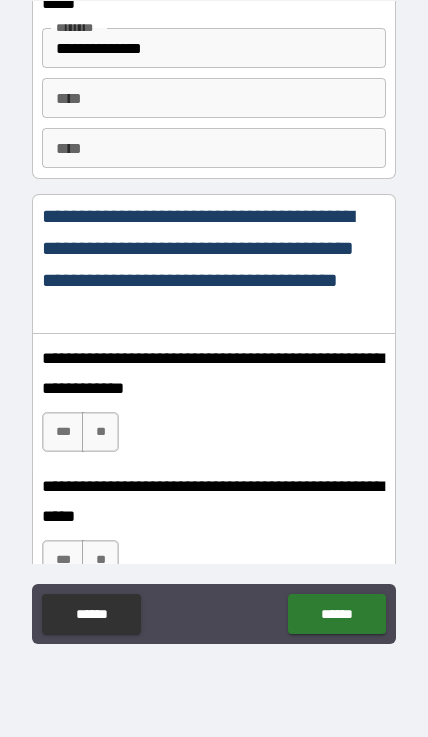 scroll, scrollTop: 3026, scrollLeft: 0, axis: vertical 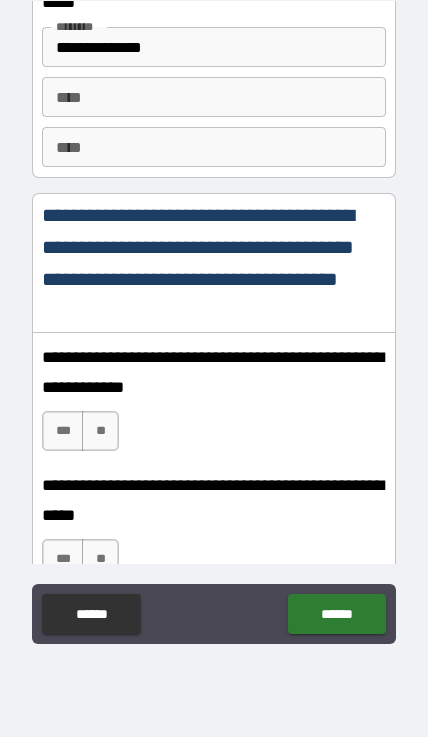 click on "***" at bounding box center [63, 431] 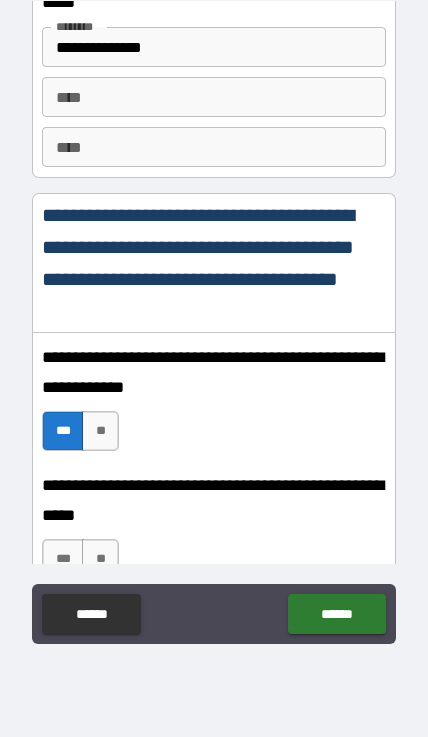 scroll, scrollTop: 90, scrollLeft: 0, axis: vertical 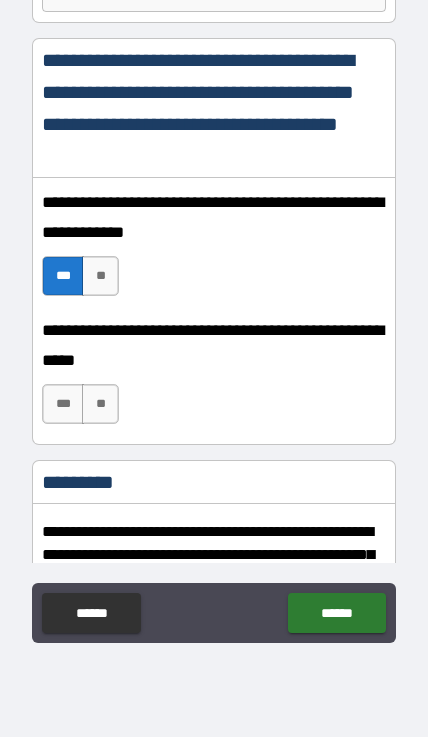 click on "***" at bounding box center [63, 404] 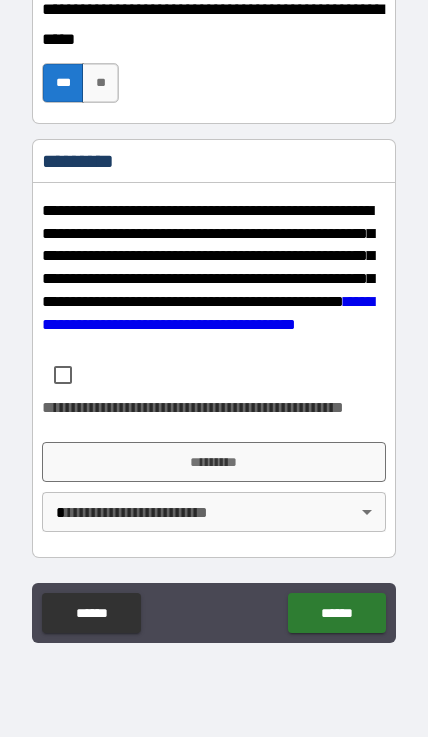 scroll, scrollTop: 3501, scrollLeft: 0, axis: vertical 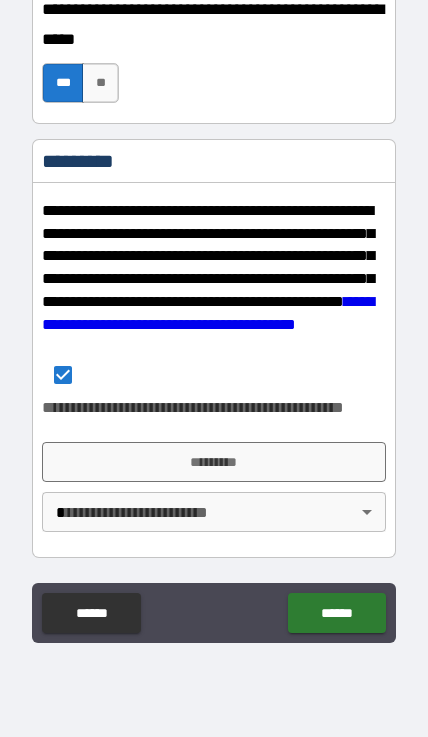 click on "*********" at bounding box center (214, 462) 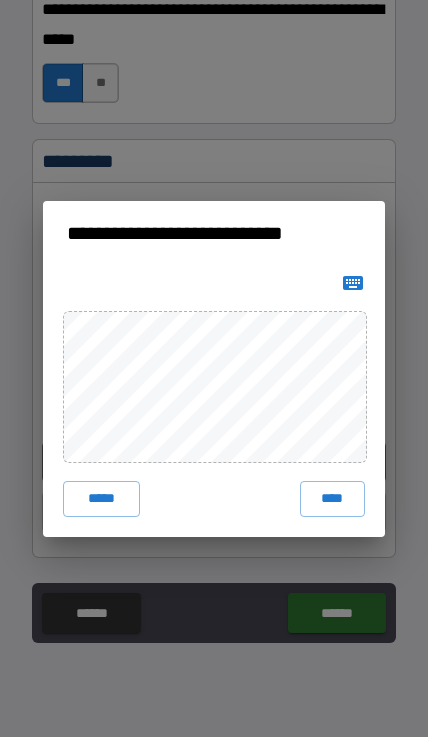 click on "****" at bounding box center [333, 499] 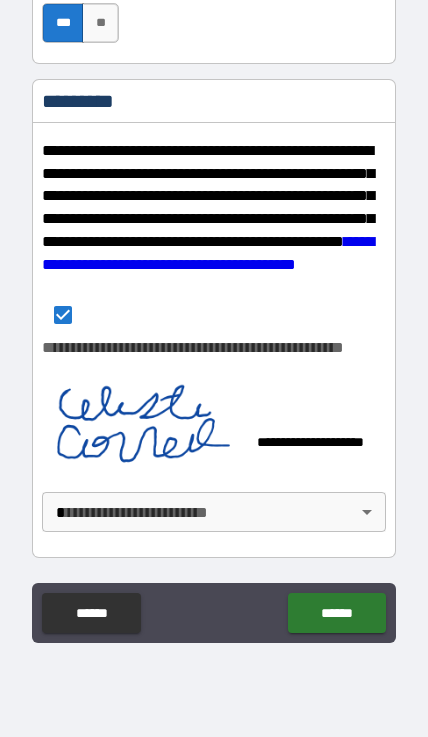 scroll, scrollTop: 3561, scrollLeft: 0, axis: vertical 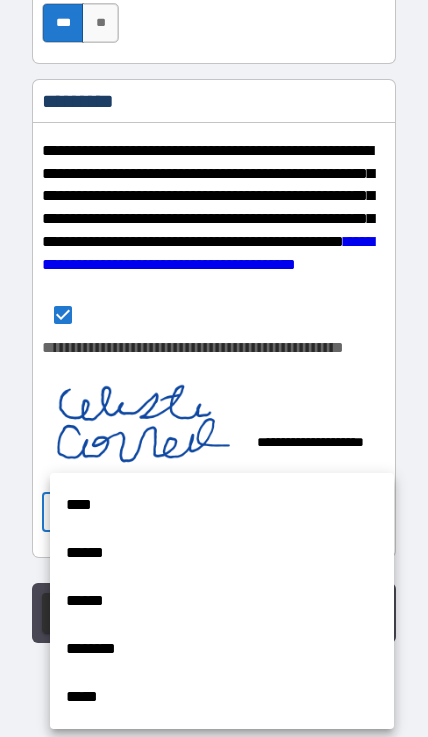 click on "****" at bounding box center (222, 505) 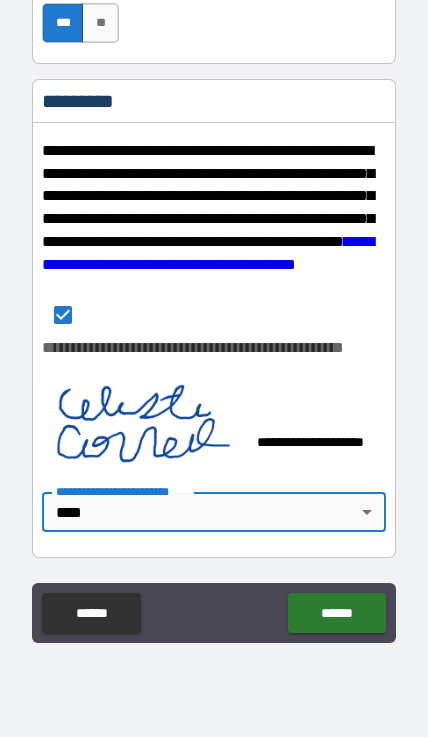 click on "******" at bounding box center [336, 613] 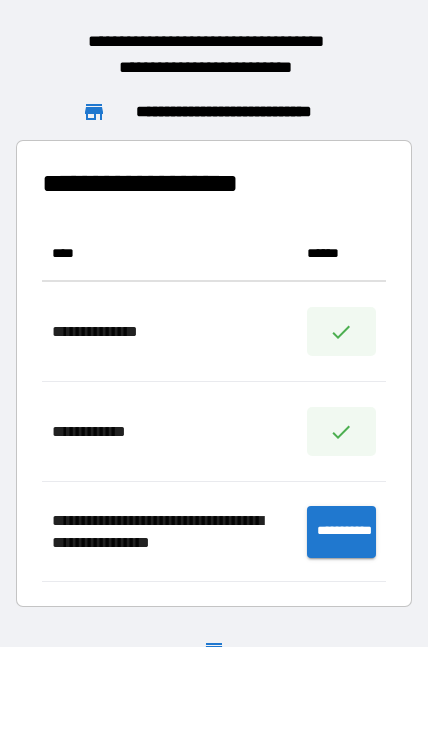 scroll, scrollTop: 356, scrollLeft: 344, axis: both 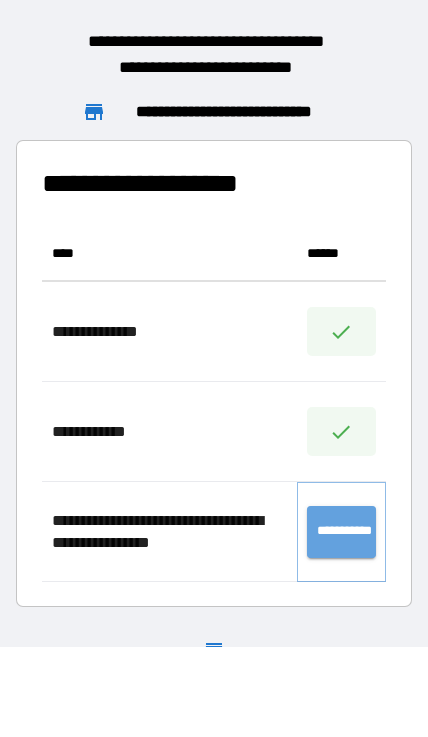 click on "**********" at bounding box center (341, 532) 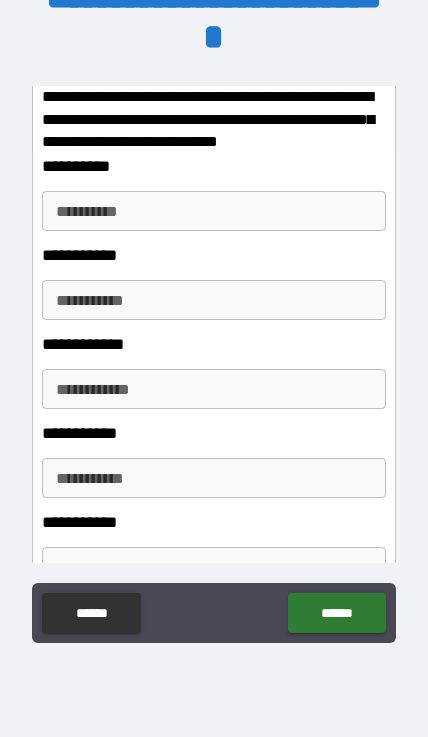 scroll, scrollTop: 364, scrollLeft: 0, axis: vertical 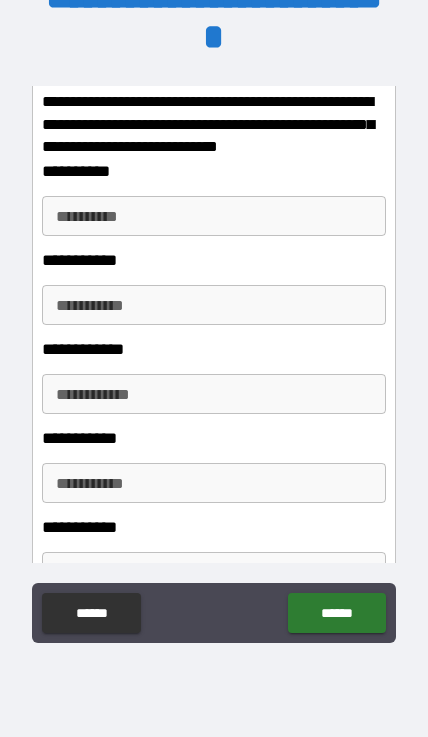 click on "**********" at bounding box center (214, 216) 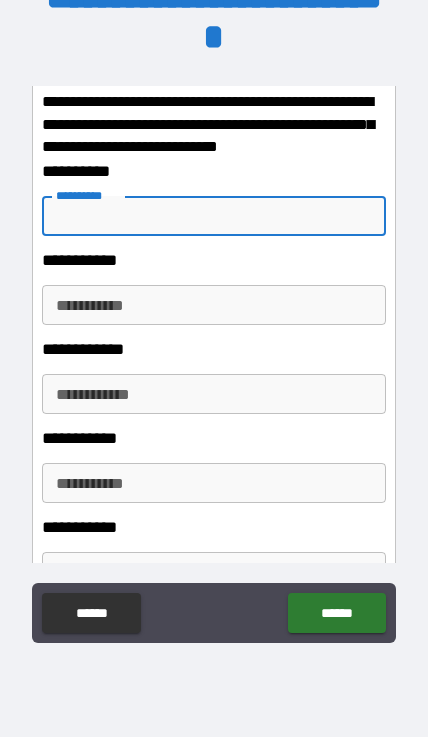 scroll, scrollTop: 82, scrollLeft: 0, axis: vertical 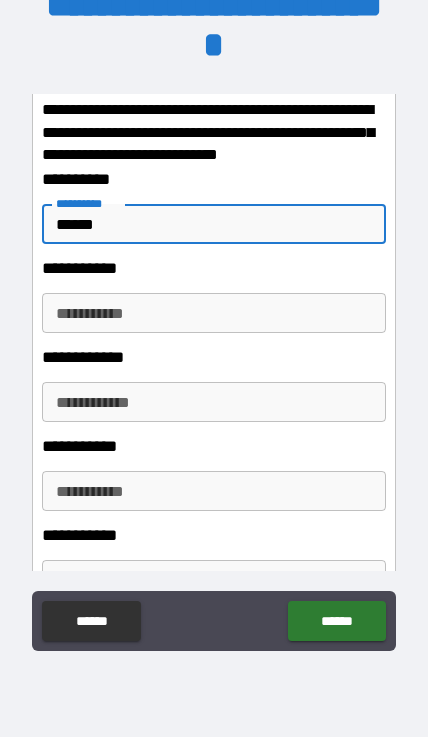 type on "******" 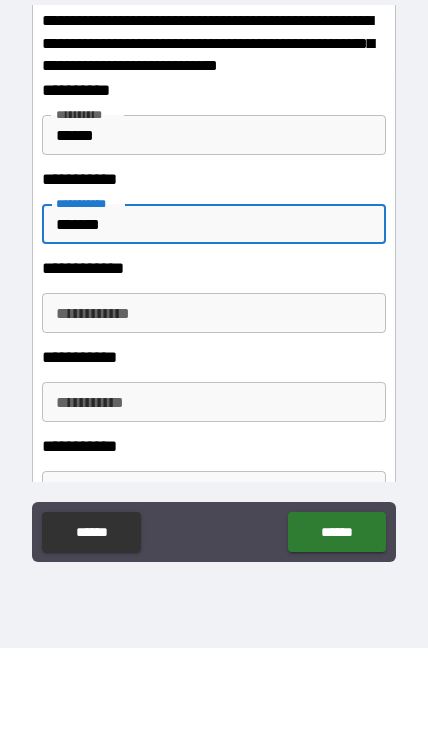 type on "*******" 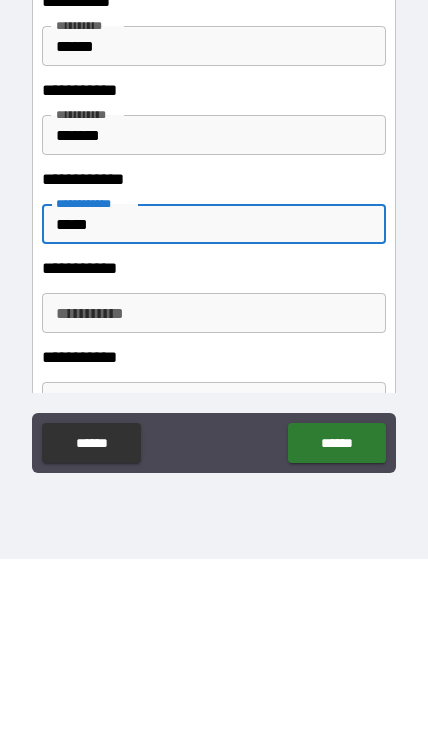 type on "*****" 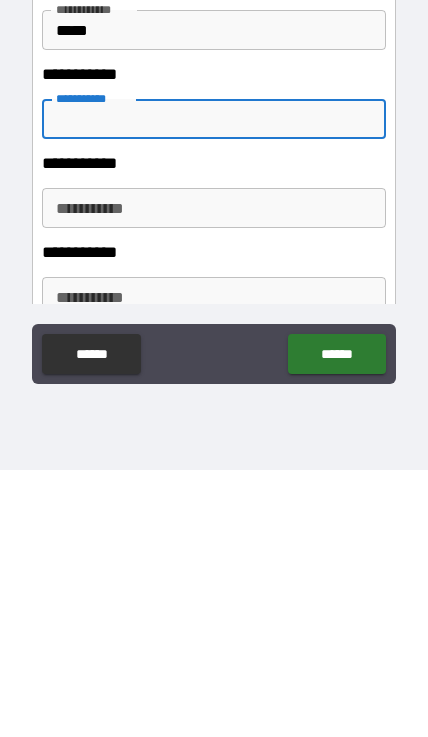scroll, scrollTop: 467, scrollLeft: 0, axis: vertical 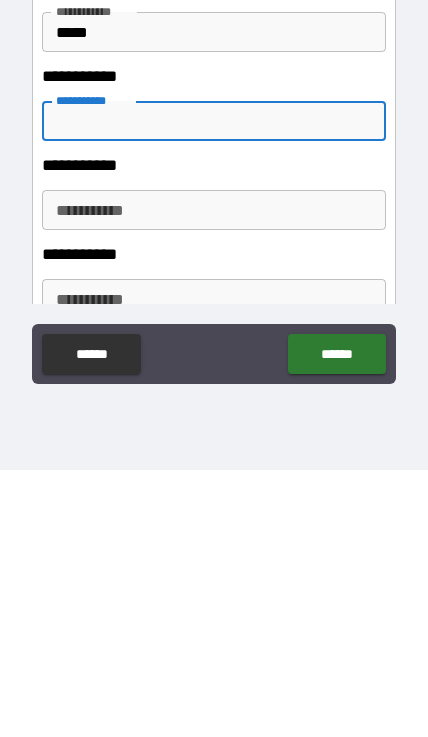 click on "**********" at bounding box center [214, 477] 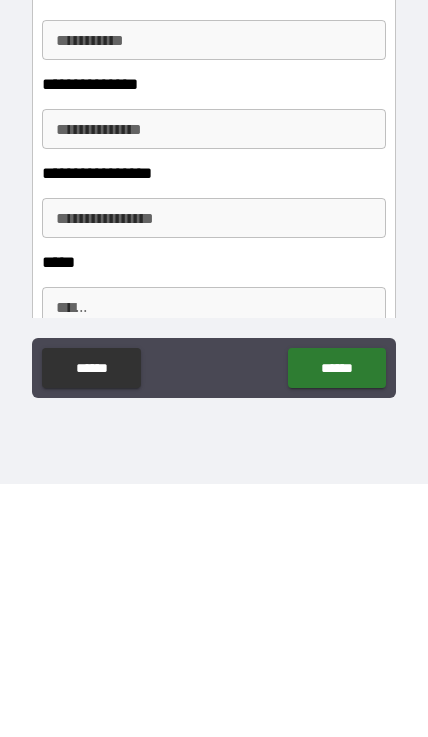 scroll, scrollTop: 742, scrollLeft: 0, axis: vertical 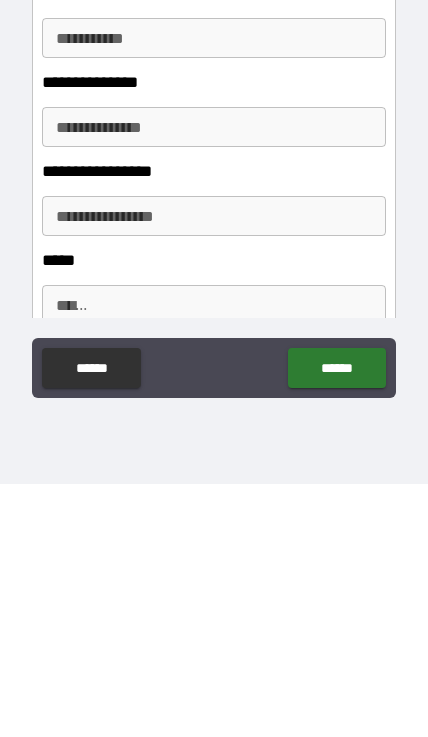 type on "**********" 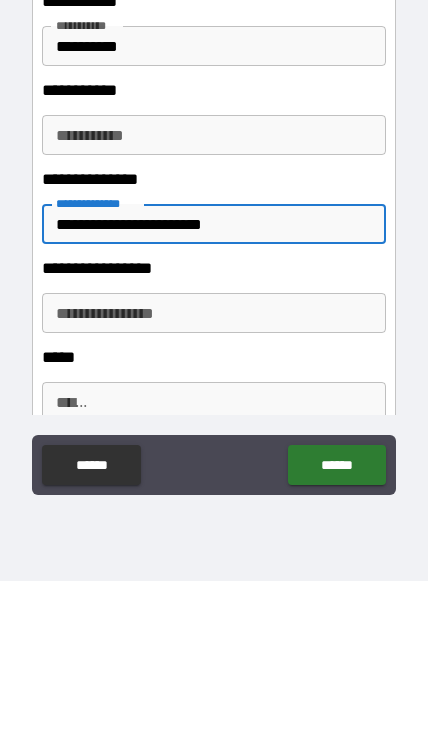 type on "**********" 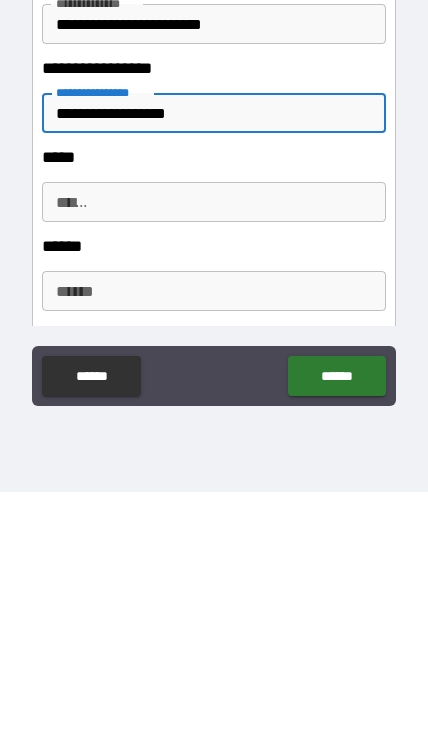 scroll, scrollTop: 878, scrollLeft: 0, axis: vertical 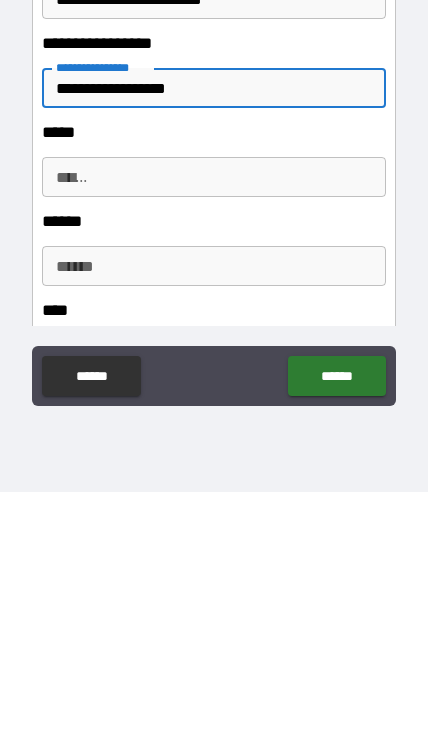 type on "**********" 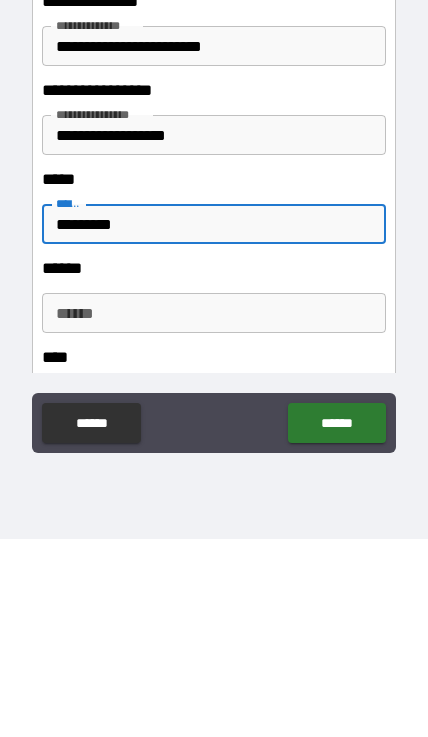 type on "********" 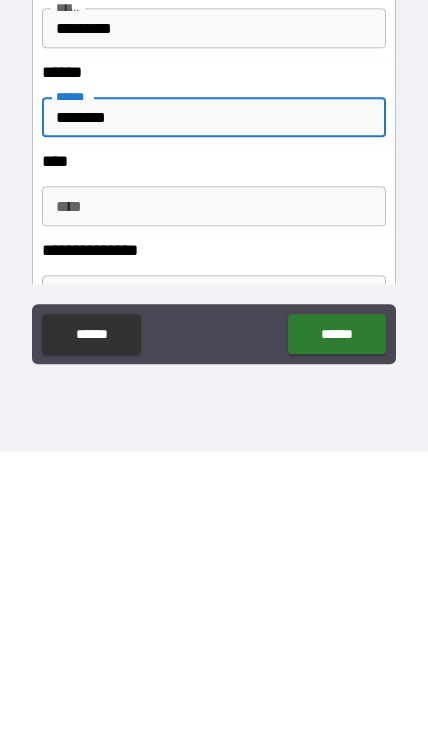 scroll, scrollTop: 986, scrollLeft: 0, axis: vertical 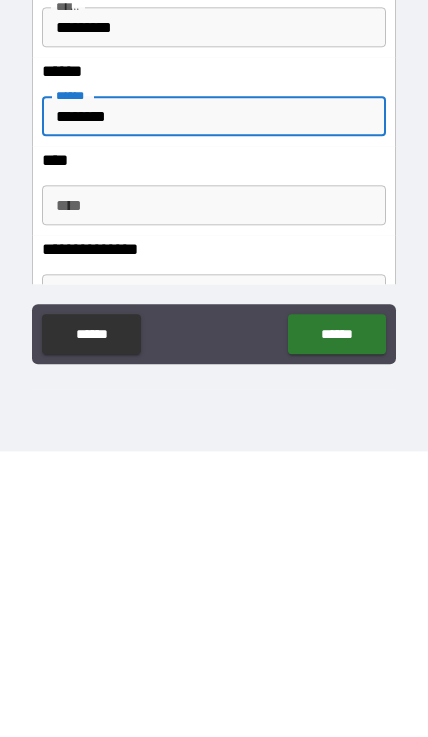 type on "*******" 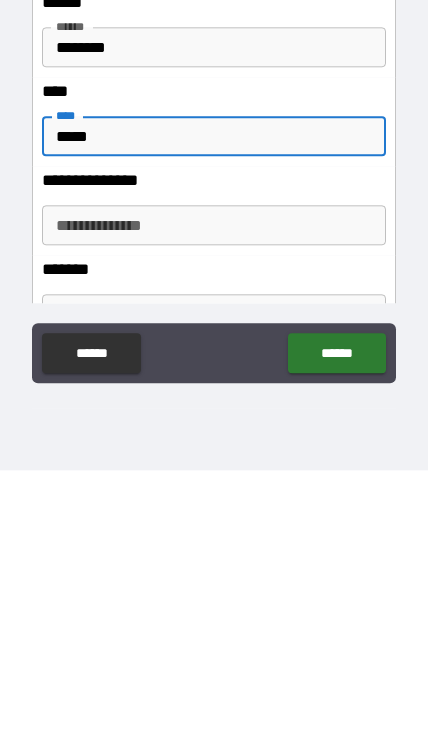 scroll, scrollTop: 1116, scrollLeft: 0, axis: vertical 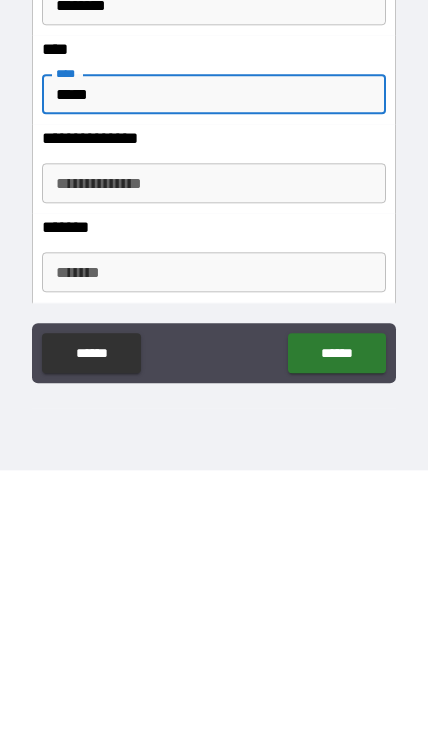 type on "*****" 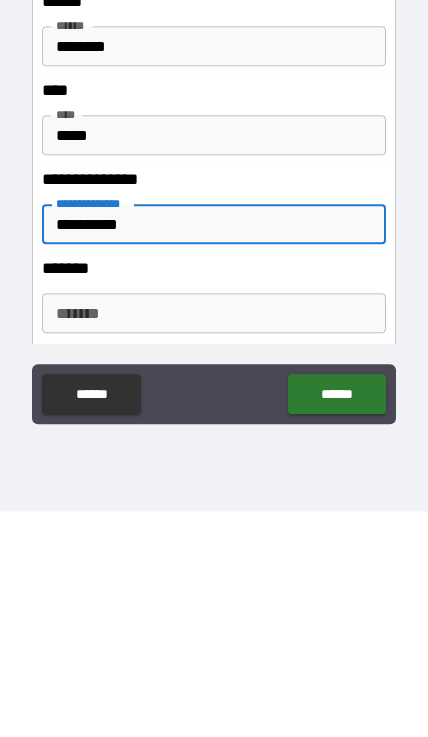 type on "**********" 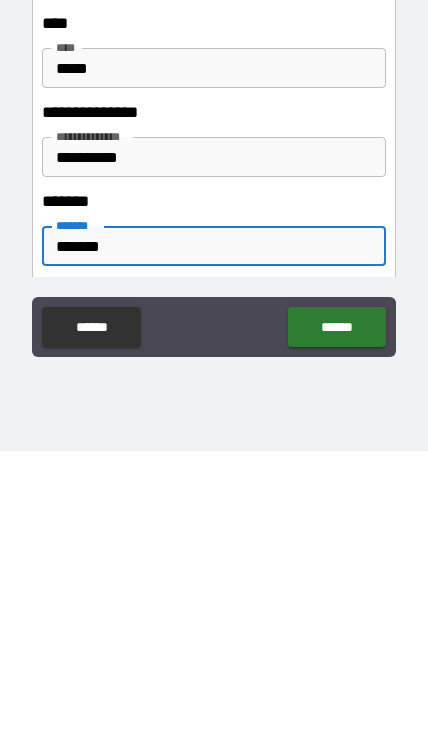 type on "******" 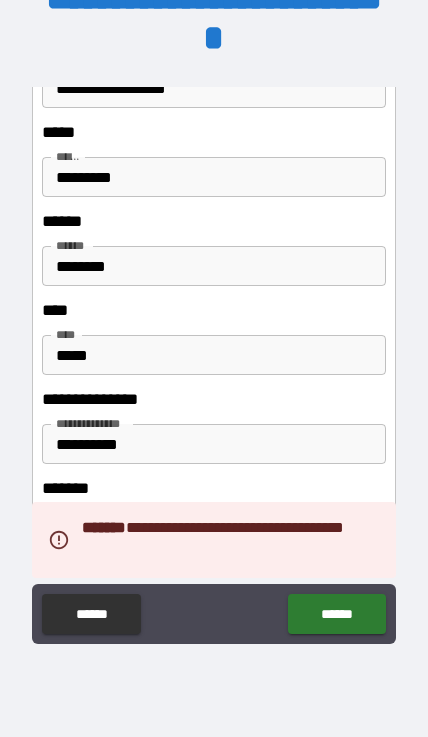 scroll, scrollTop: 90, scrollLeft: 0, axis: vertical 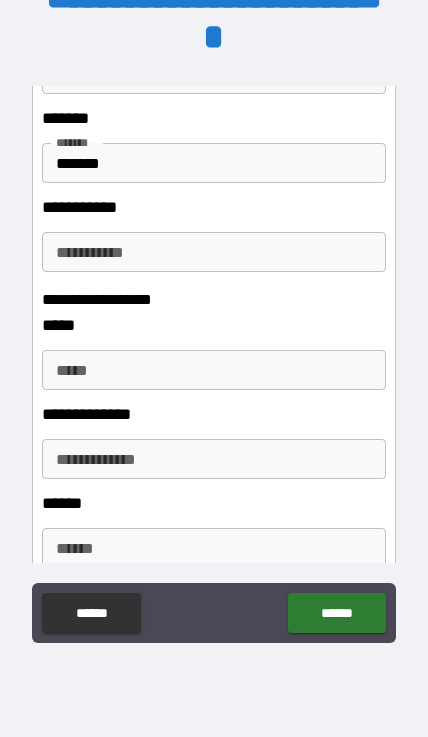 click on "**********" at bounding box center (214, 252) 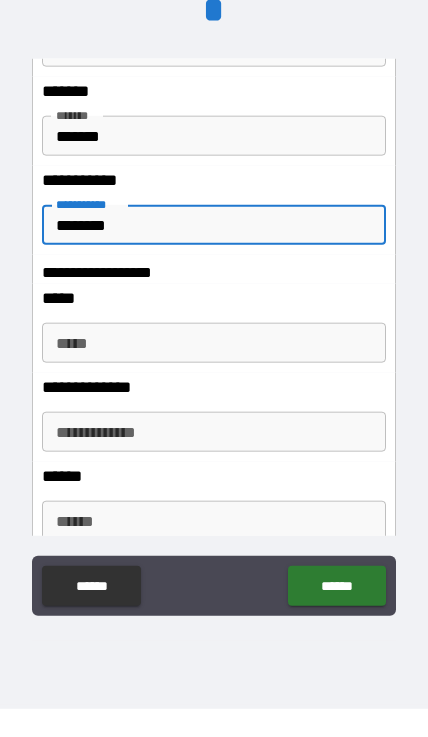 type on "*******" 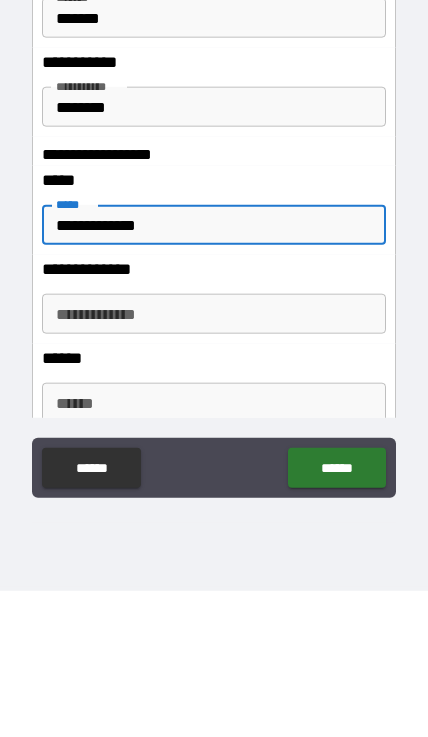 type on "**********" 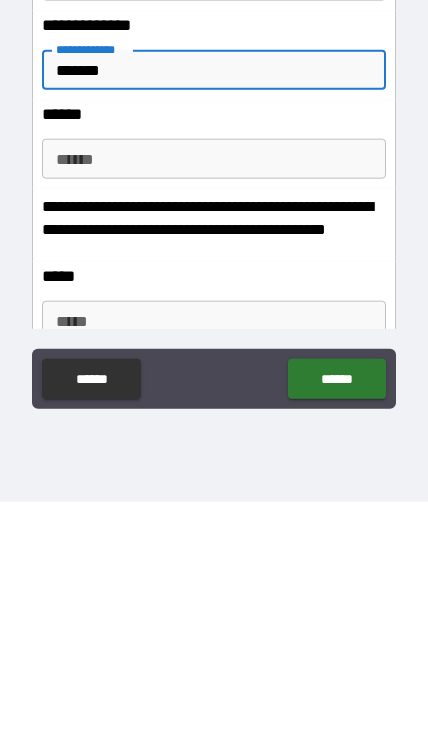 scroll, scrollTop: 1641, scrollLeft: 0, axis: vertical 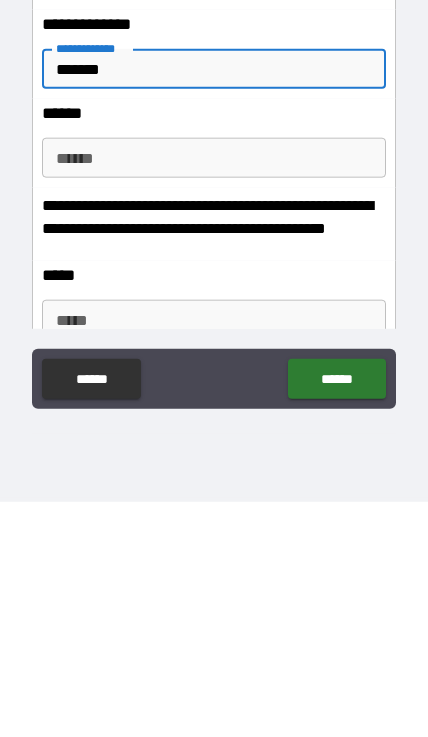 type on "*******" 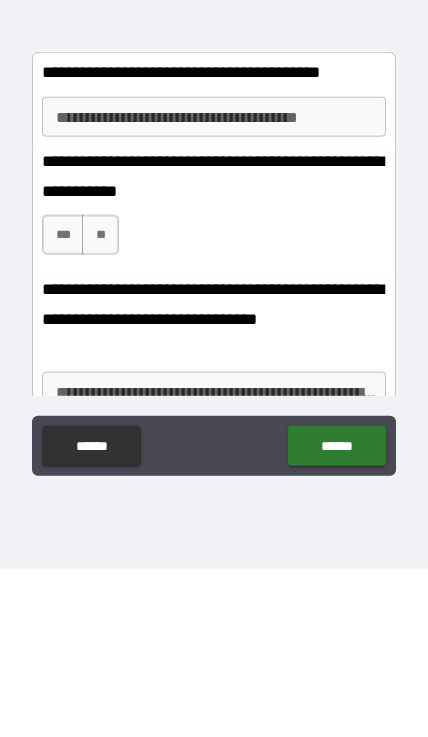 scroll, scrollTop: 2370, scrollLeft: 0, axis: vertical 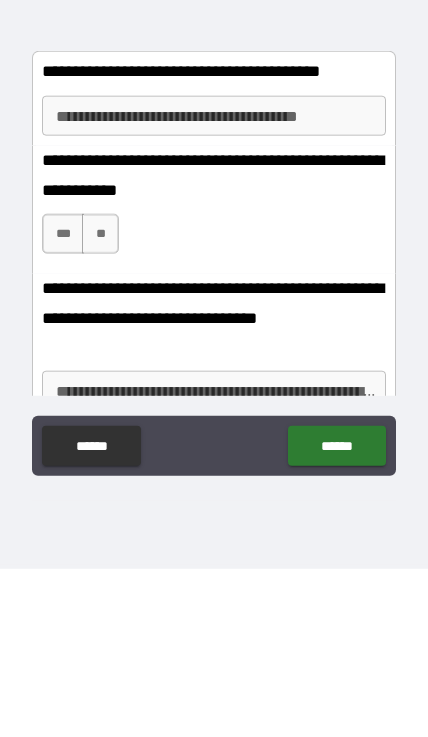 type on "**********" 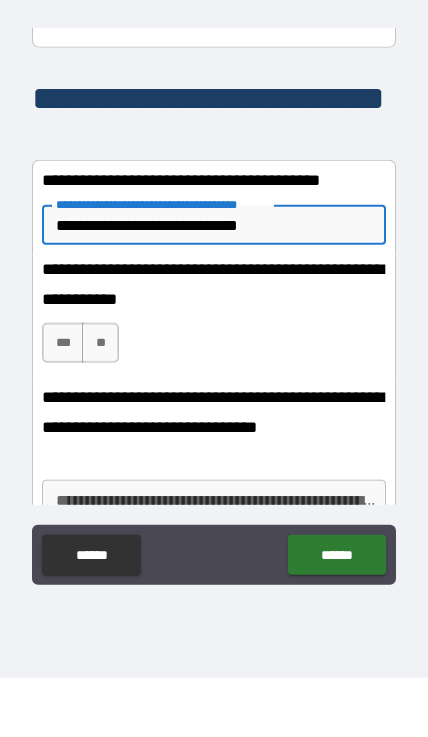 type on "**********" 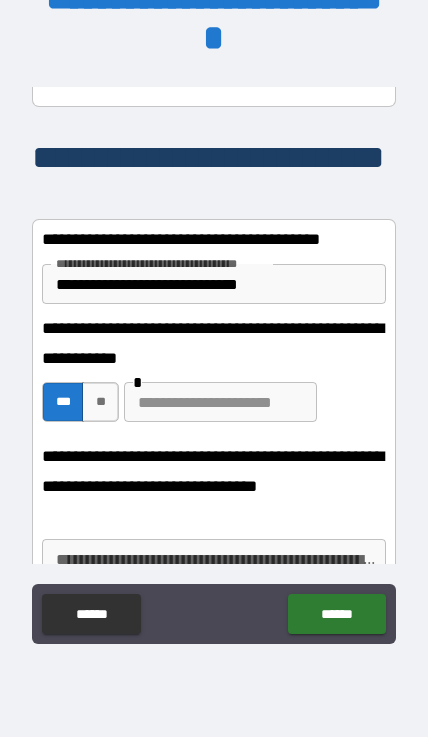 scroll, scrollTop: 89, scrollLeft: 0, axis: vertical 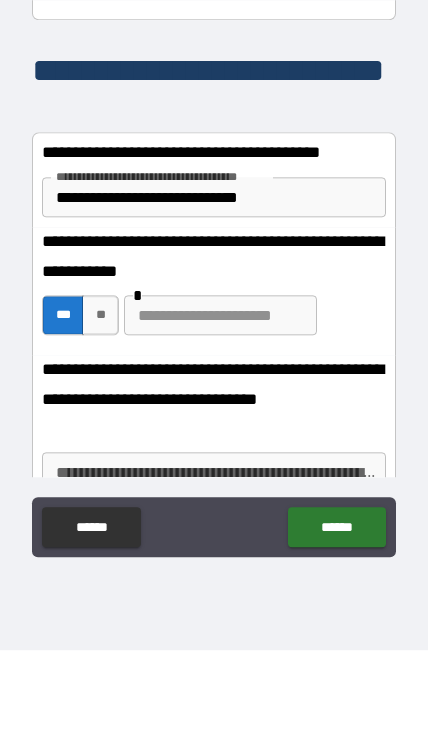 click at bounding box center (220, 402) 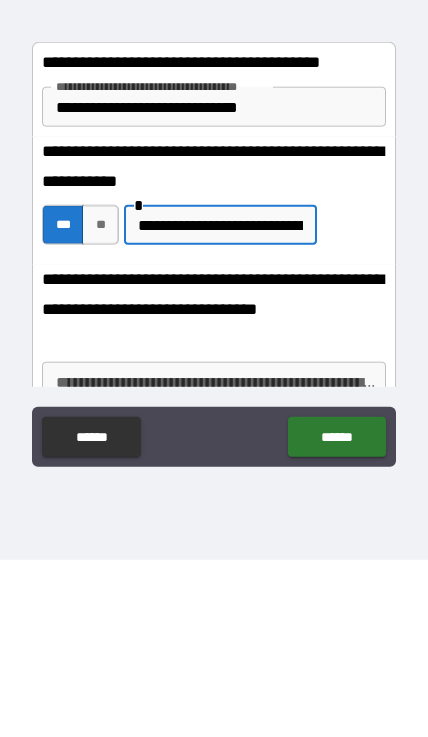 type on "**********" 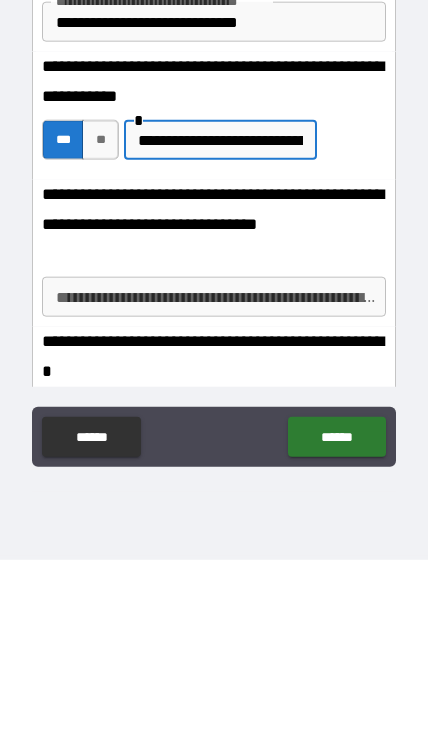 scroll, scrollTop: 2492, scrollLeft: 0, axis: vertical 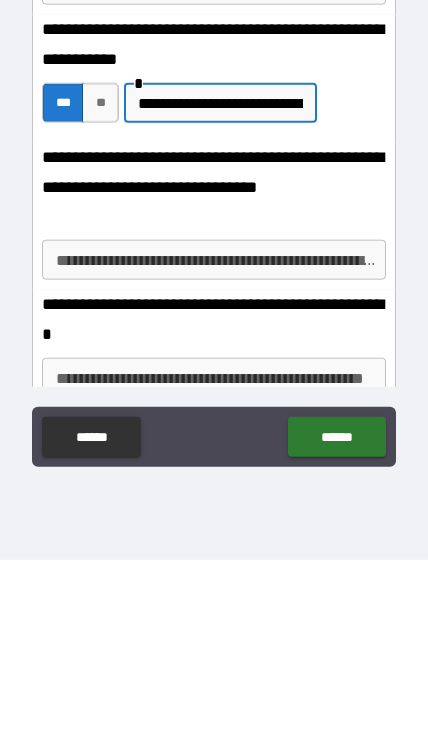 click on "**********" at bounding box center (214, 437) 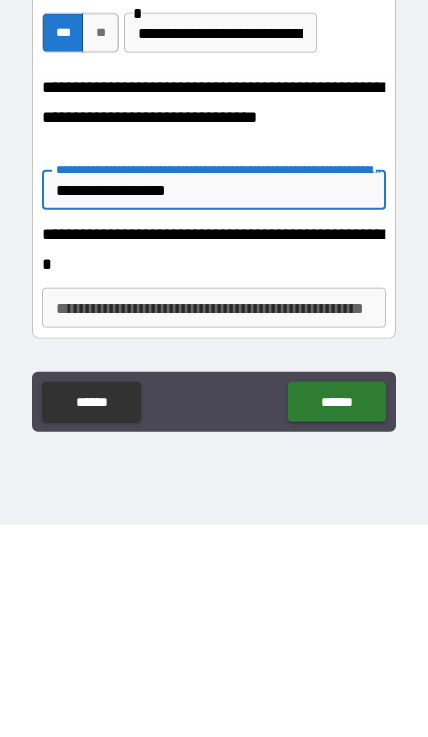 scroll, scrollTop: 2565, scrollLeft: 0, axis: vertical 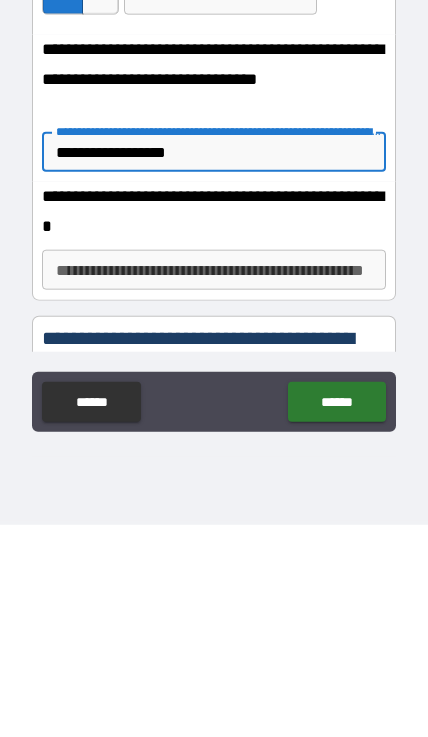type on "**********" 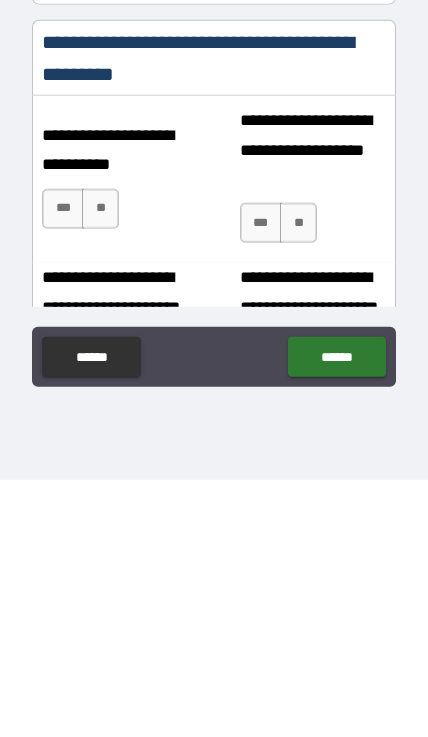 scroll, scrollTop: 2837, scrollLeft: 0, axis: vertical 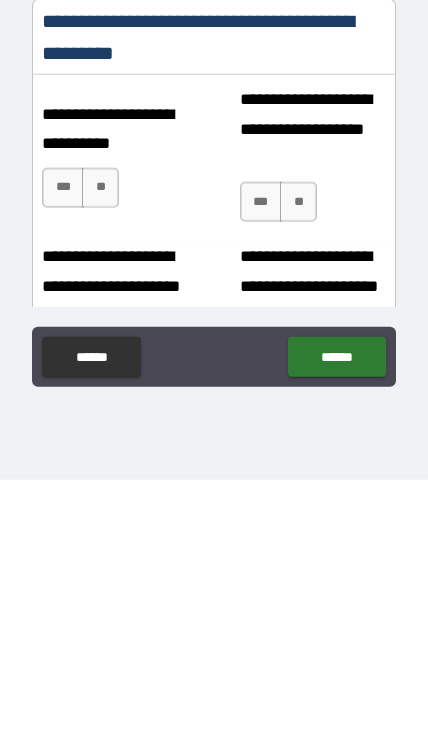 type on "**********" 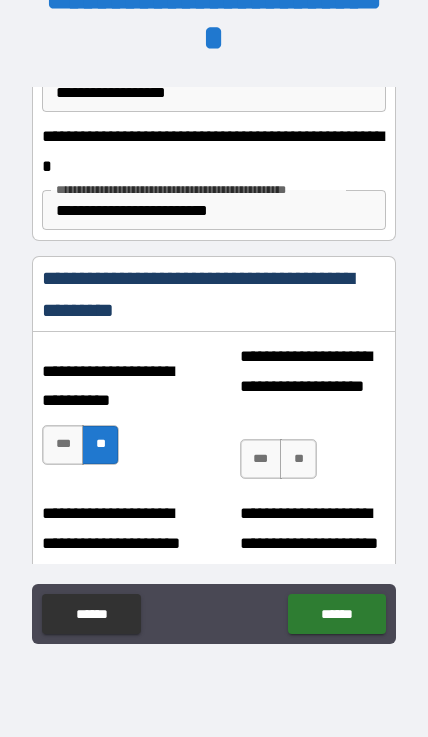 click on "**" at bounding box center [298, 459] 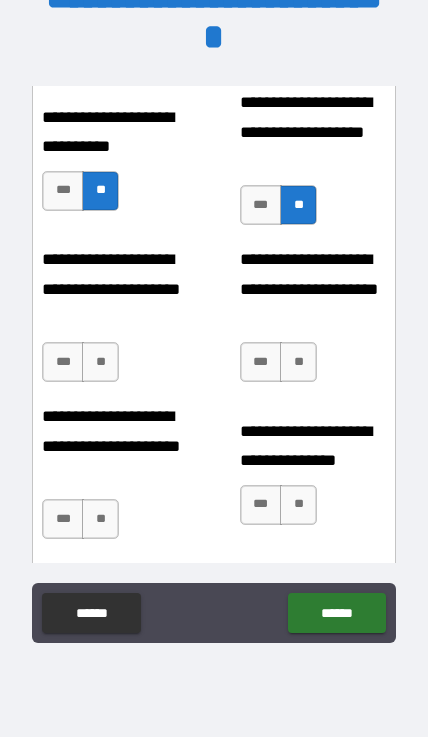 scroll, scrollTop: 3107, scrollLeft: 0, axis: vertical 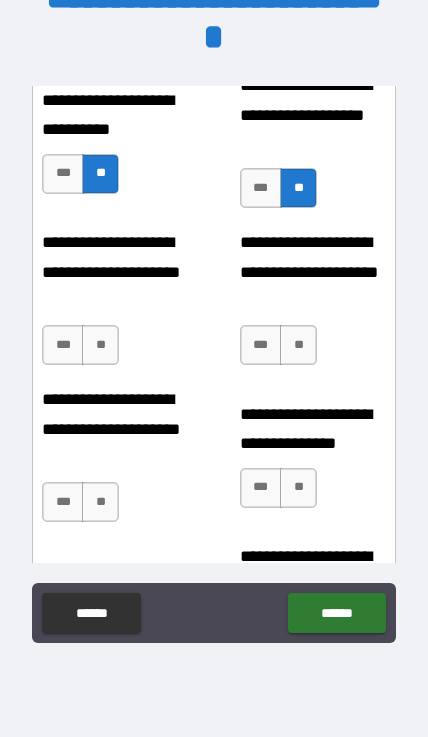 click on "**" at bounding box center [100, 345] 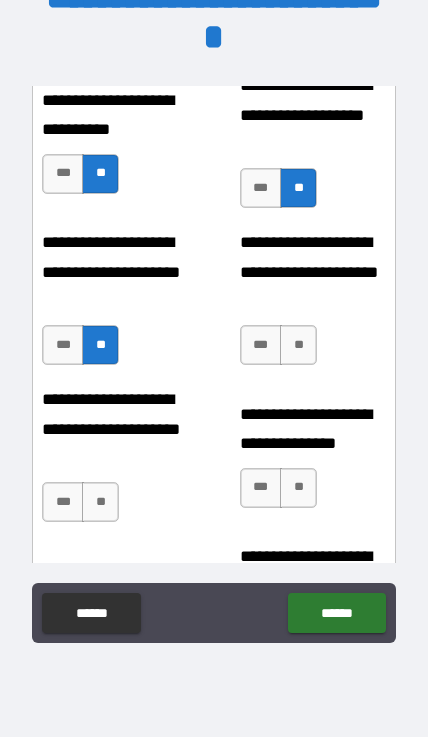 click on "***" at bounding box center [261, 345] 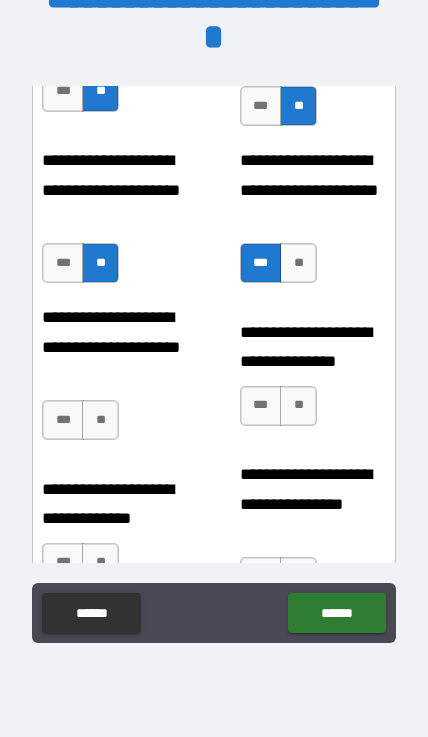 scroll, scrollTop: 3192, scrollLeft: 0, axis: vertical 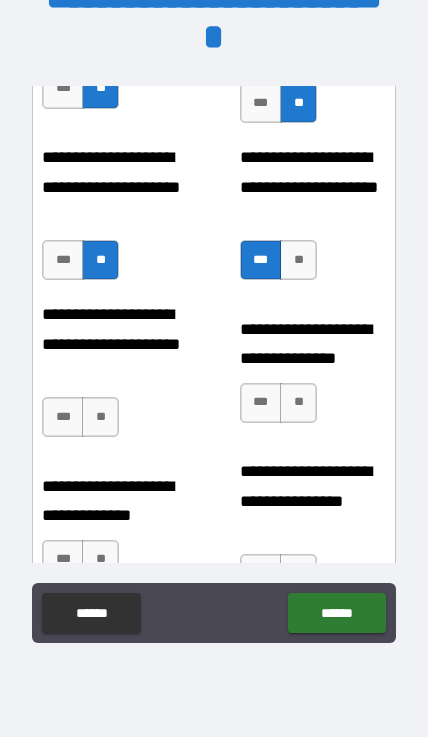 click on "***" at bounding box center (261, 403) 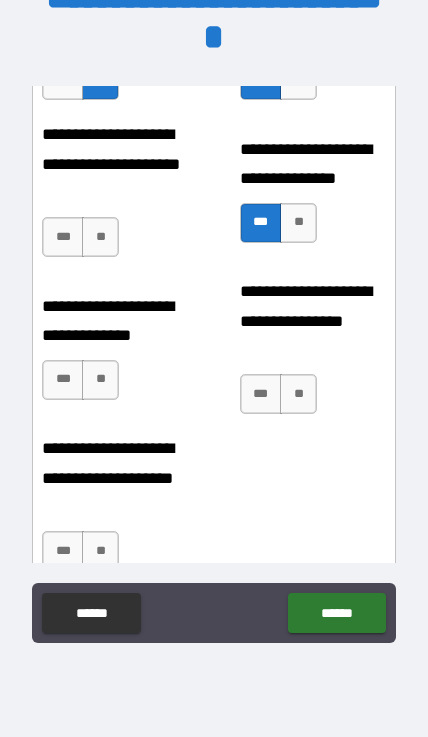 scroll, scrollTop: 3381, scrollLeft: 0, axis: vertical 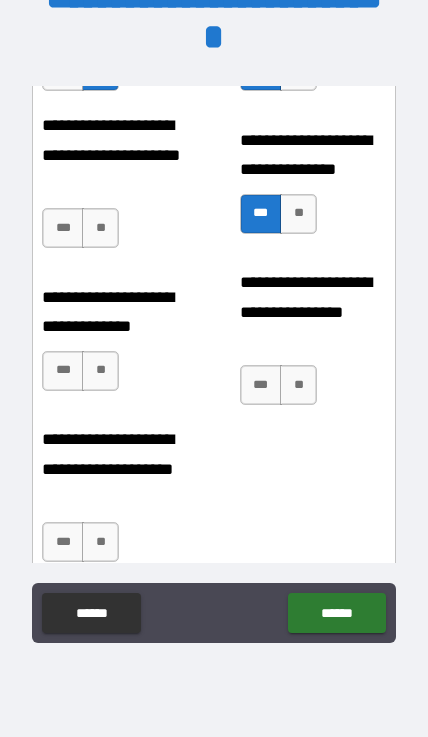 click on "***" at bounding box center [63, 371] 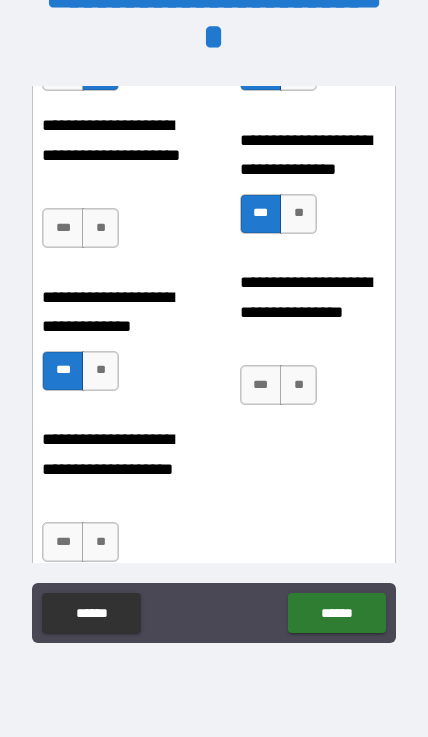 click on "***" at bounding box center (261, 385) 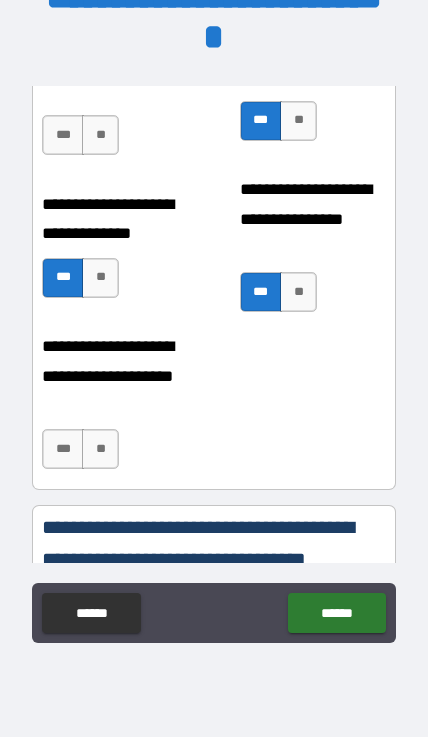 scroll, scrollTop: 3492, scrollLeft: 0, axis: vertical 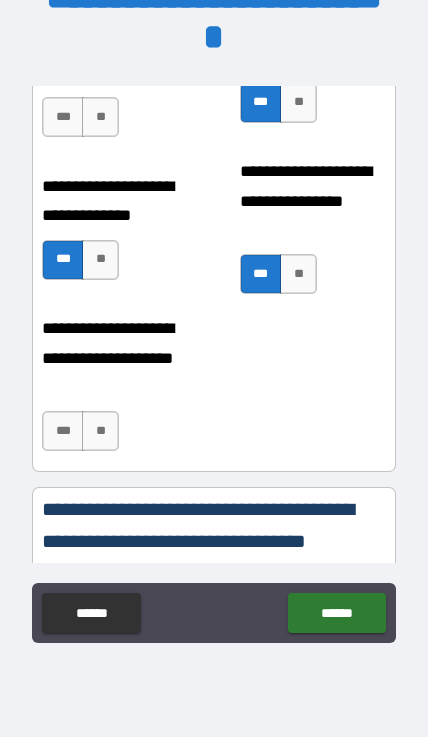 click on "***" at bounding box center (63, 431) 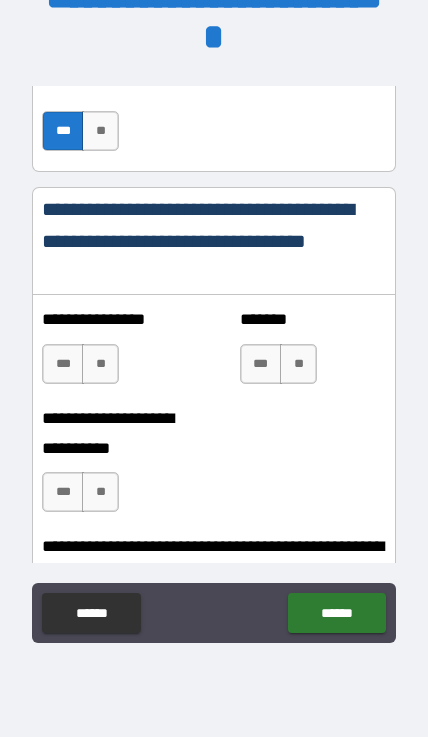 scroll, scrollTop: 3798, scrollLeft: 0, axis: vertical 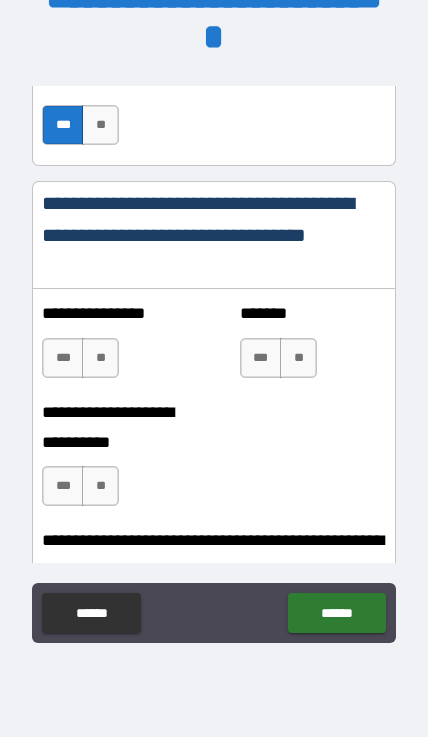 click on "***" at bounding box center (63, 358) 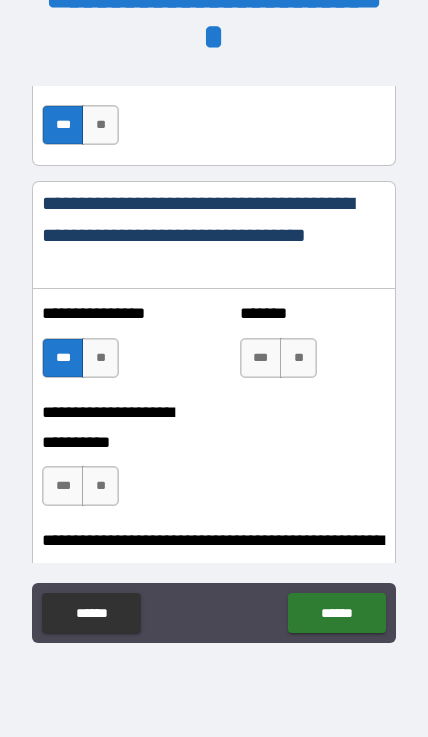 click on "***" at bounding box center (261, 358) 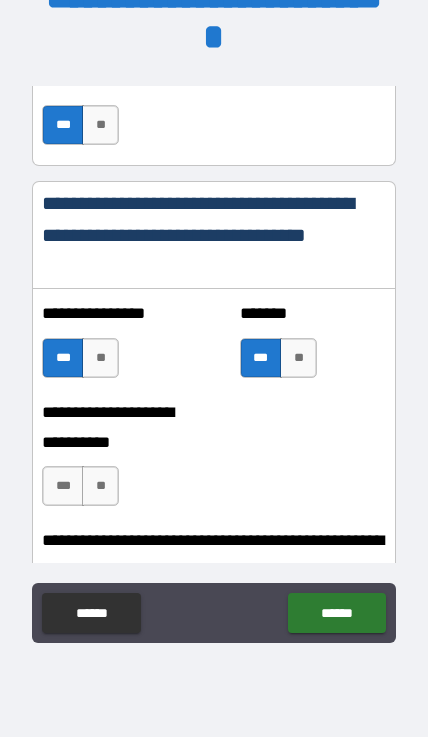 click on "***" at bounding box center (63, 486) 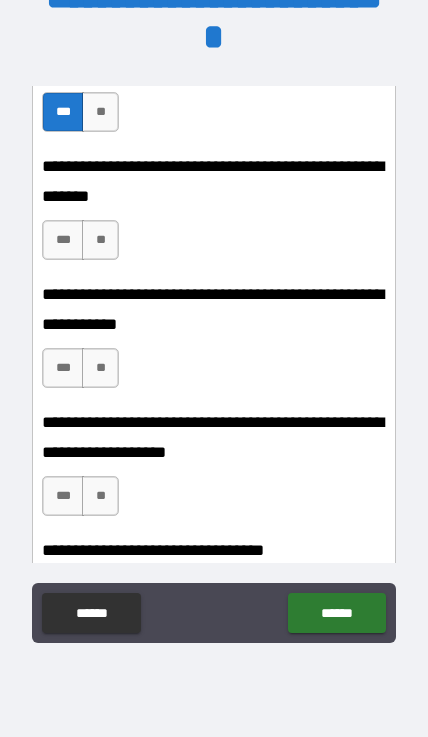 scroll, scrollTop: 4168, scrollLeft: 0, axis: vertical 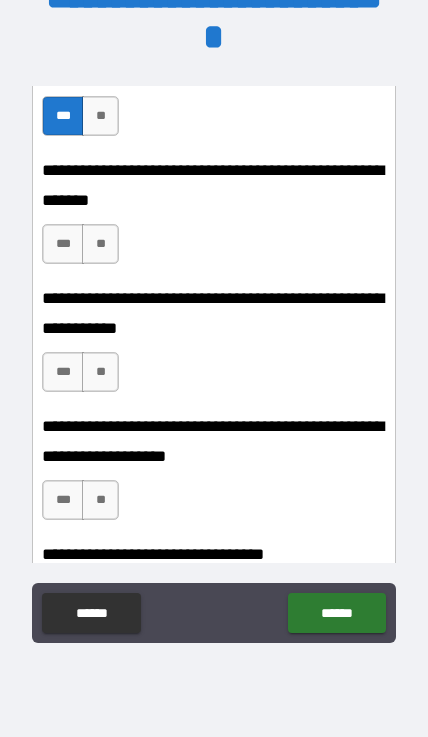 click on "**" at bounding box center [100, 244] 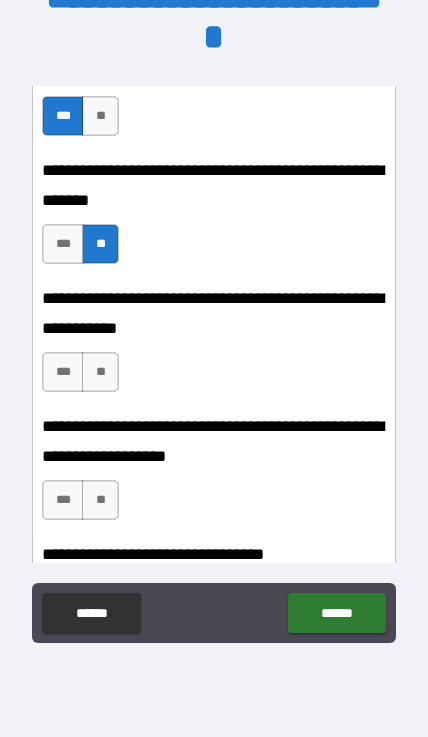 click on "**********" at bounding box center [214, 185] 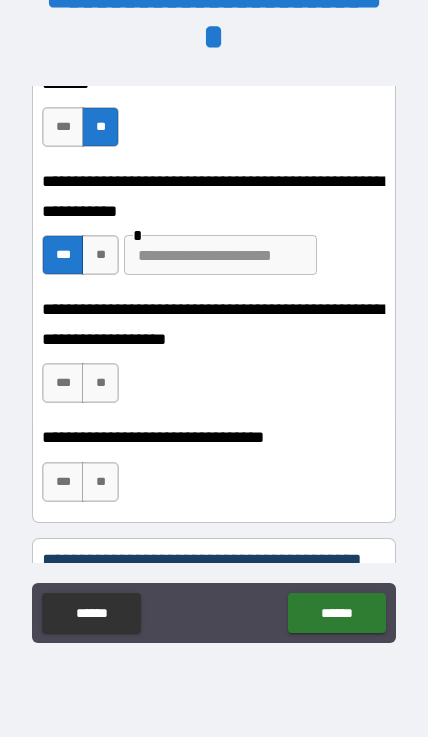 scroll, scrollTop: 4274, scrollLeft: 0, axis: vertical 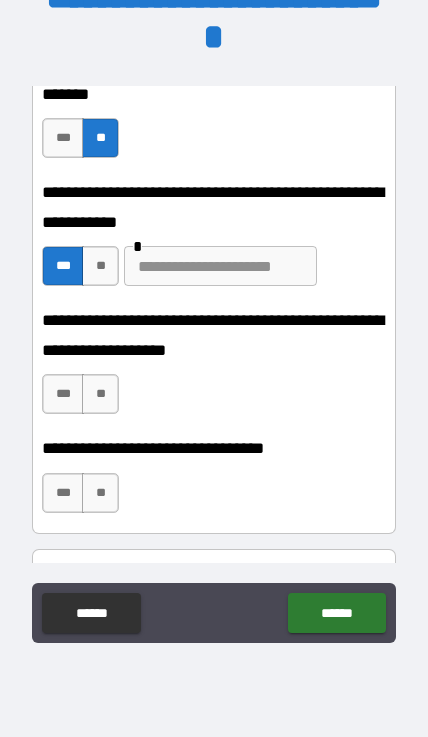 click at bounding box center [220, 266] 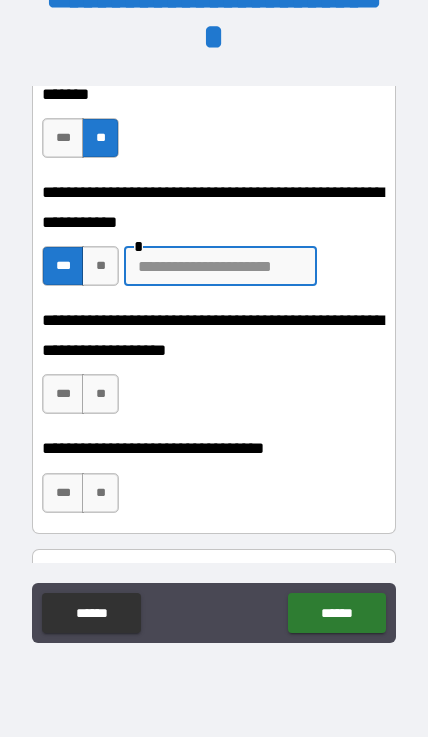 scroll, scrollTop: 89, scrollLeft: 0, axis: vertical 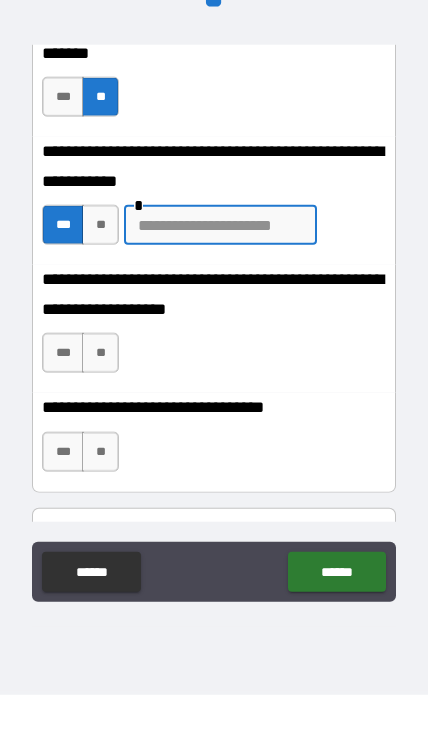 click on "**" at bounding box center [100, 267] 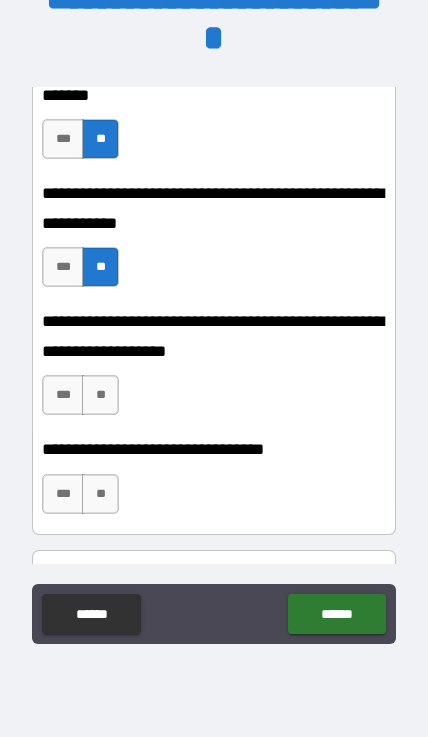 click on "***" at bounding box center (63, 395) 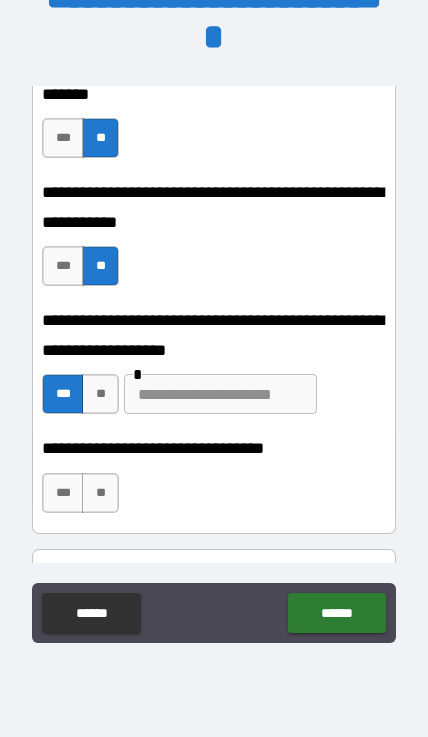 click at bounding box center (220, 394) 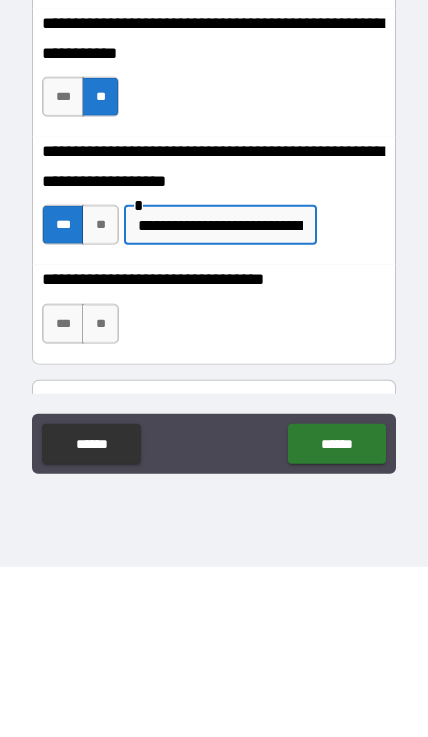 type on "**********" 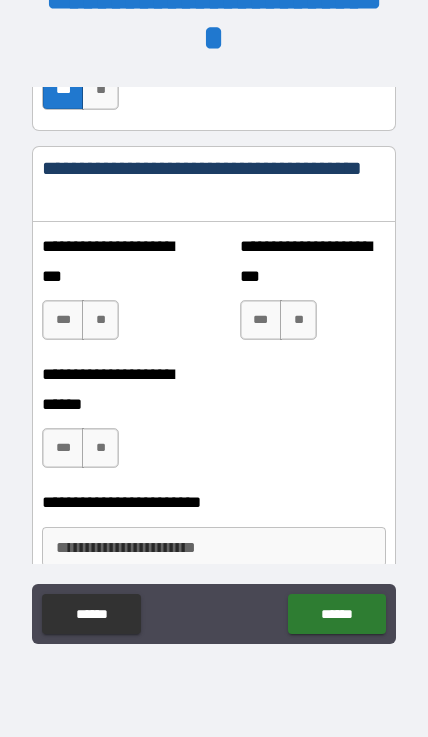 scroll, scrollTop: 4688, scrollLeft: 0, axis: vertical 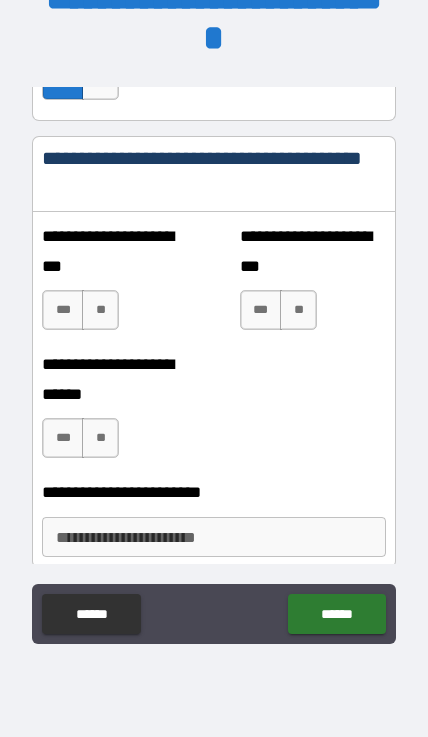 click on "***" at bounding box center (63, 310) 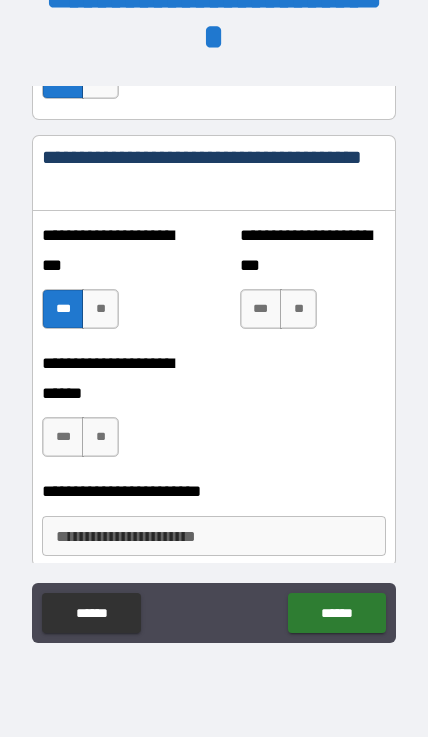 click on "***" at bounding box center (261, 309) 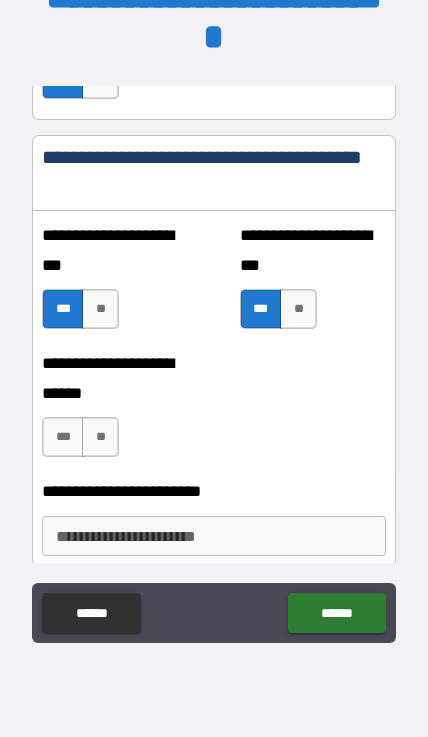 click on "***" at bounding box center (63, 437) 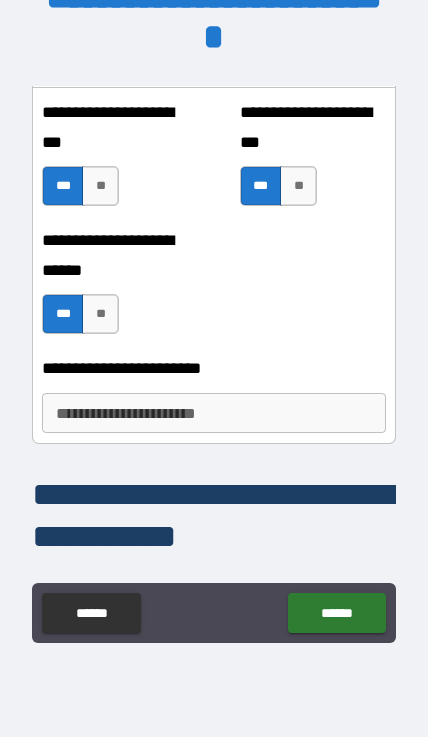 scroll, scrollTop: 4814, scrollLeft: 0, axis: vertical 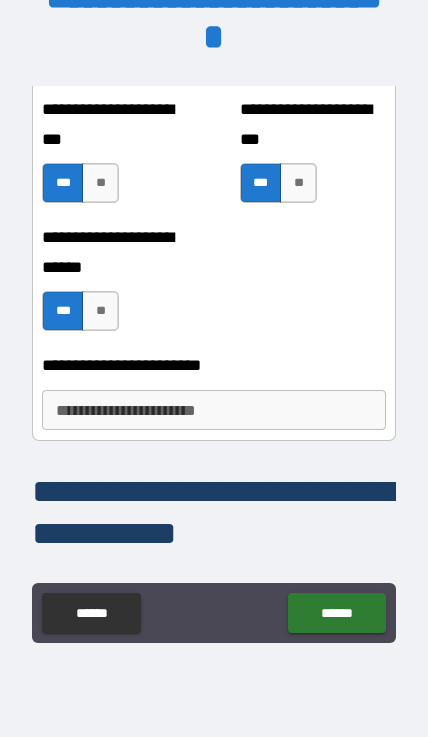 click on "**********" at bounding box center (214, 410) 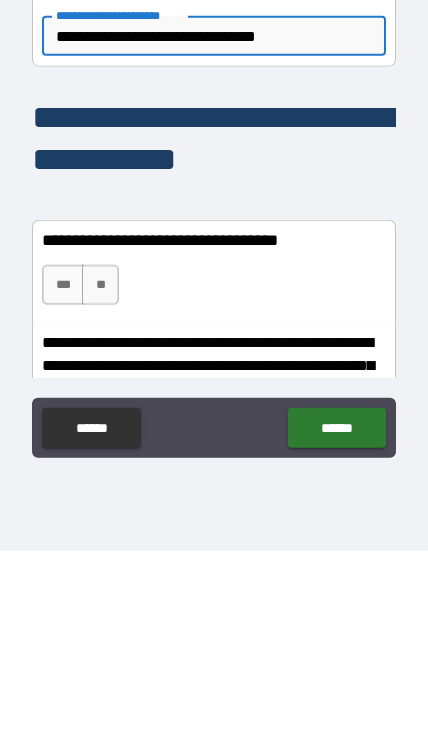 scroll, scrollTop: 5007, scrollLeft: 0, axis: vertical 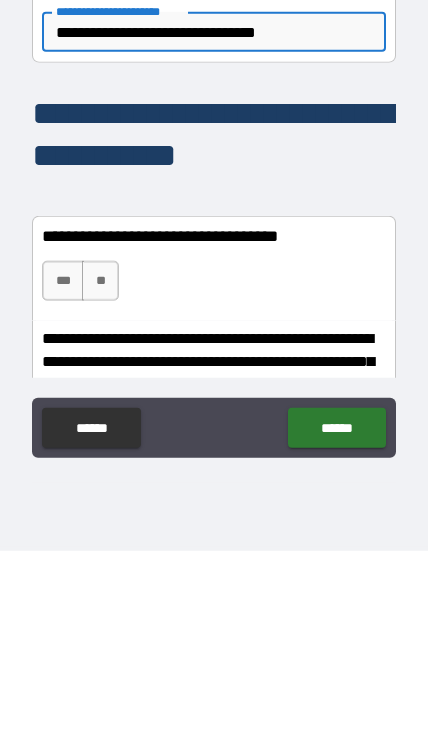 type on "**********" 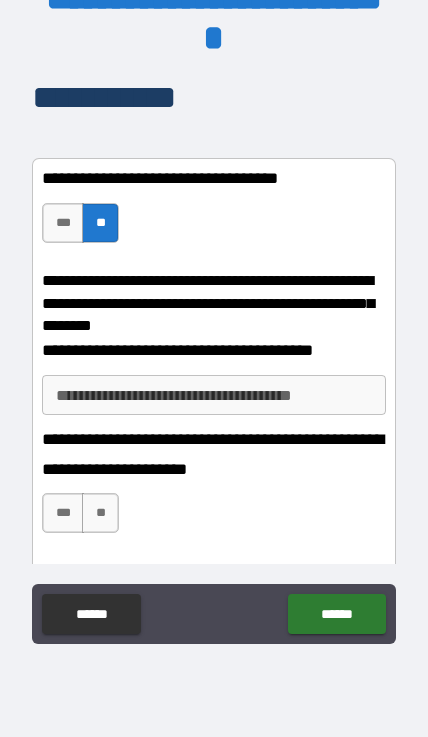 scroll, scrollTop: 5260, scrollLeft: 0, axis: vertical 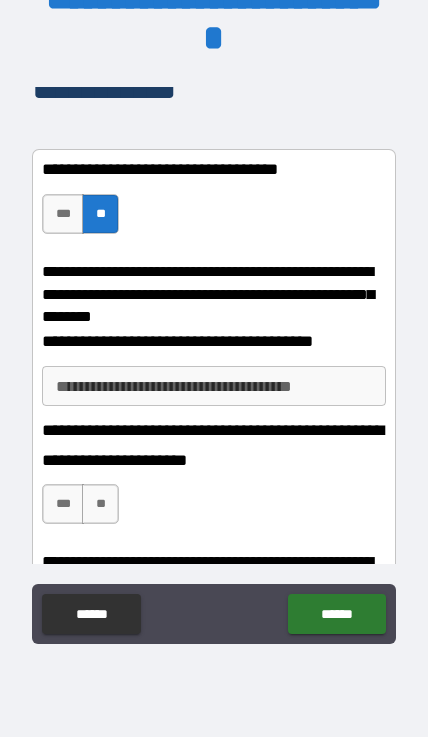 click on "**" at bounding box center [100, 504] 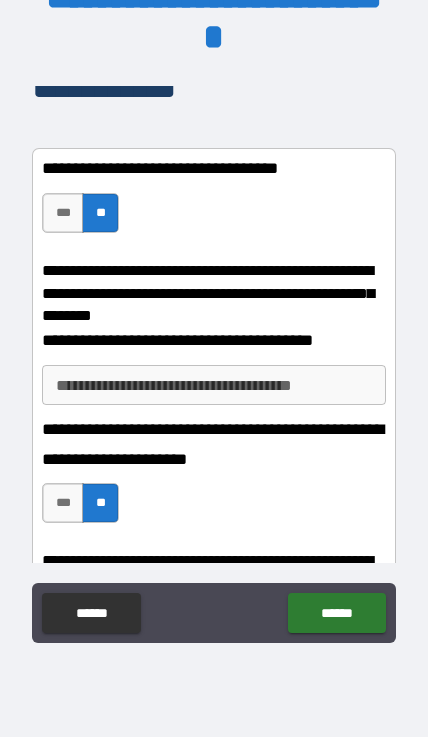 click on "**********" at bounding box center [214, 385] 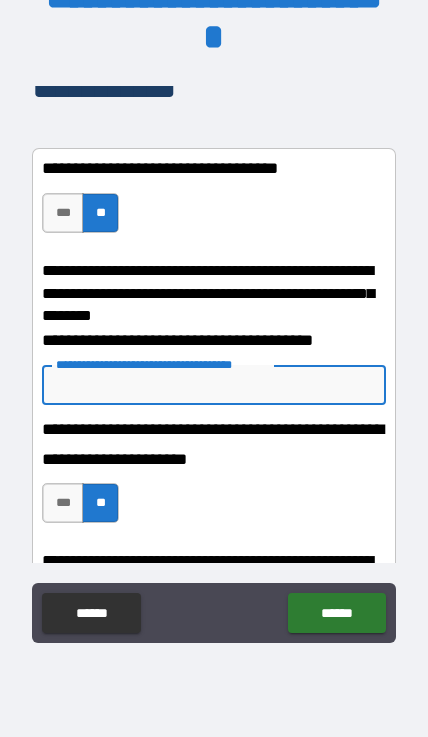scroll, scrollTop: 89, scrollLeft: 0, axis: vertical 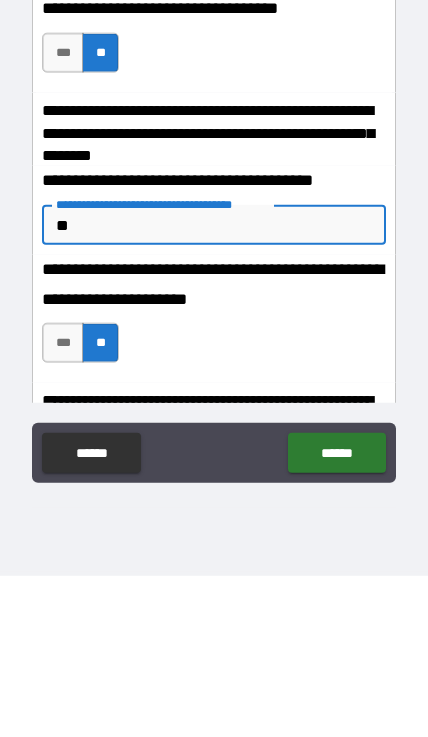 type on "*" 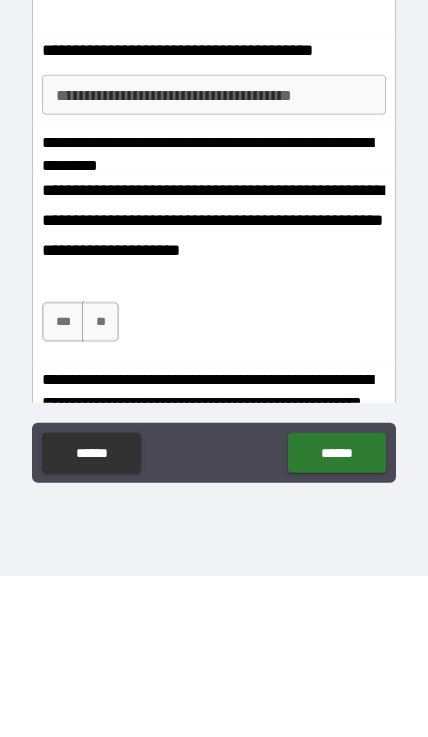 scroll, scrollTop: 5726, scrollLeft: 0, axis: vertical 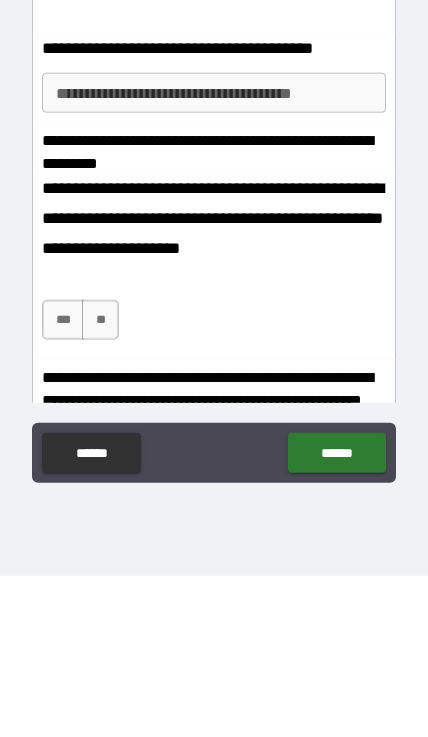 type on "**********" 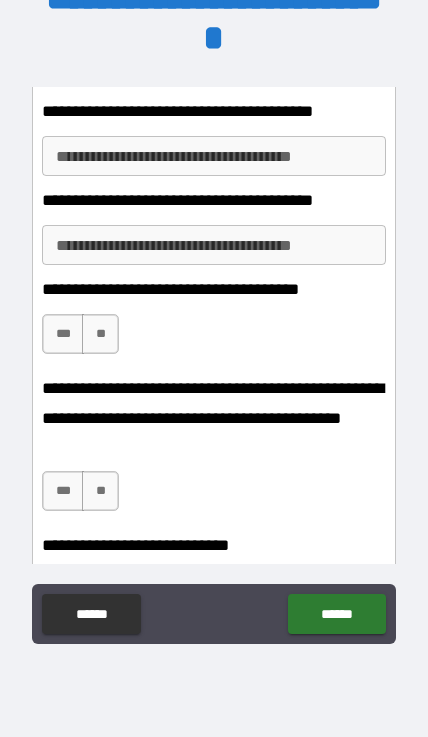 scroll, scrollTop: 6236, scrollLeft: 0, axis: vertical 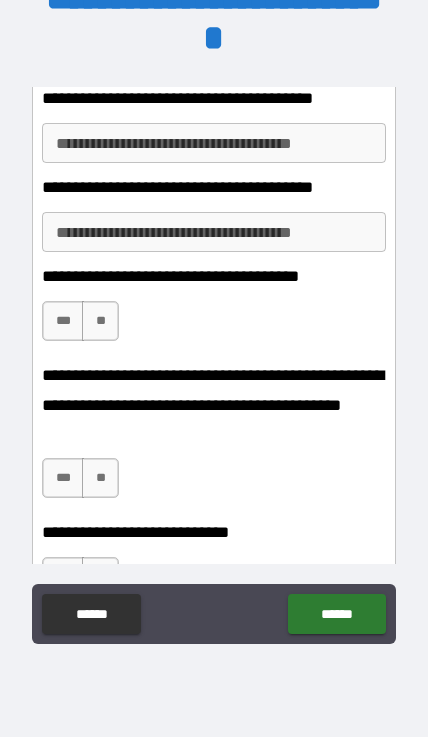 click on "***" at bounding box center (63, 321) 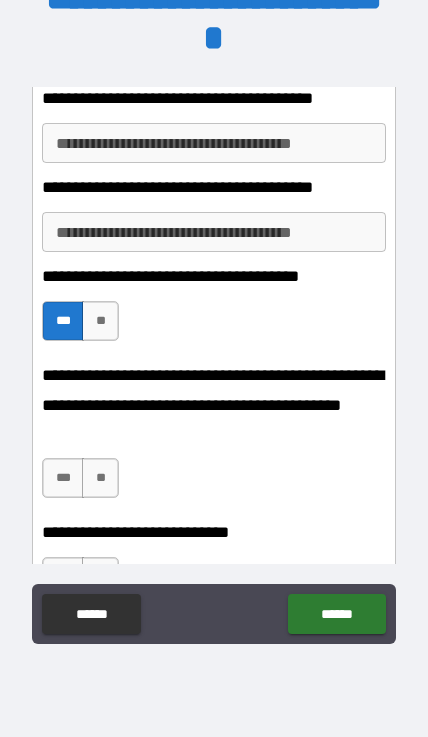 scroll, scrollTop: 90, scrollLeft: 0, axis: vertical 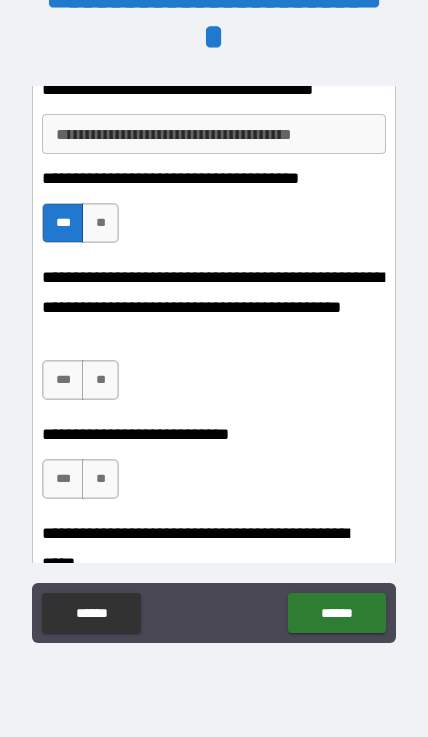 click on "**" at bounding box center (100, 380) 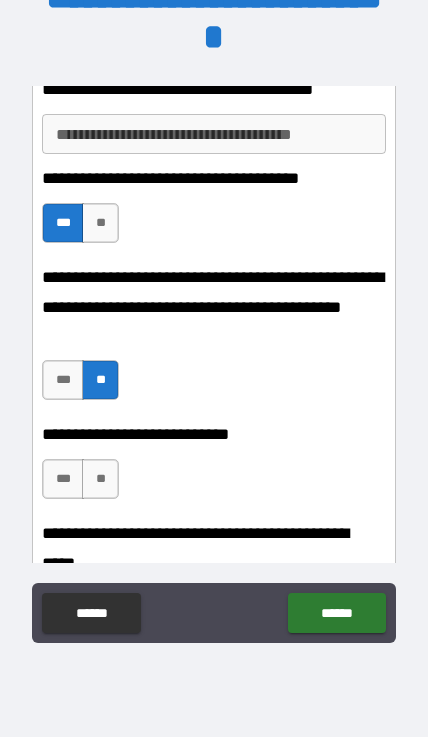 click on "**" at bounding box center (100, 479) 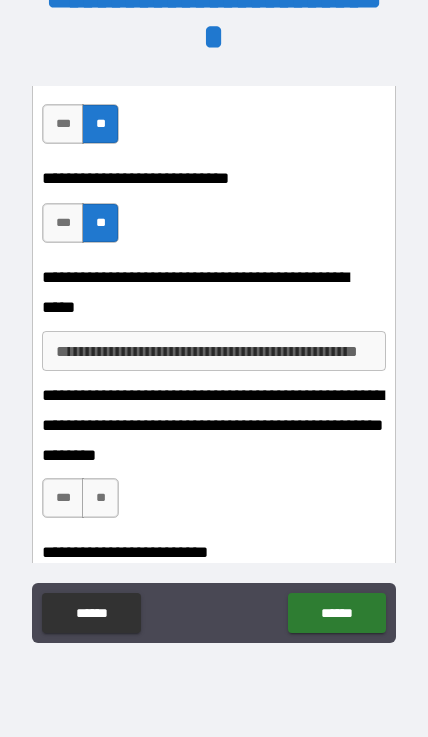 scroll, scrollTop: 6592, scrollLeft: 0, axis: vertical 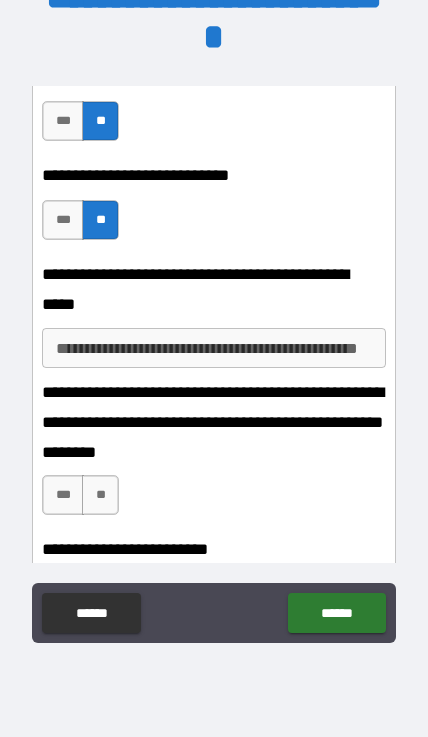 click on "**********" at bounding box center (214, 348) 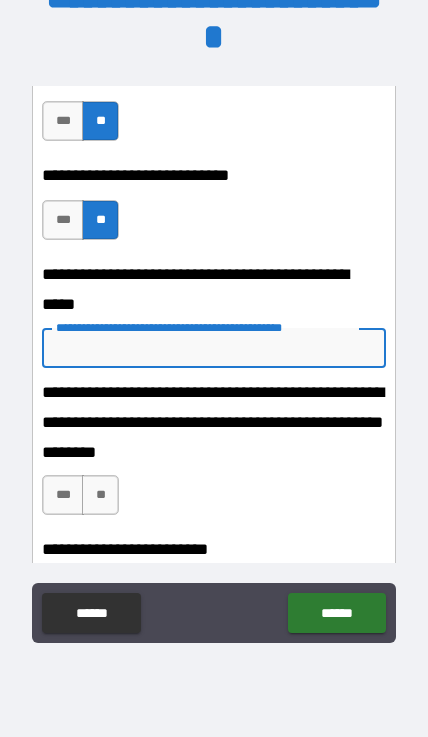 scroll, scrollTop: 89, scrollLeft: 0, axis: vertical 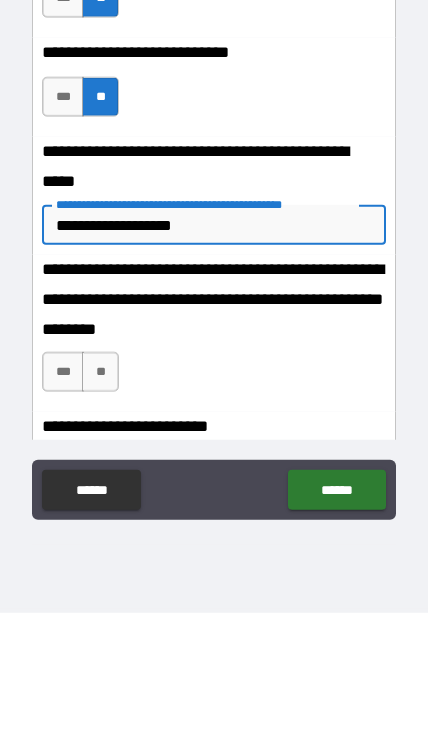 type on "**********" 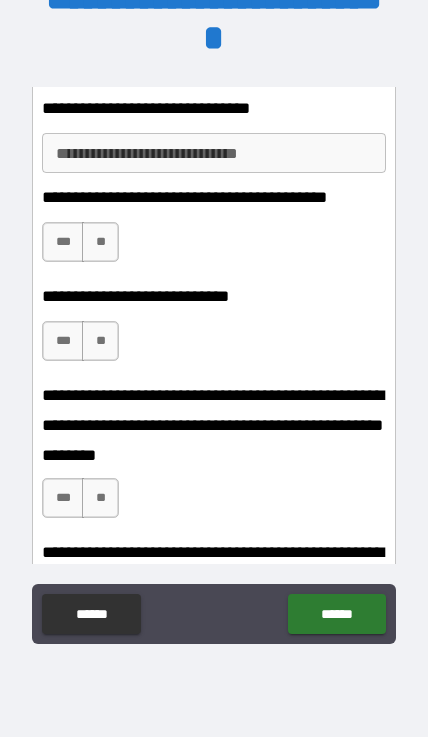 scroll, scrollTop: 7188, scrollLeft: 0, axis: vertical 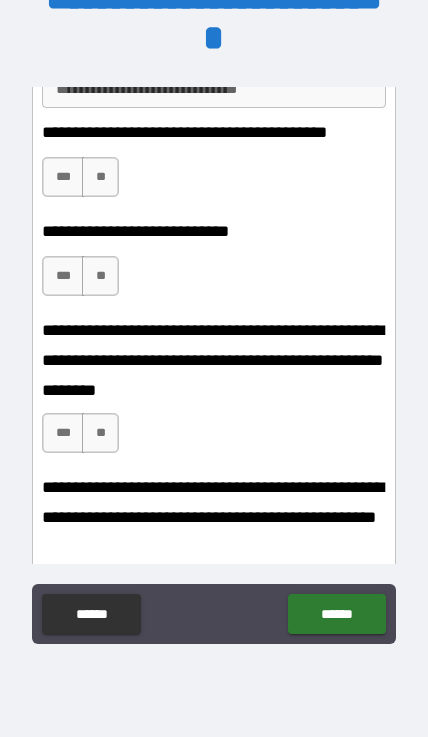 click on "***" at bounding box center [63, 433] 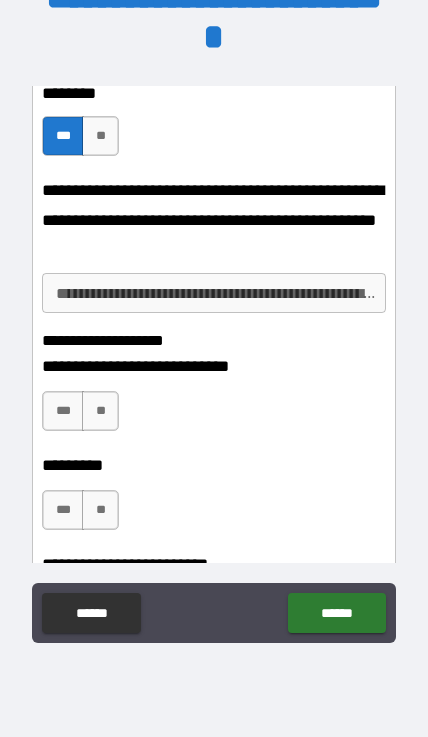 scroll, scrollTop: 7475, scrollLeft: 0, axis: vertical 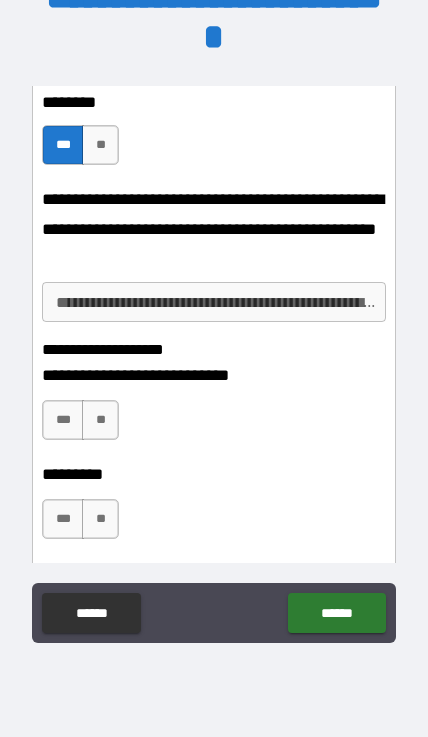 click on "**********" at bounding box center (214, 302) 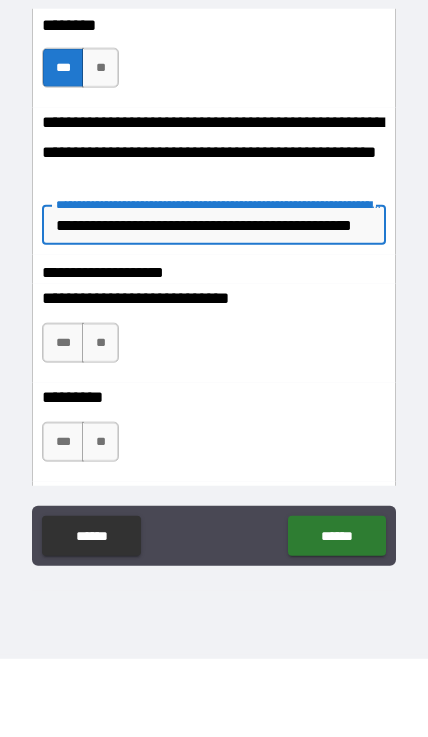 type on "**********" 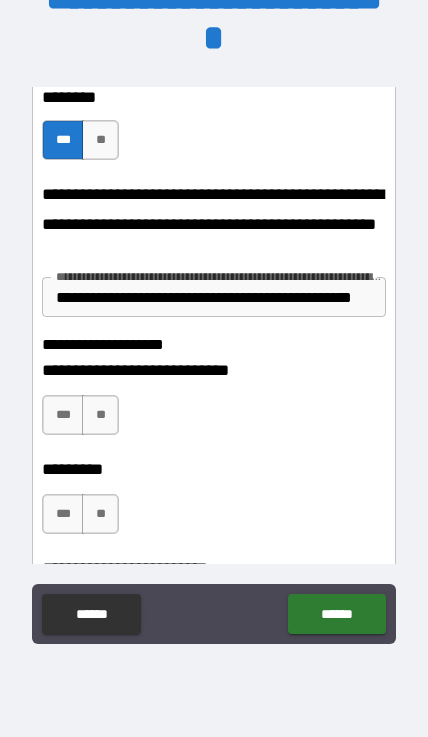 scroll, scrollTop: 7489, scrollLeft: 0, axis: vertical 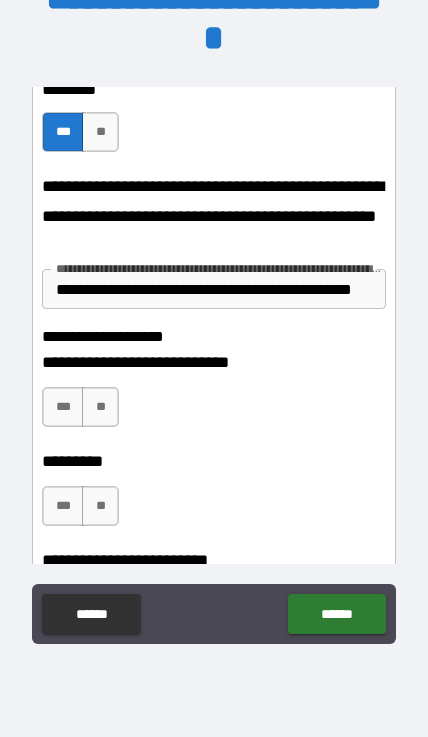 click on "**" at bounding box center [100, 407] 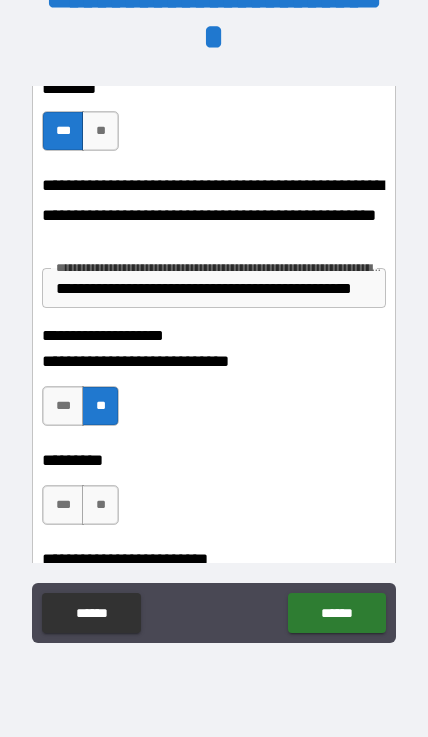 click on "**" at bounding box center [100, 505] 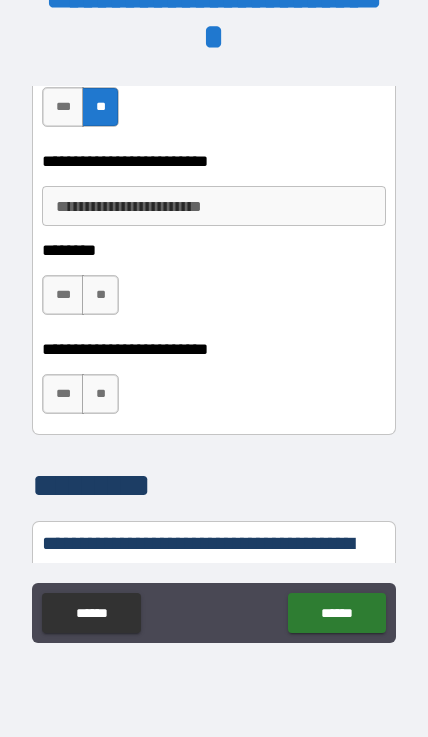 scroll, scrollTop: 7893, scrollLeft: 0, axis: vertical 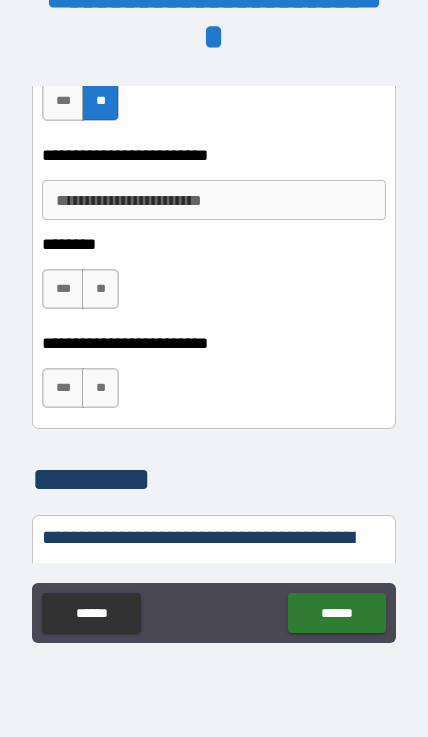 click on "**" at bounding box center (100, 289) 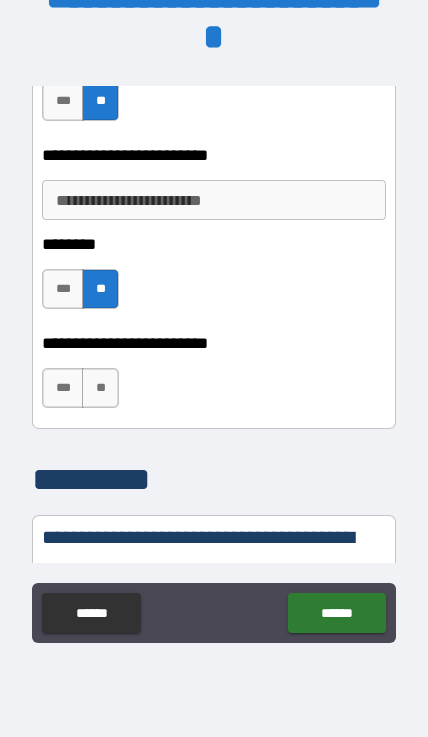 click on "**" at bounding box center (100, 388) 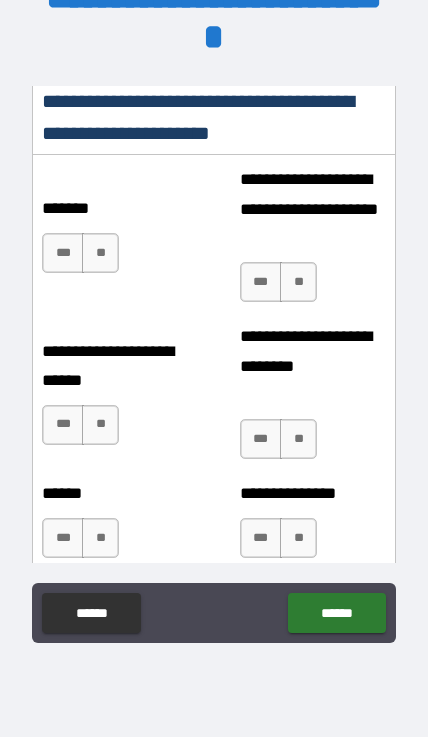 scroll, scrollTop: 8324, scrollLeft: 0, axis: vertical 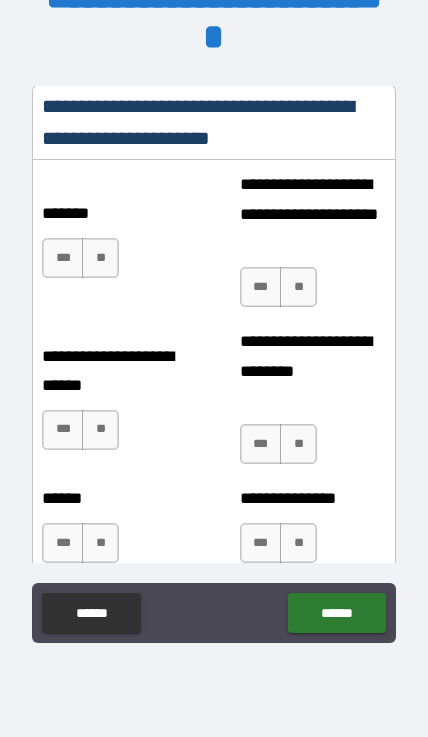 click on "**" at bounding box center [100, 258] 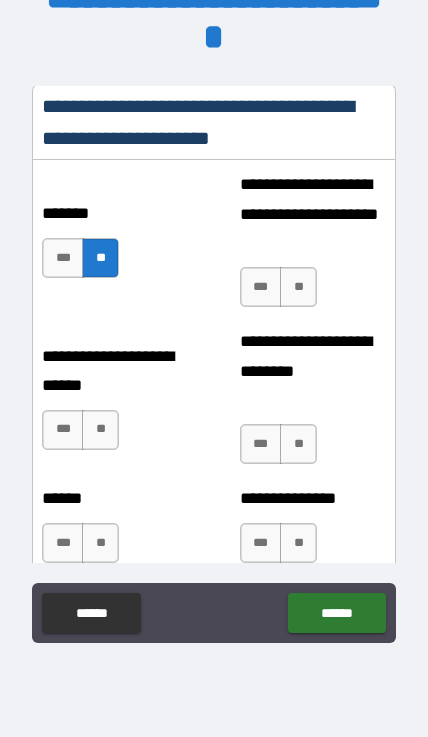 click on "**" at bounding box center [298, 287] 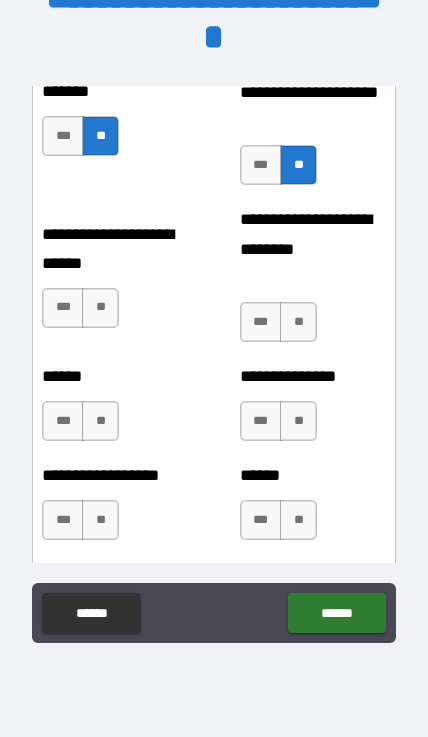 scroll, scrollTop: 8479, scrollLeft: 0, axis: vertical 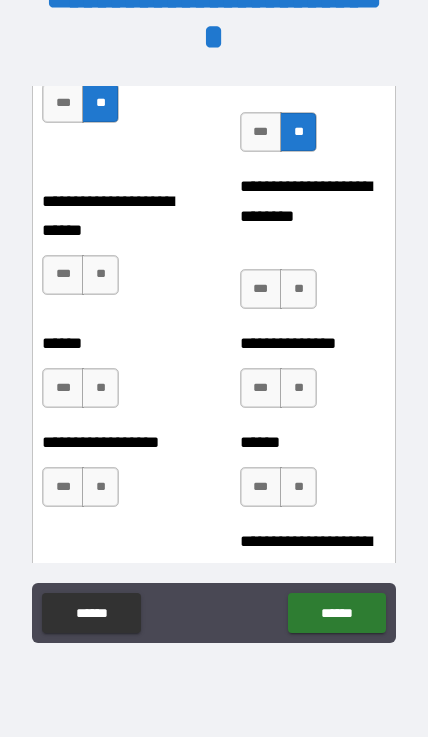 click on "***" at bounding box center (63, 275) 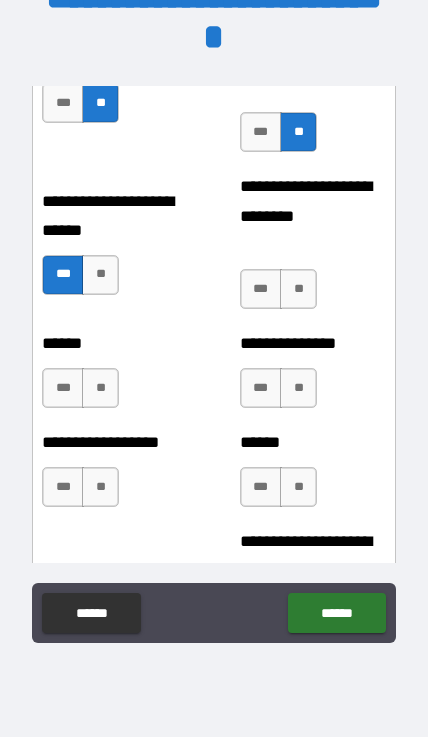 click on "**" at bounding box center (298, 289) 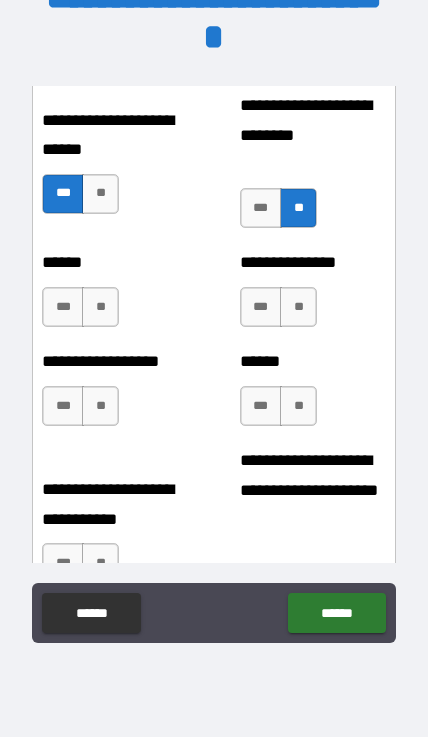 scroll, scrollTop: 8577, scrollLeft: 0, axis: vertical 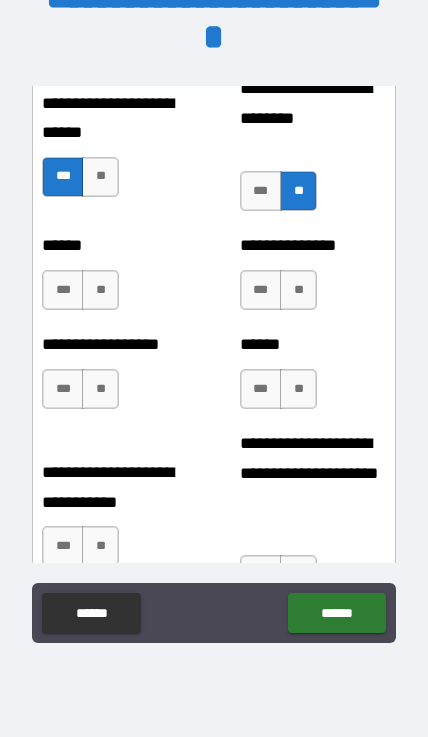click on "**" at bounding box center (100, 290) 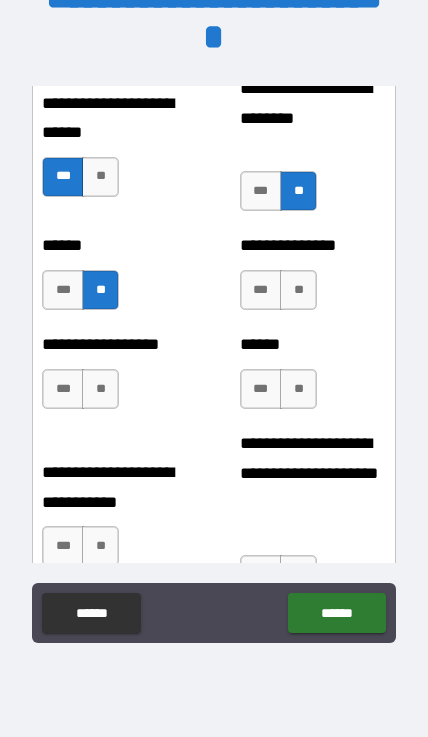 click on "**" at bounding box center [298, 290] 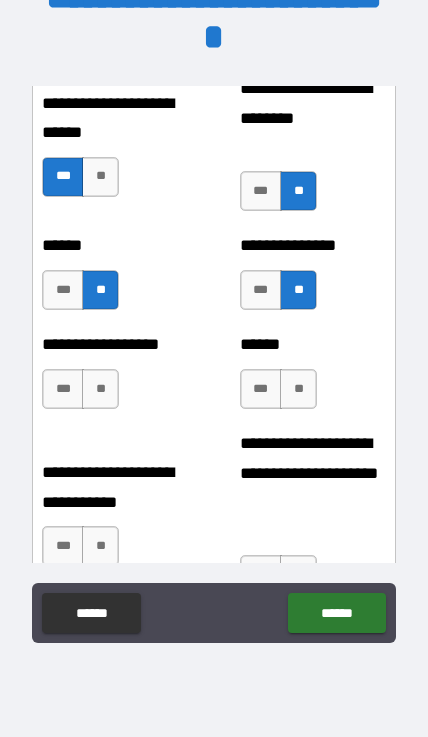click on "**" at bounding box center [100, 389] 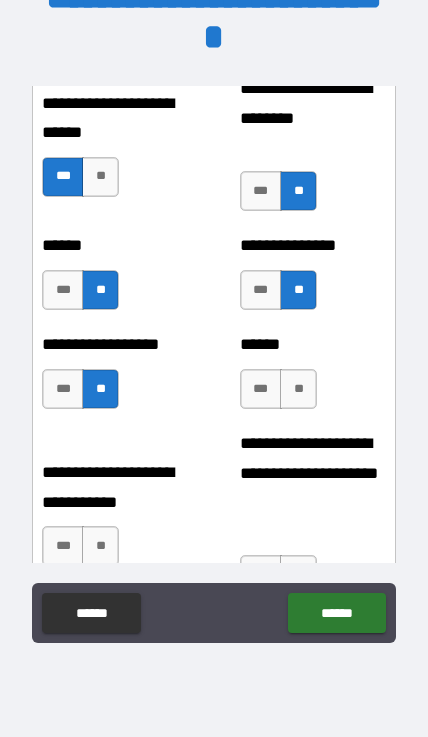 click on "**" at bounding box center (298, 389) 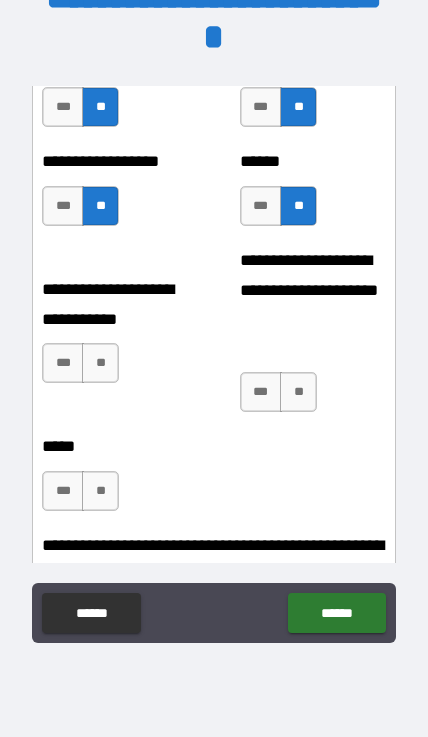 scroll, scrollTop: 8758, scrollLeft: 0, axis: vertical 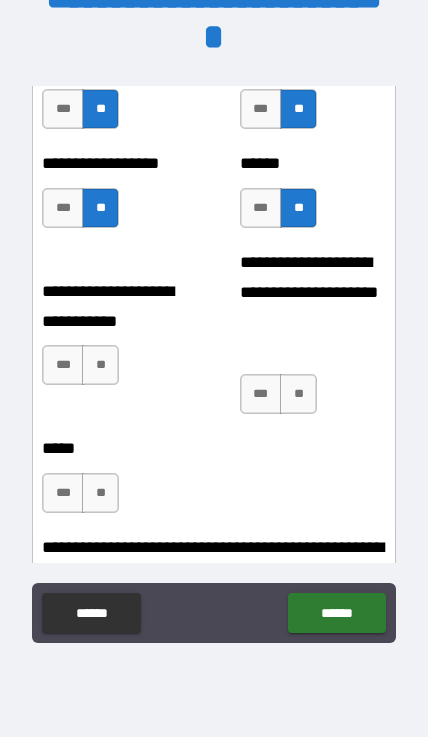 click on "**" at bounding box center (100, 365) 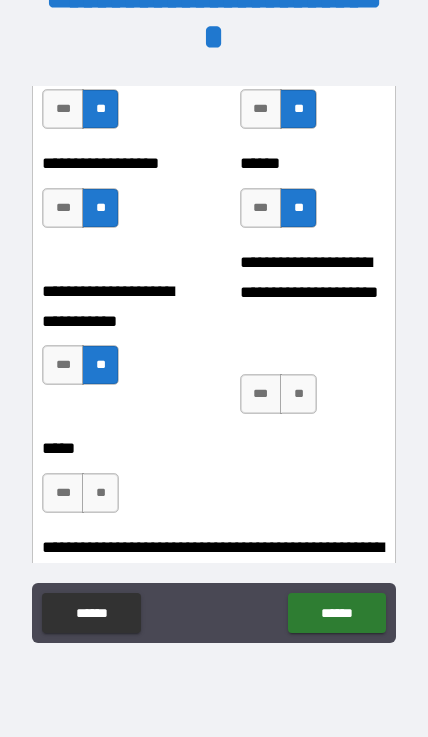 click on "**" at bounding box center (298, 394) 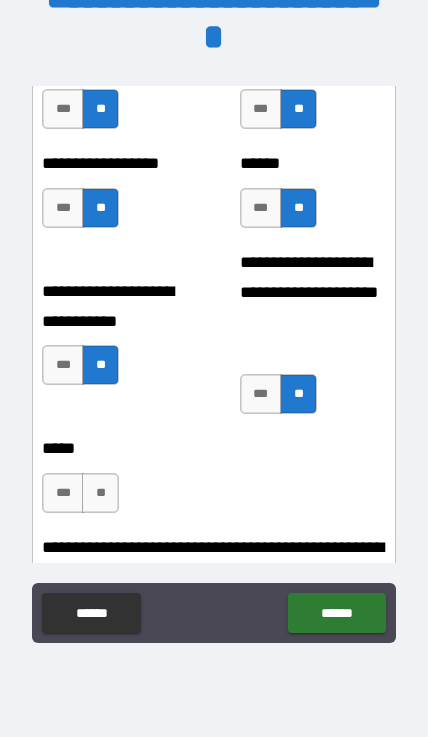 click on "***" at bounding box center [63, 493] 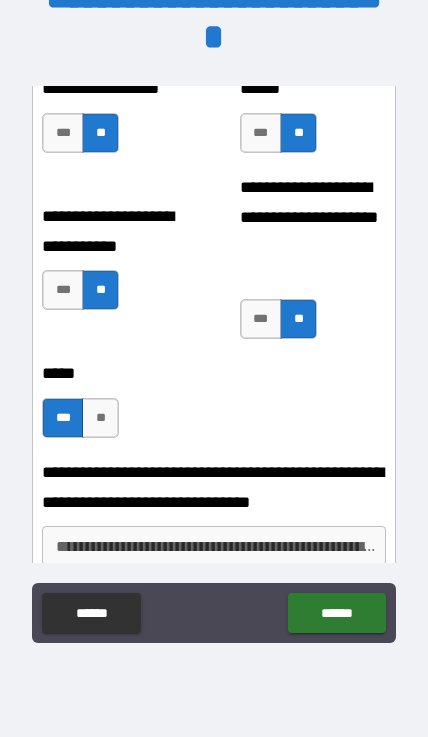 scroll, scrollTop: 8864, scrollLeft: 0, axis: vertical 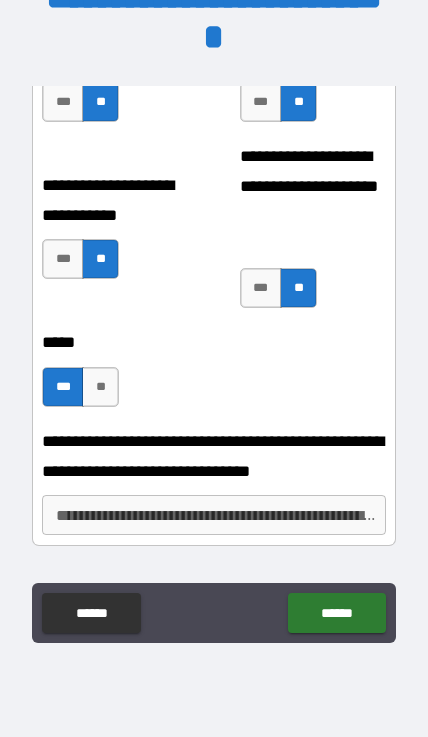 click on "**********" at bounding box center [214, 515] 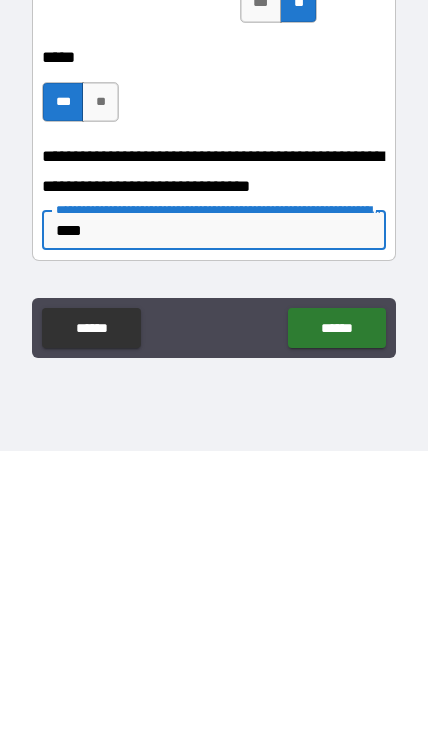scroll, scrollTop: 90, scrollLeft: 0, axis: vertical 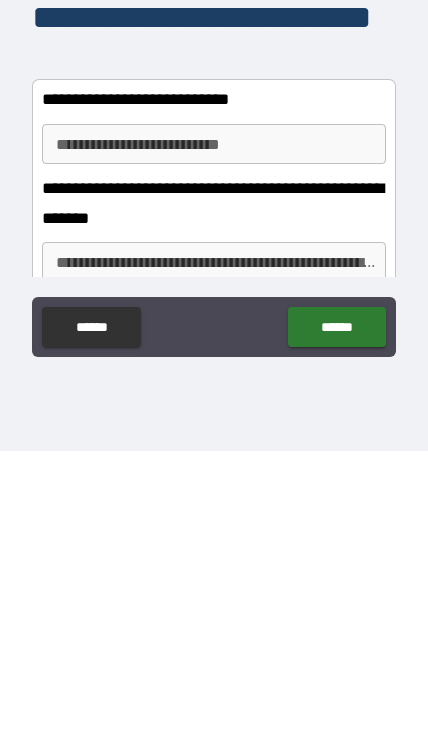 type on "**********" 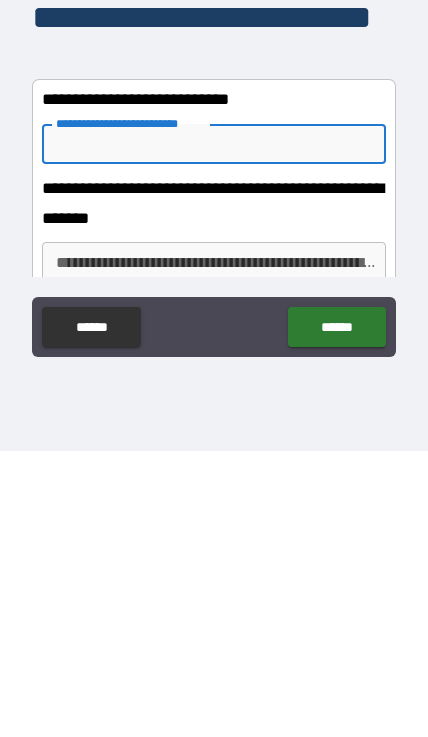 scroll, scrollTop: 89, scrollLeft: 0, axis: vertical 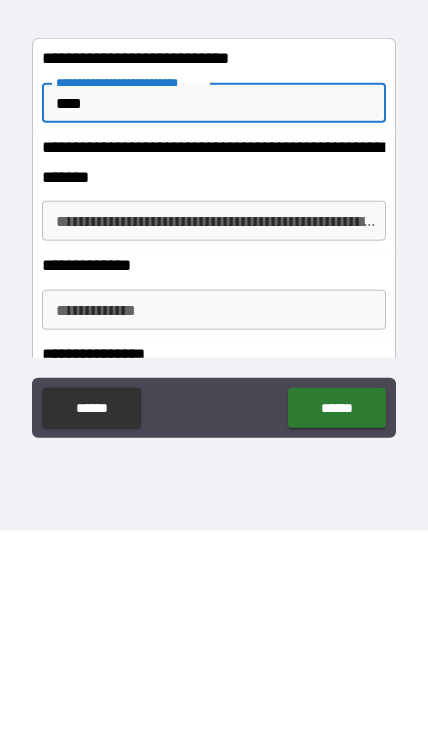 type on "****" 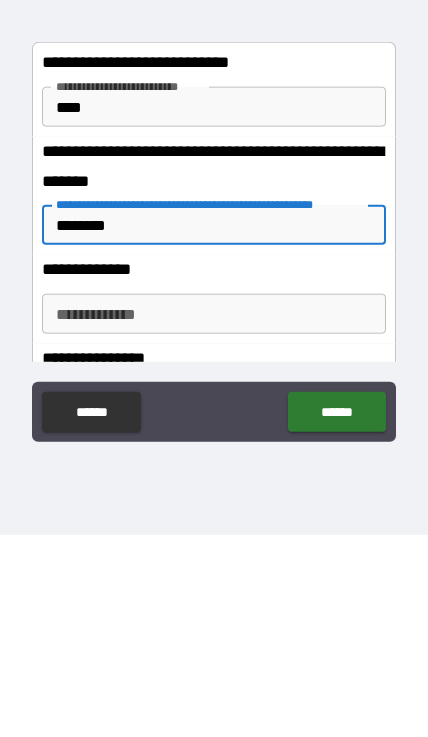 type on "********" 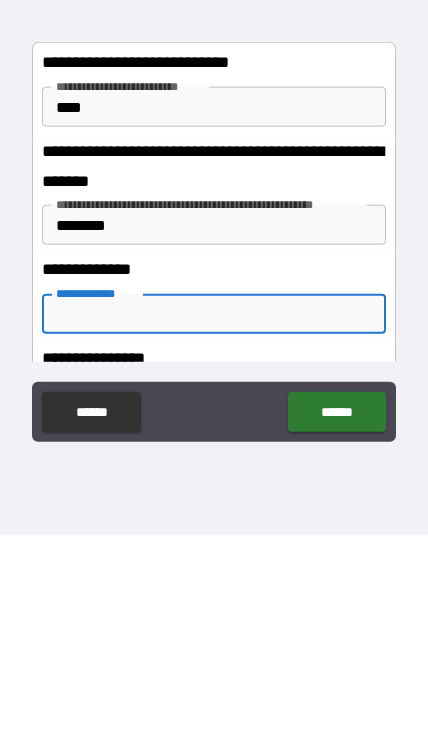 scroll, scrollTop: 90, scrollLeft: 0, axis: vertical 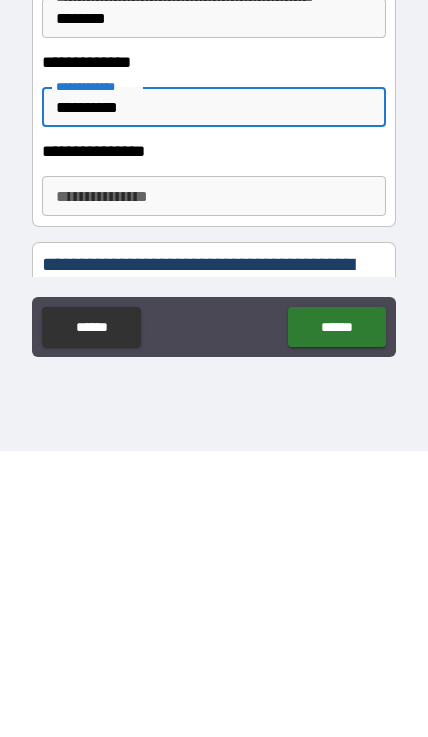 type on "*********" 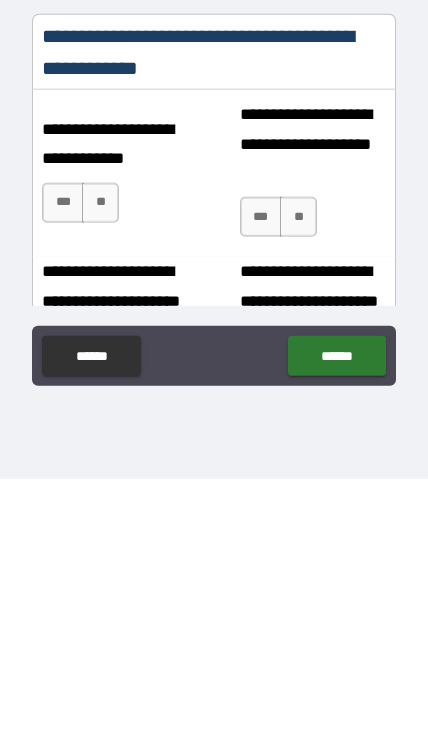scroll, scrollTop: 9660, scrollLeft: 0, axis: vertical 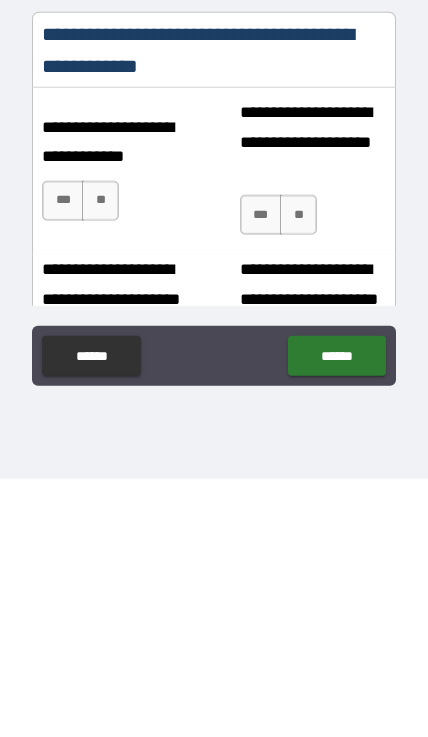type on "**********" 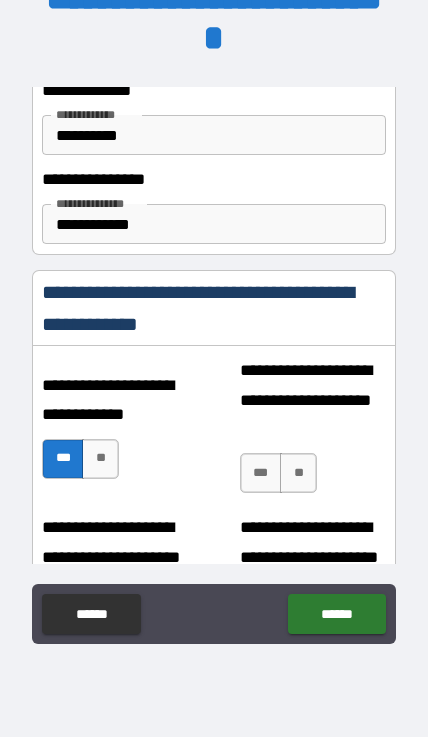 click on "***" at bounding box center [261, 473] 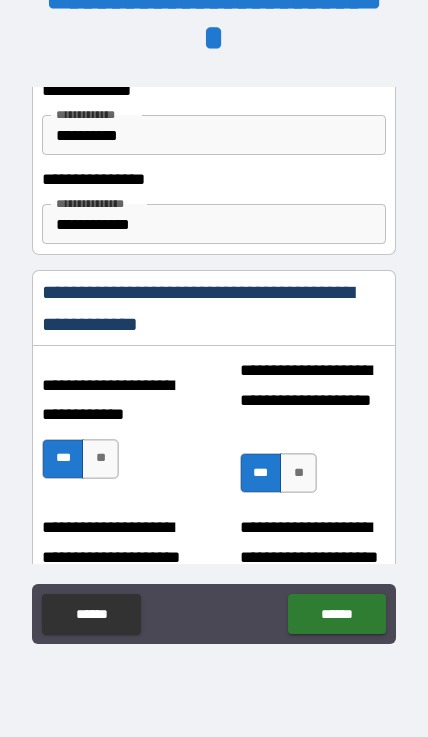 scroll, scrollTop: 90, scrollLeft: 0, axis: vertical 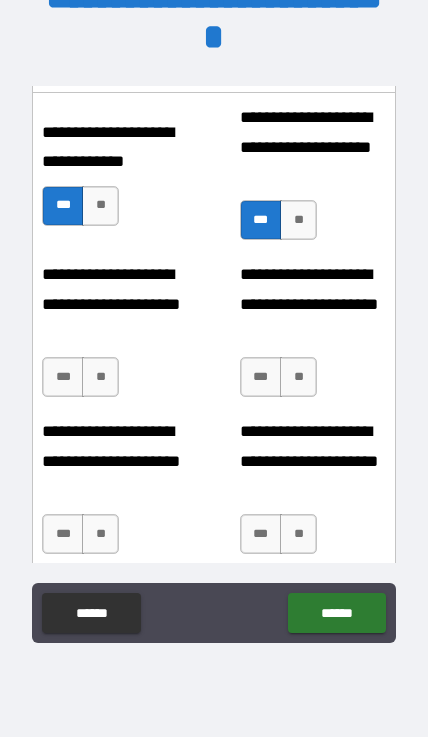 click on "**" at bounding box center (298, 377) 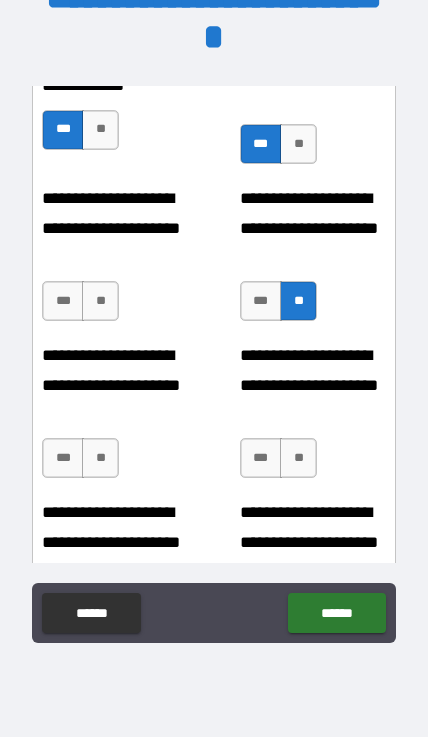 scroll, scrollTop: 10015, scrollLeft: 0, axis: vertical 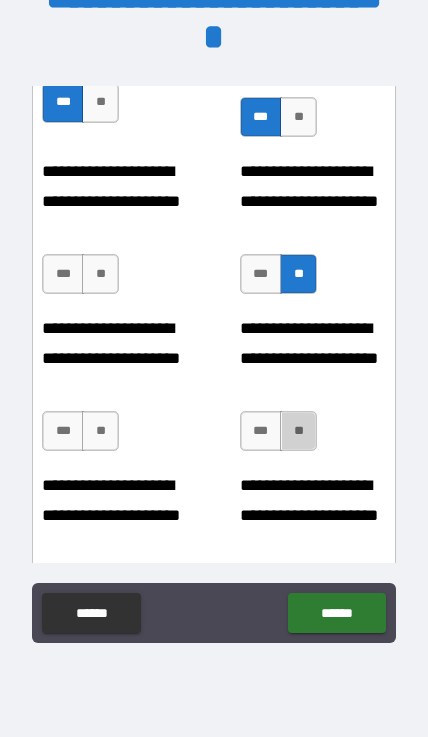 click on "**" at bounding box center (298, 431) 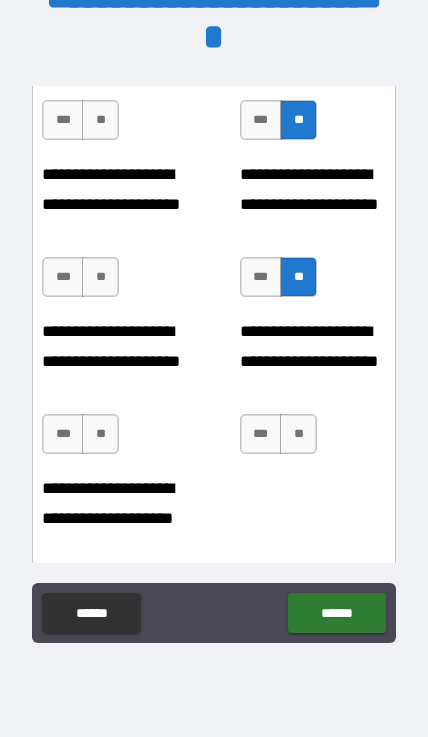 scroll, scrollTop: 10173, scrollLeft: 0, axis: vertical 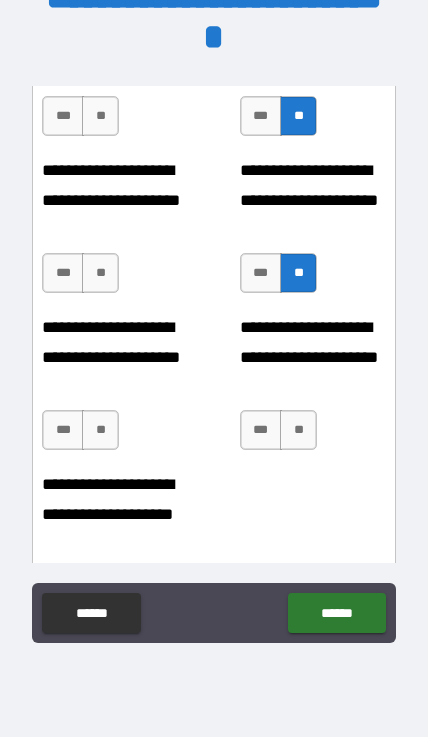 click on "**" at bounding box center [100, 430] 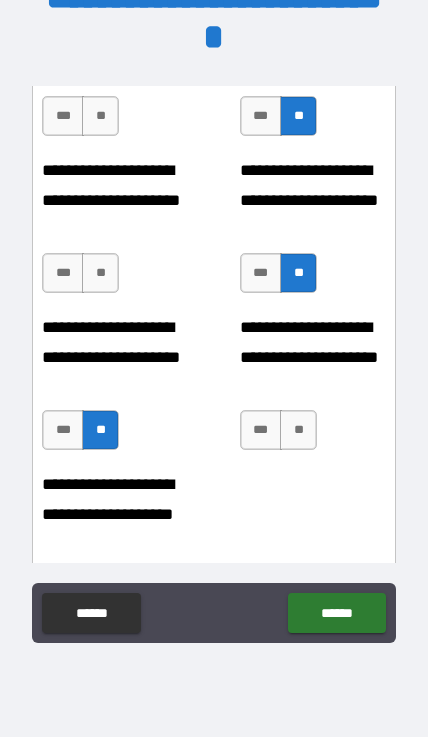 click on "**" at bounding box center [298, 430] 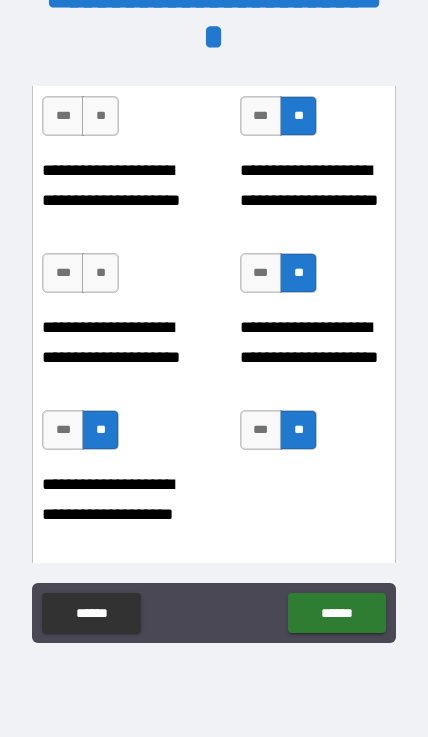 click on "**" at bounding box center (100, 273) 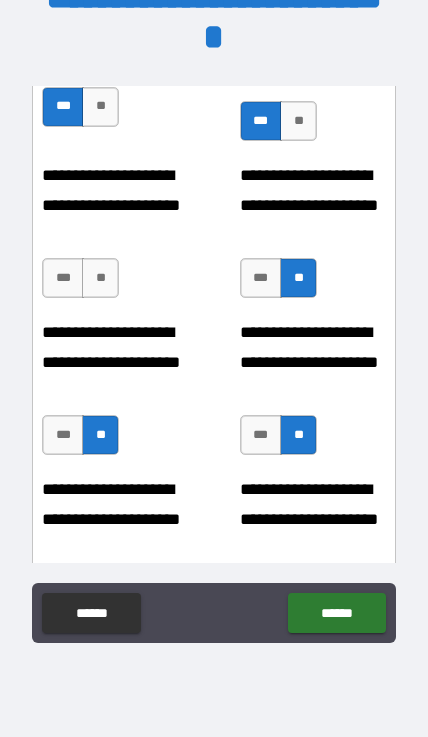 scroll, scrollTop: 10007, scrollLeft: 0, axis: vertical 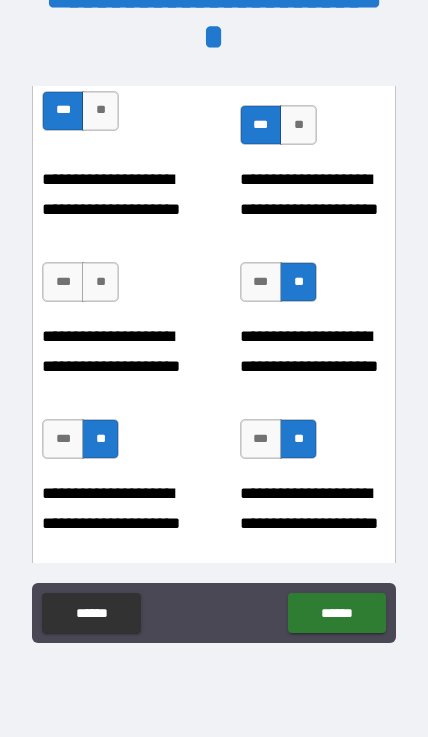 click on "**" at bounding box center [100, 282] 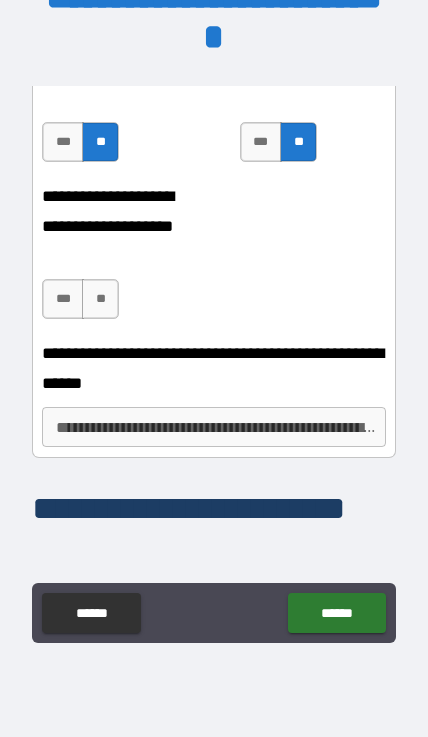 scroll, scrollTop: 10460, scrollLeft: 0, axis: vertical 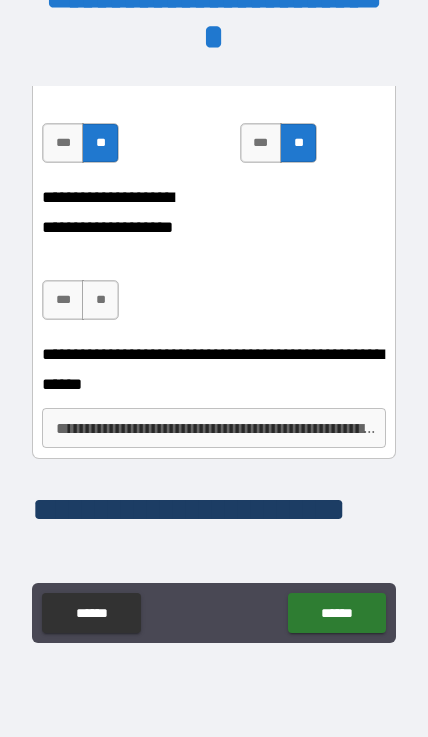 click on "**" at bounding box center (100, 300) 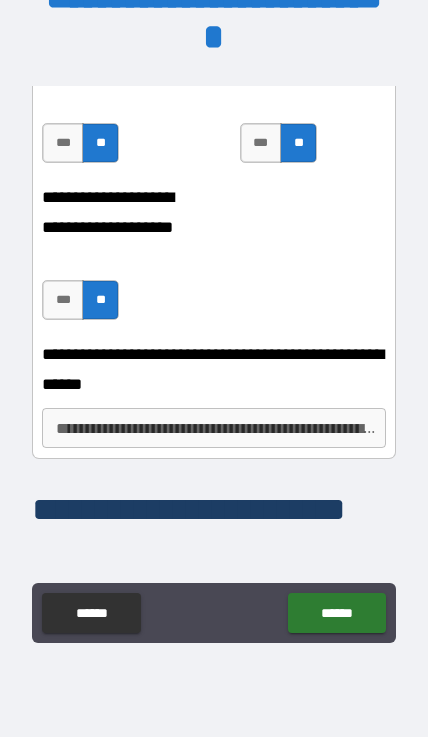 click on "**********" at bounding box center (214, 369) 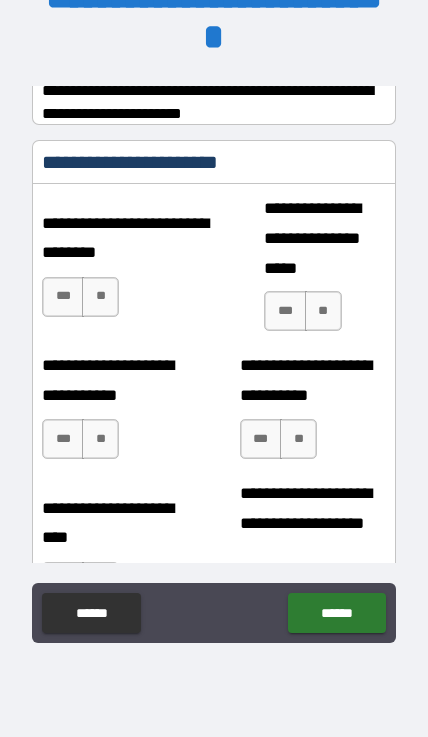 scroll, scrollTop: 10973, scrollLeft: 0, axis: vertical 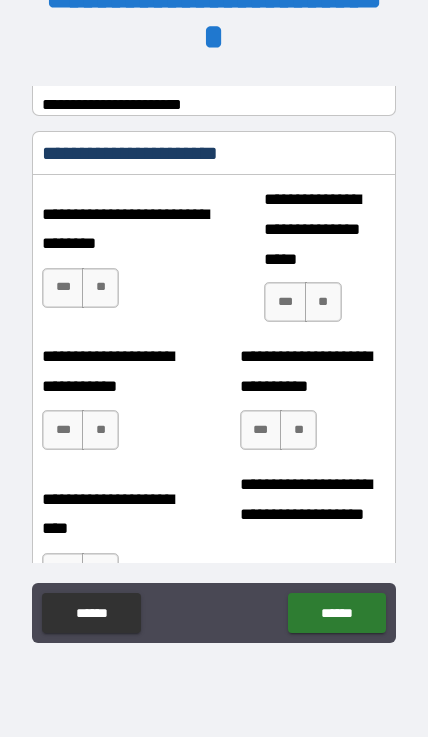 click on "**" at bounding box center [100, 288] 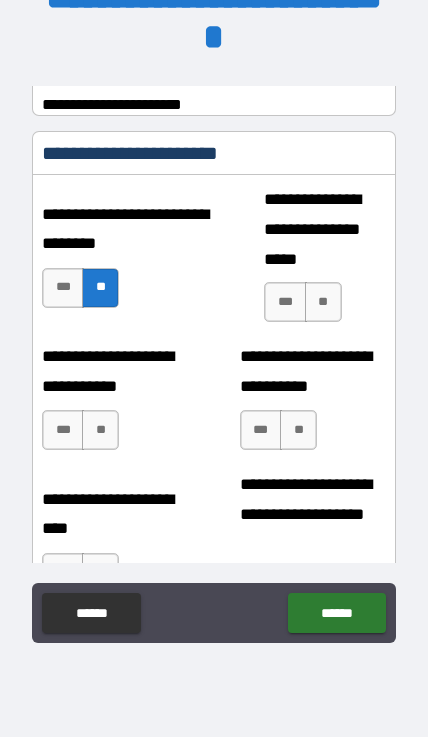 click on "**" at bounding box center (323, 302) 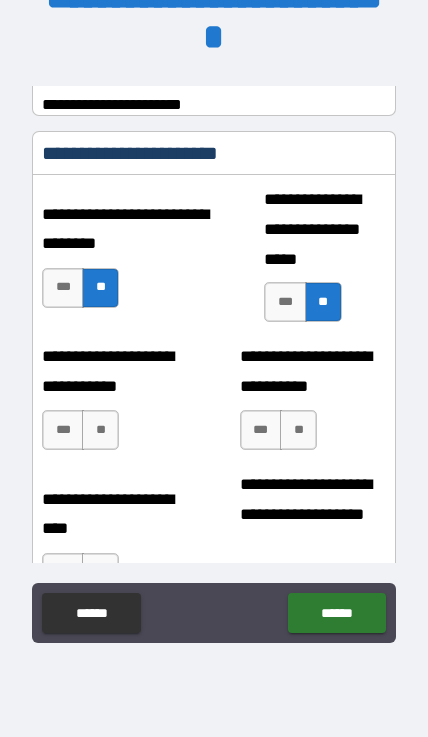 click on "**" at bounding box center (100, 430) 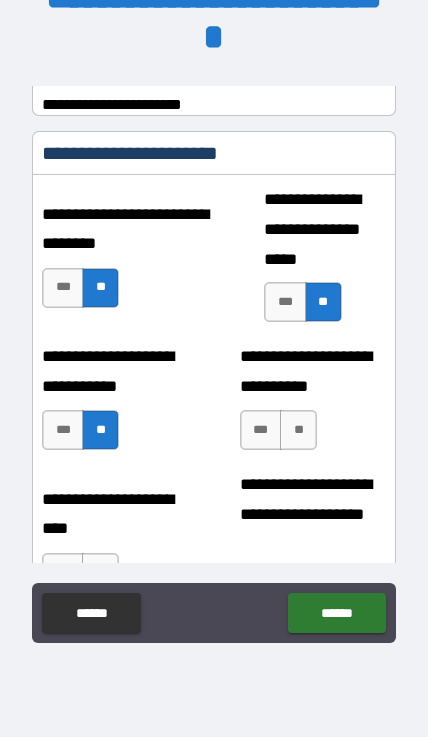 click on "**" at bounding box center (298, 430) 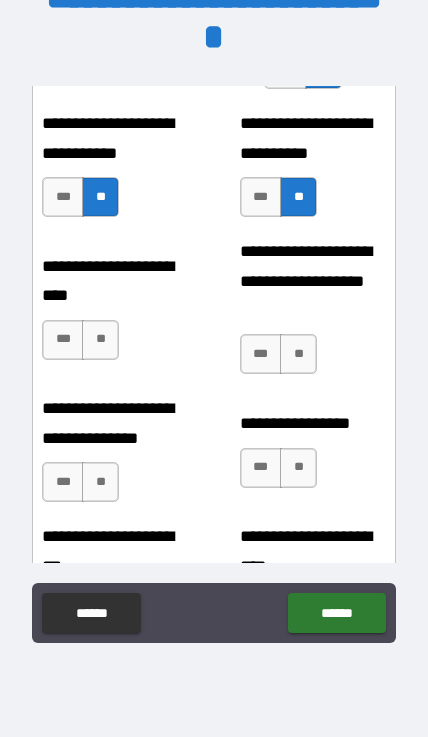 scroll, scrollTop: 11214, scrollLeft: 0, axis: vertical 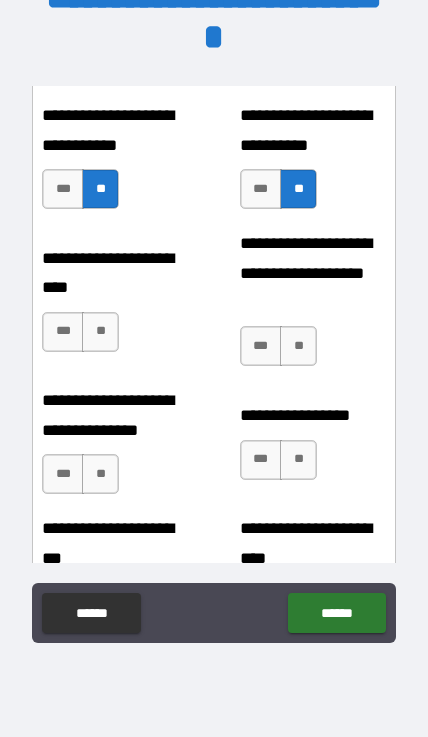 click on "**" at bounding box center [100, 332] 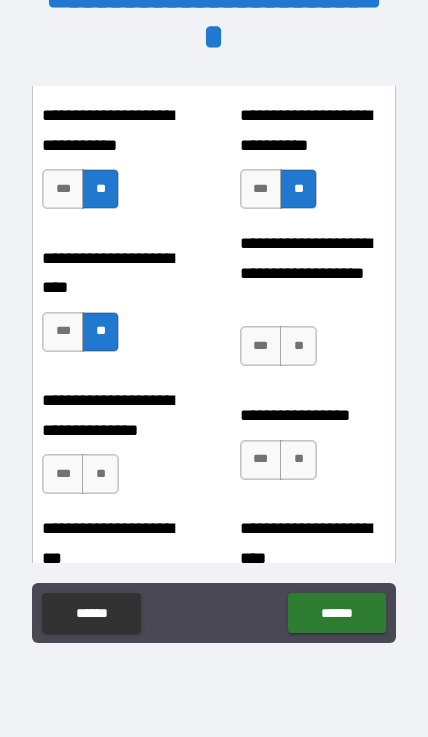 click on "**" at bounding box center [298, 346] 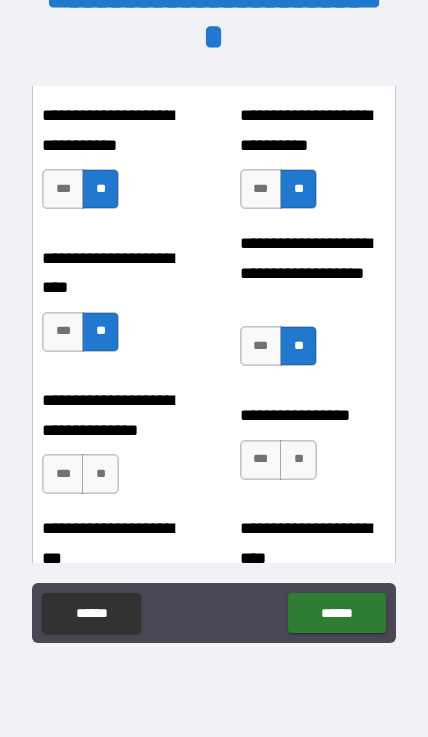 click on "**" at bounding box center (100, 474) 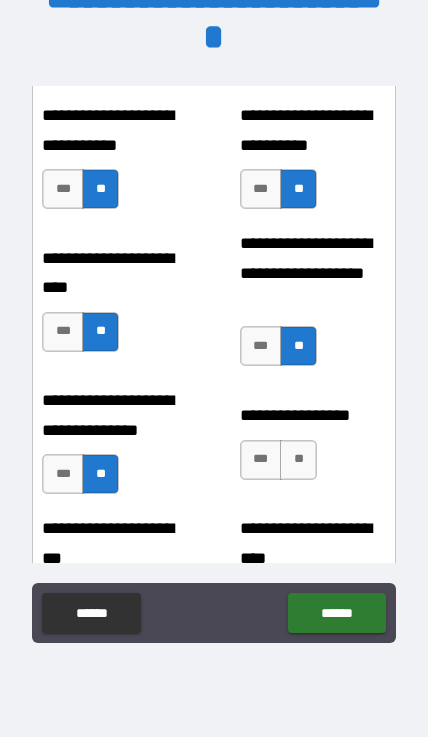 click on "**" at bounding box center [298, 460] 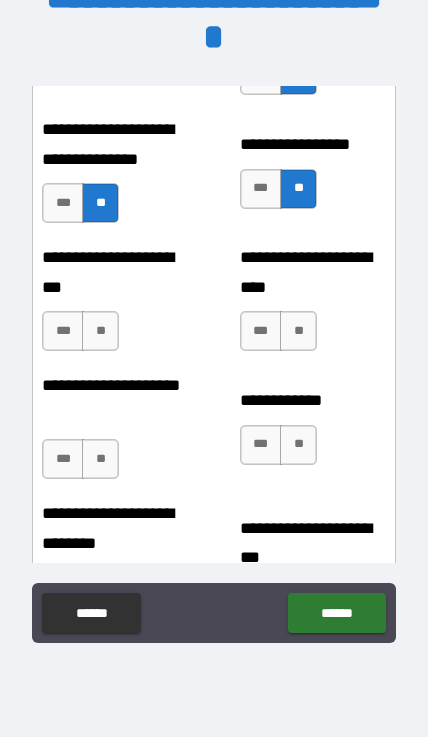 scroll, scrollTop: 11487, scrollLeft: 0, axis: vertical 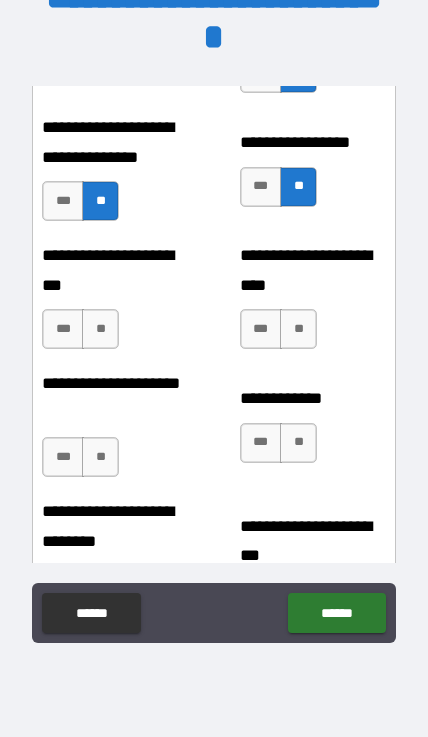 click on "**" at bounding box center (100, 329) 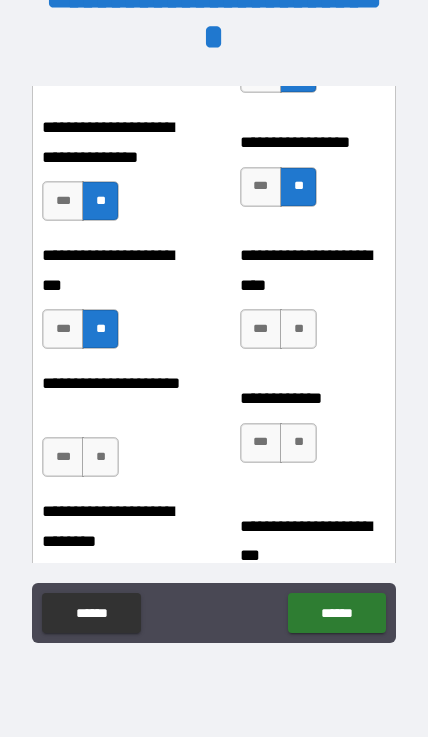 click on "**" at bounding box center (298, 329) 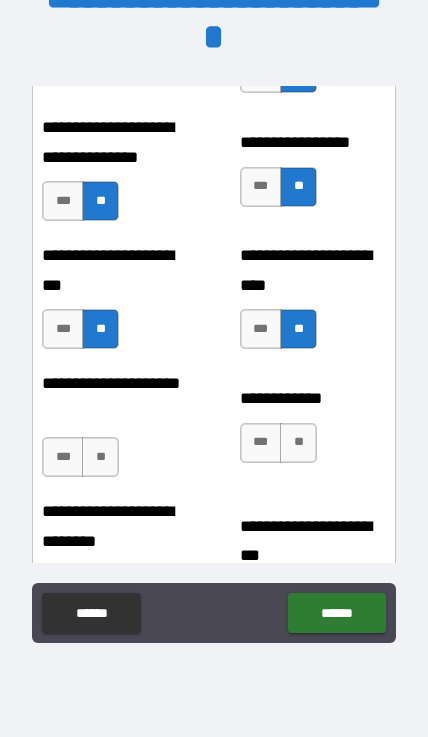 click on "**" at bounding box center (100, 457) 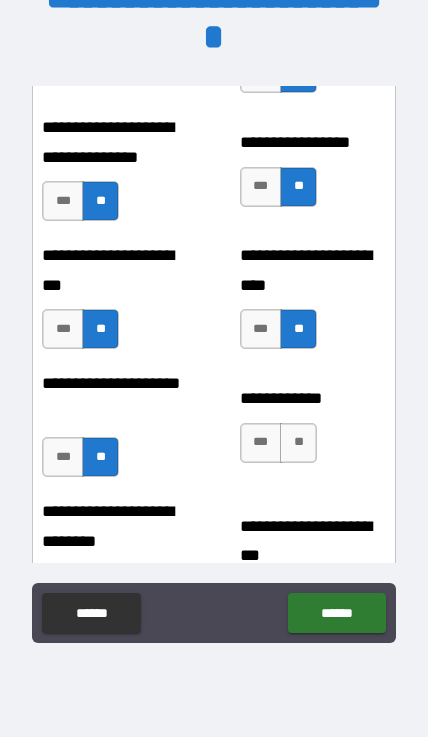 click on "**" at bounding box center (298, 443) 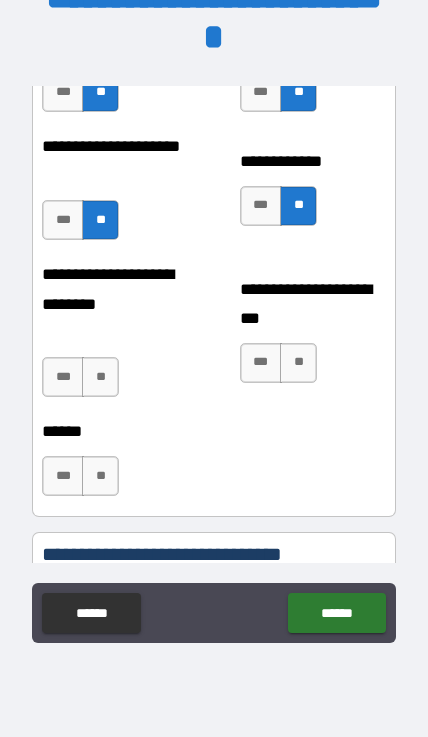 scroll, scrollTop: 11723, scrollLeft: 0, axis: vertical 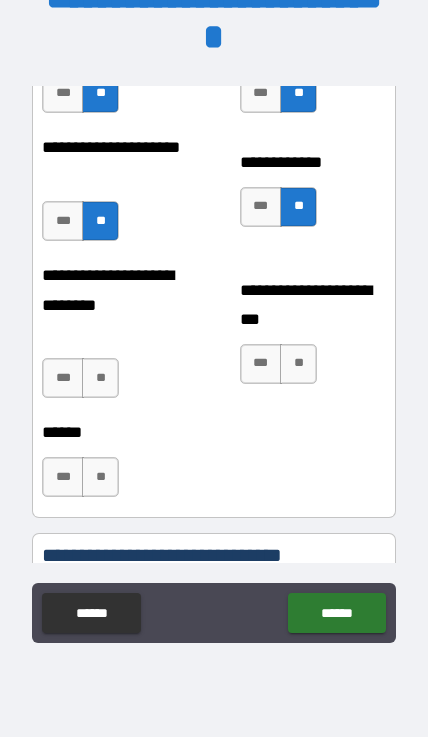 click on "**" at bounding box center [100, 378] 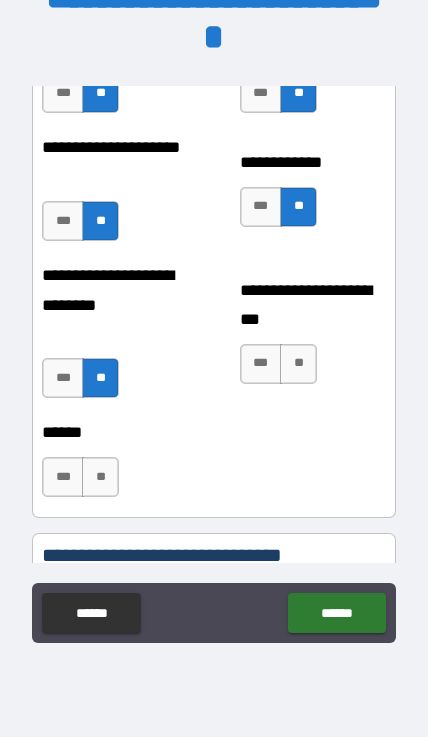 click on "**" at bounding box center (298, 364) 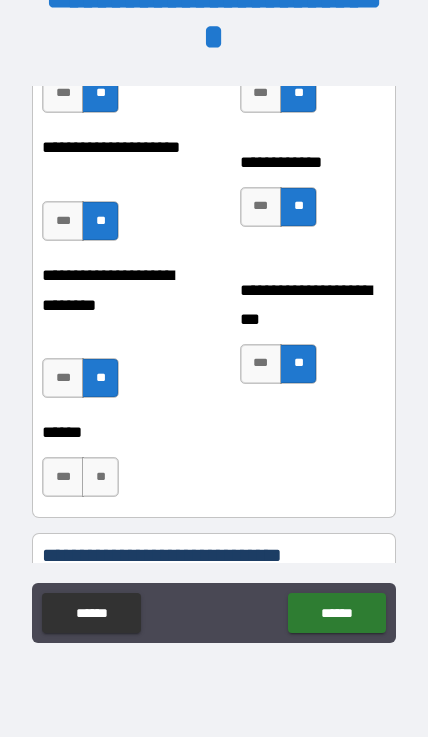 click on "**" at bounding box center [100, 477] 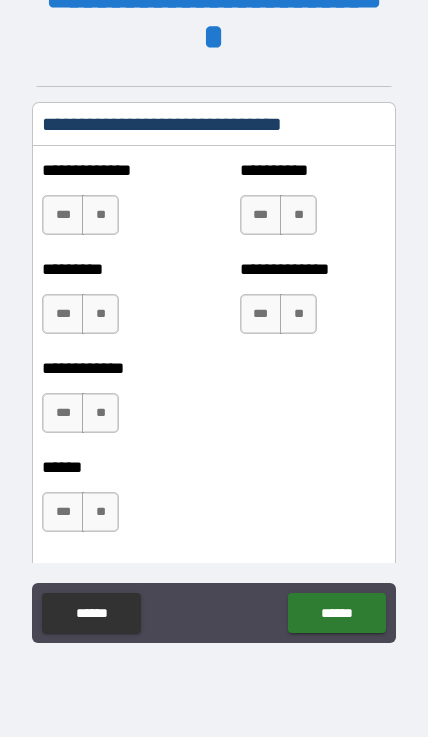 scroll, scrollTop: 12177, scrollLeft: 0, axis: vertical 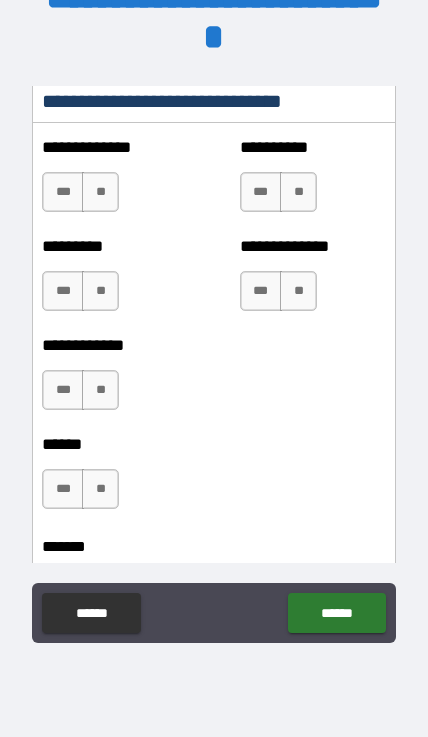 click on "**" at bounding box center [100, 192] 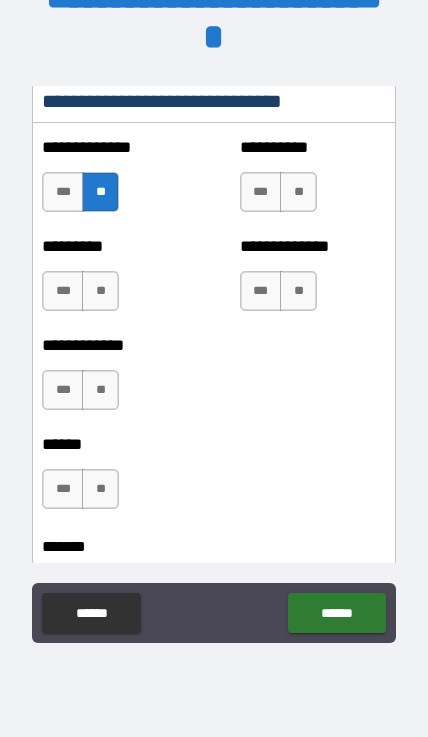 click on "**" at bounding box center (298, 192) 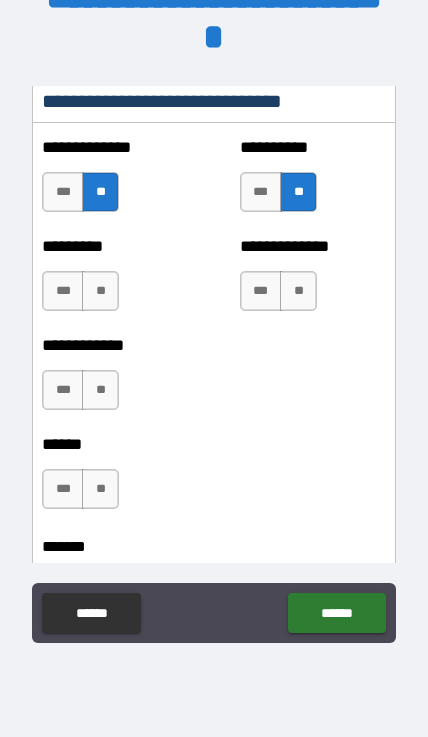 click on "**" at bounding box center (100, 291) 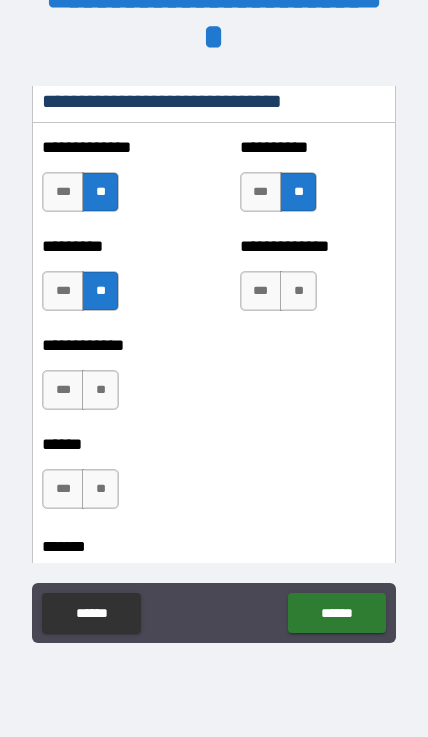 click on "***" at bounding box center [261, 291] 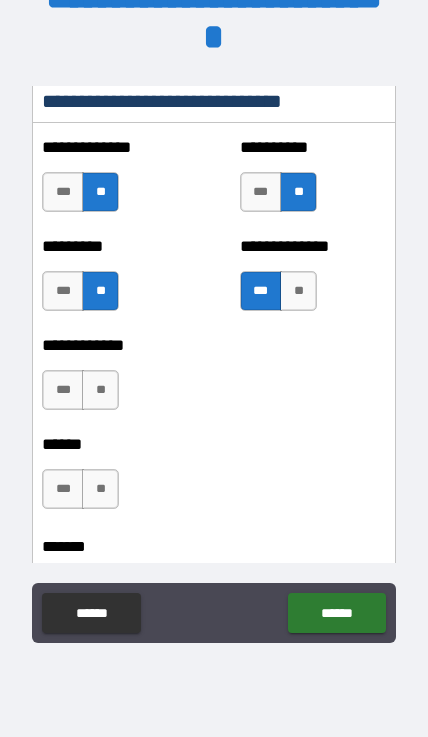 click on "**" at bounding box center (298, 291) 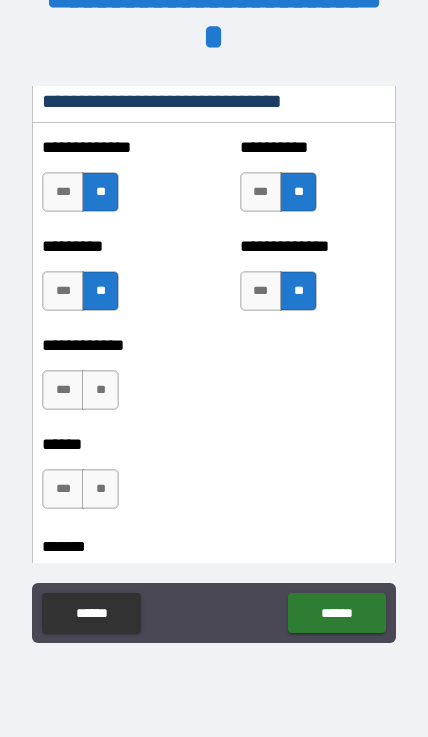 click on "**" at bounding box center [100, 390] 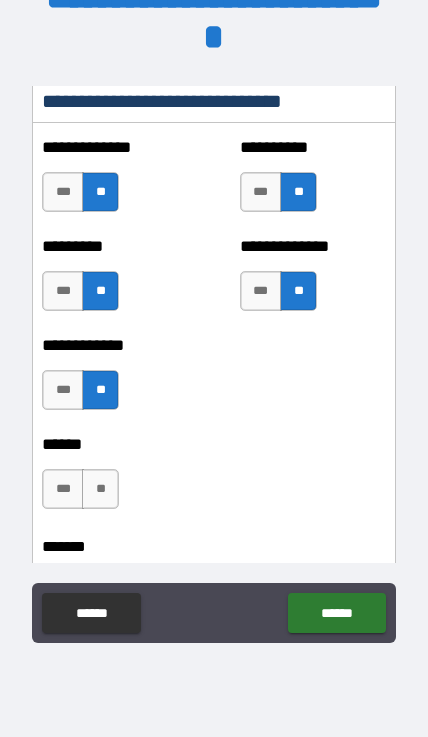click on "**" at bounding box center [100, 489] 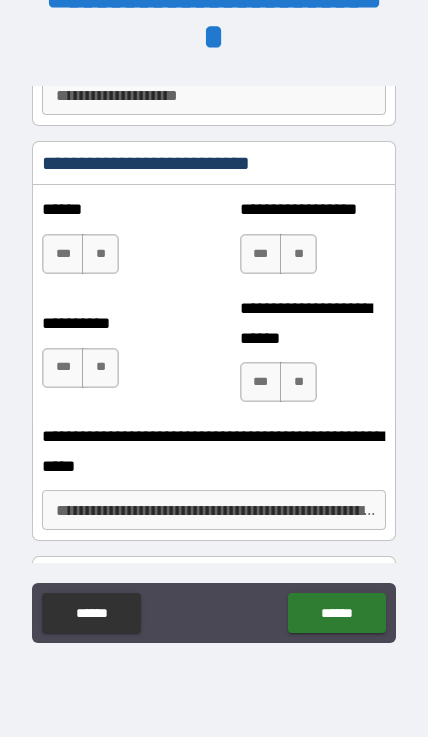 scroll, scrollTop: 12983, scrollLeft: 0, axis: vertical 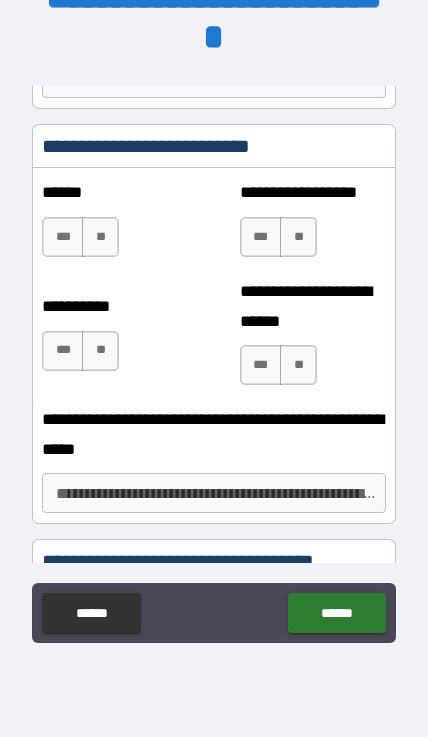 click on "**" at bounding box center (100, 237) 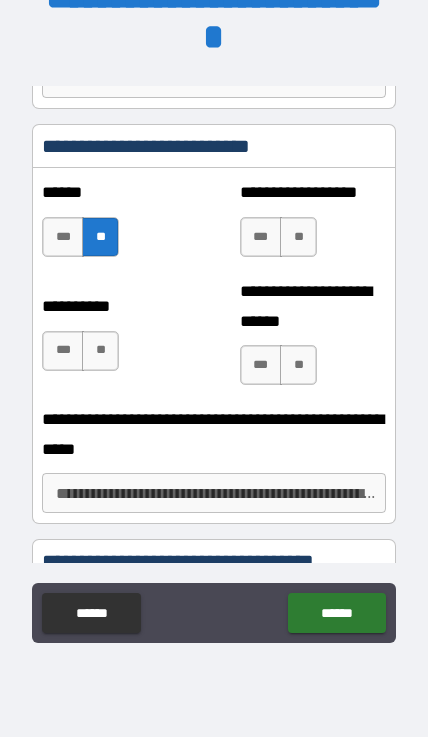 click on "**" at bounding box center (298, 237) 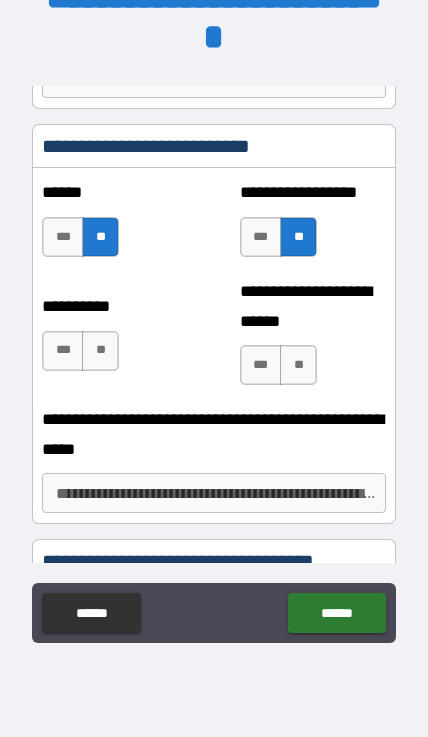 click on "**" at bounding box center [100, 351] 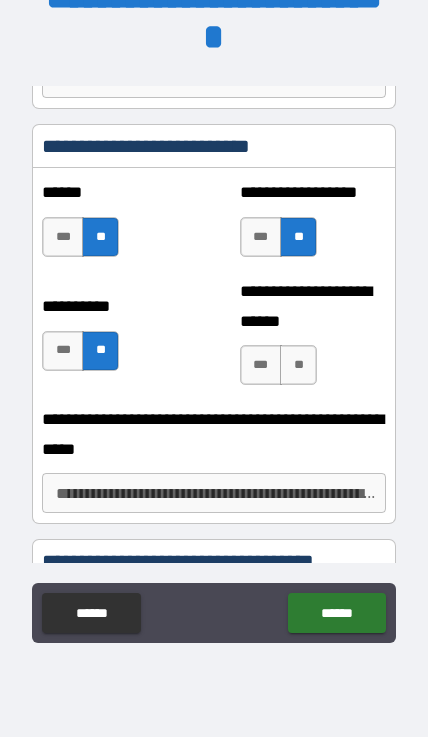 click on "**" at bounding box center [298, 365] 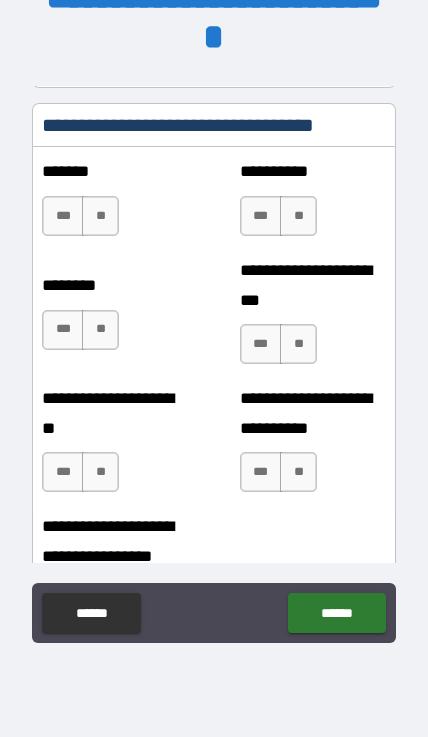 scroll, scrollTop: 13423, scrollLeft: 0, axis: vertical 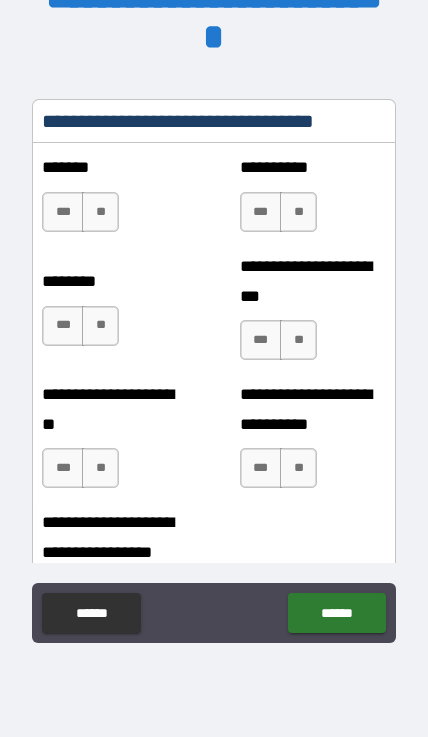 click on "**" at bounding box center (100, 212) 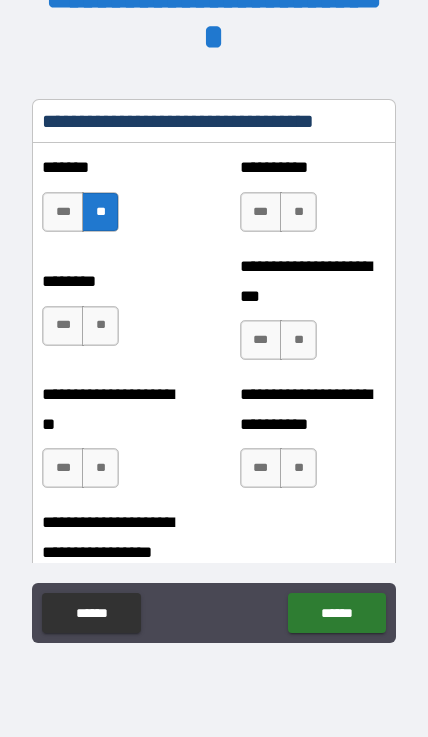 click on "**" at bounding box center (298, 212) 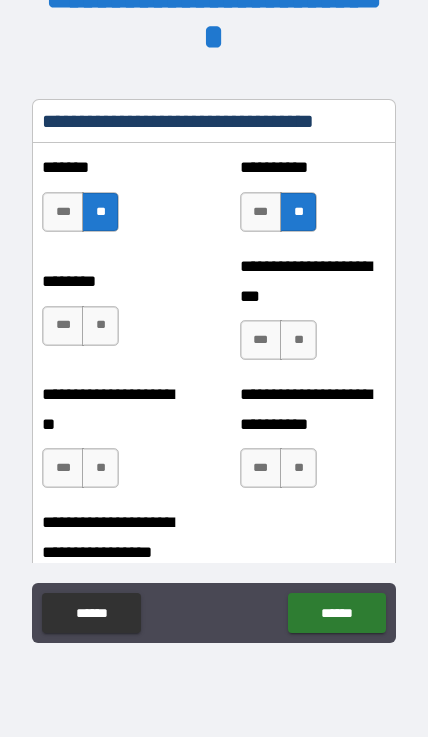 click on "**" at bounding box center (100, 326) 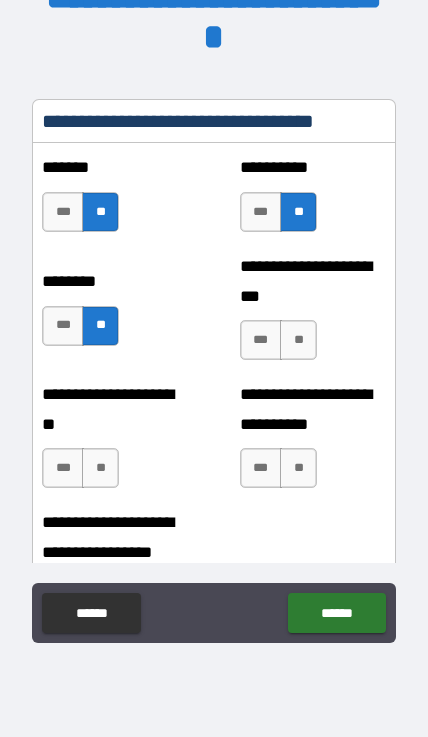 click on "**" at bounding box center (298, 340) 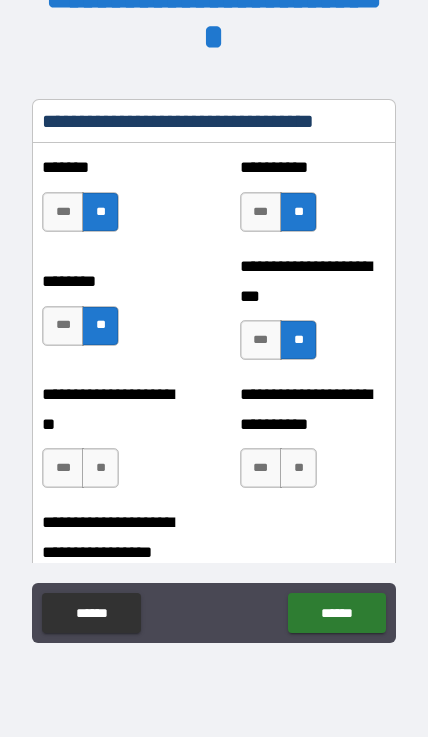 click on "**" at bounding box center (100, 468) 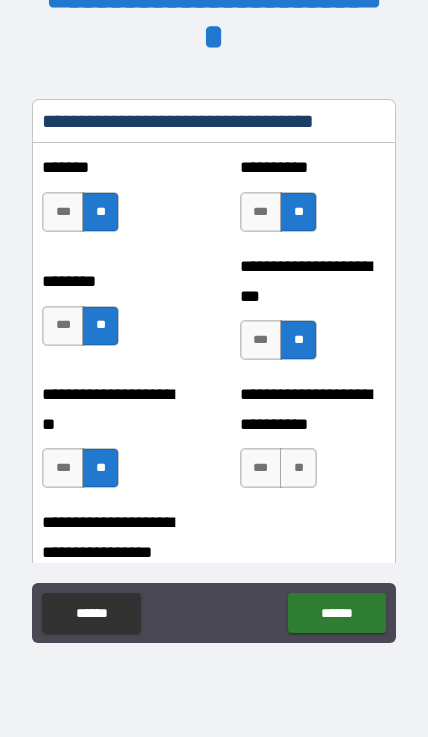 click on "**" at bounding box center (298, 468) 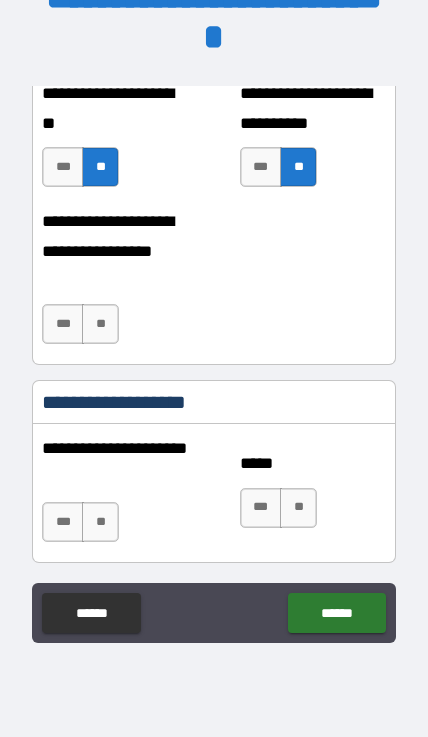 scroll, scrollTop: 13729, scrollLeft: 0, axis: vertical 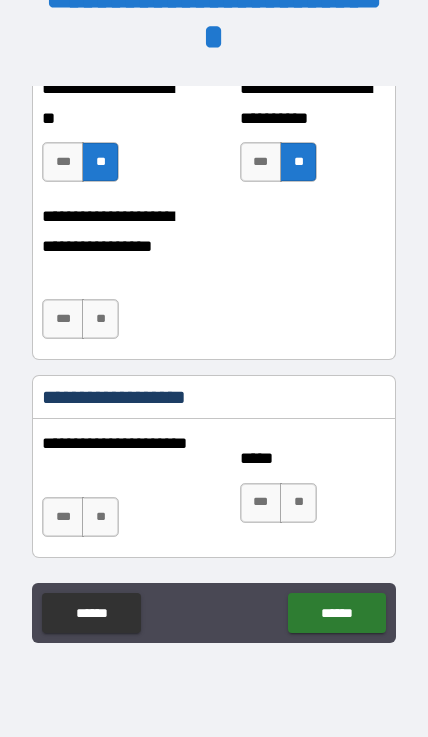 click on "**" at bounding box center (100, 319) 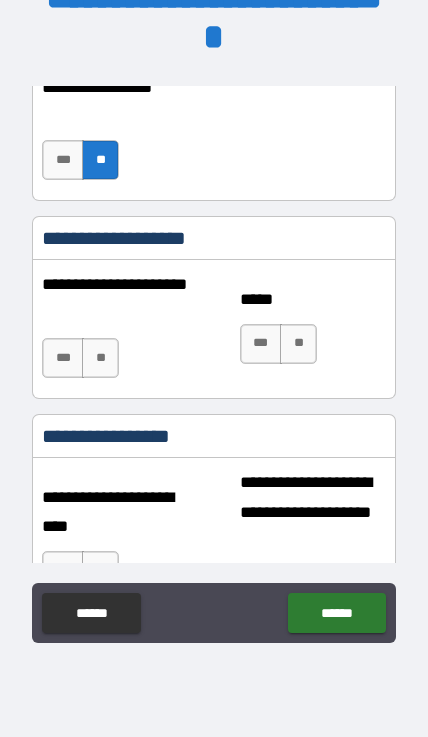 scroll, scrollTop: 13889, scrollLeft: 0, axis: vertical 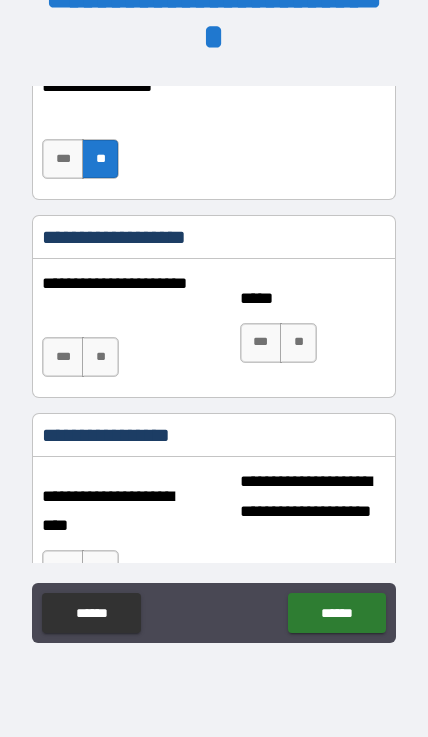 click on "**" at bounding box center [100, 357] 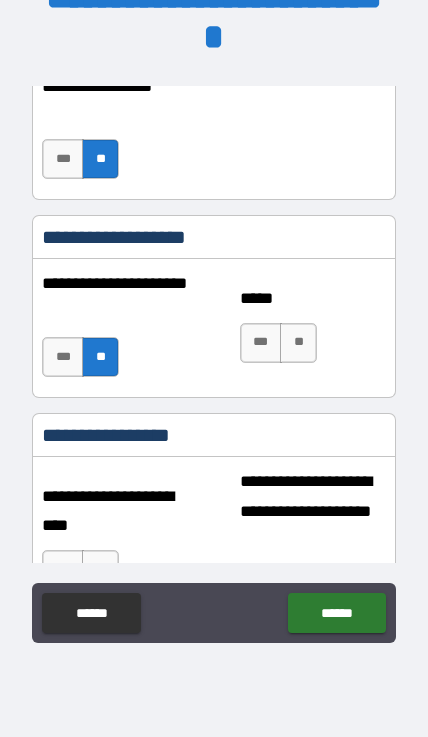 click on "**" at bounding box center (298, 343) 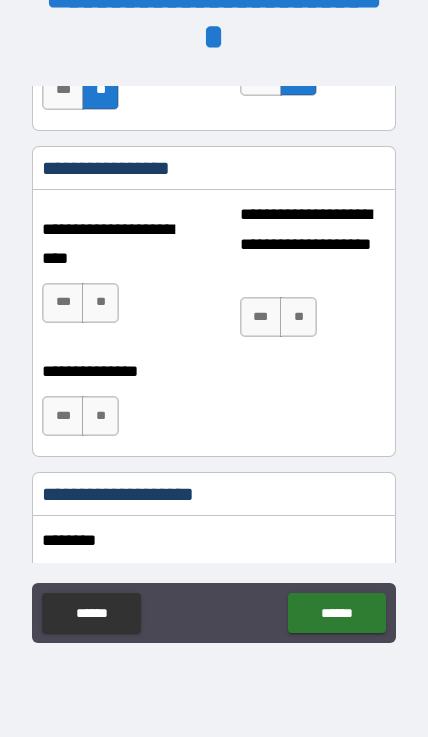 scroll, scrollTop: 14153, scrollLeft: 0, axis: vertical 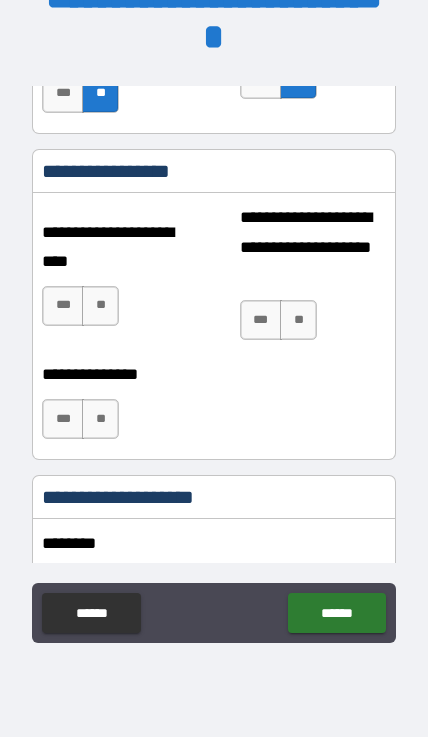 click on "**" at bounding box center (100, 306) 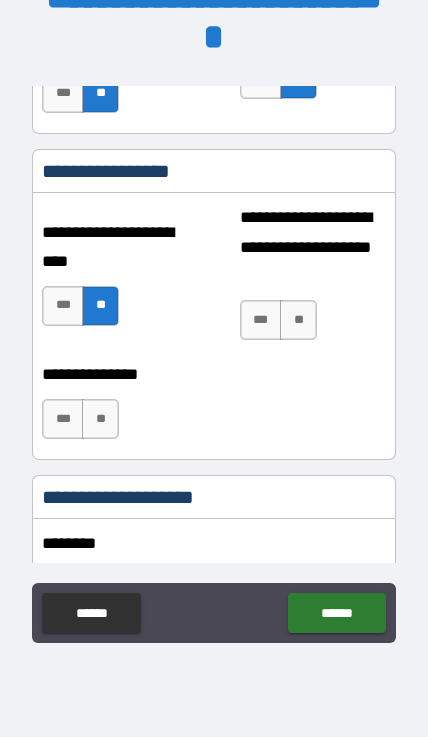 click on "***" at bounding box center (261, 320) 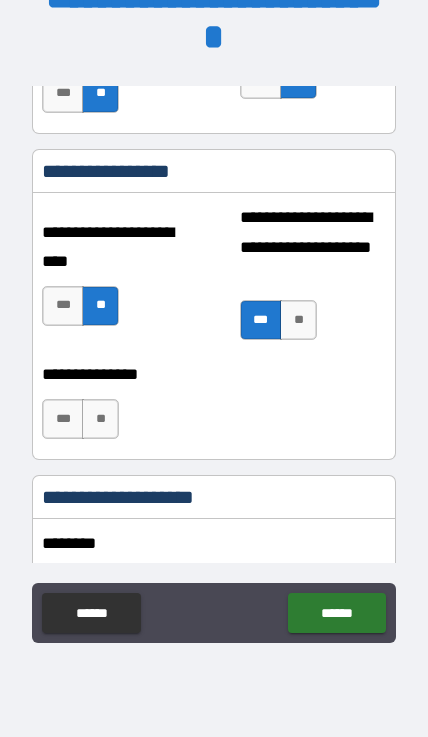click on "**" at bounding box center [100, 419] 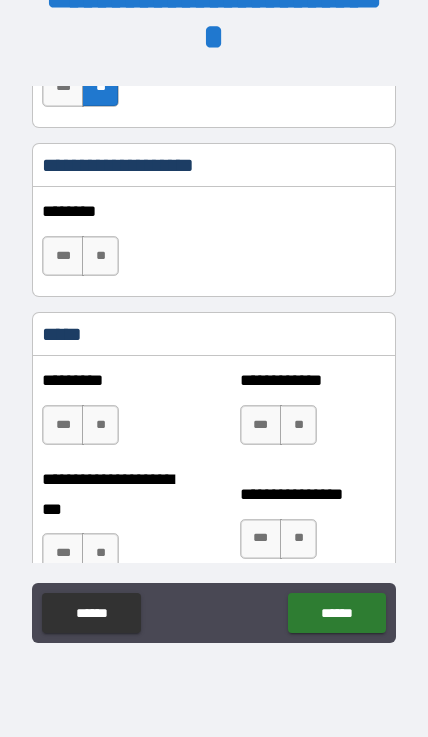 scroll, scrollTop: 14503, scrollLeft: 0, axis: vertical 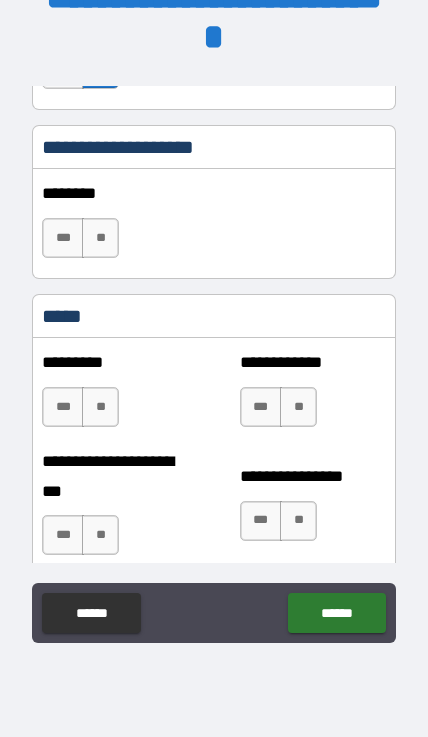 click on "**" at bounding box center [100, 238] 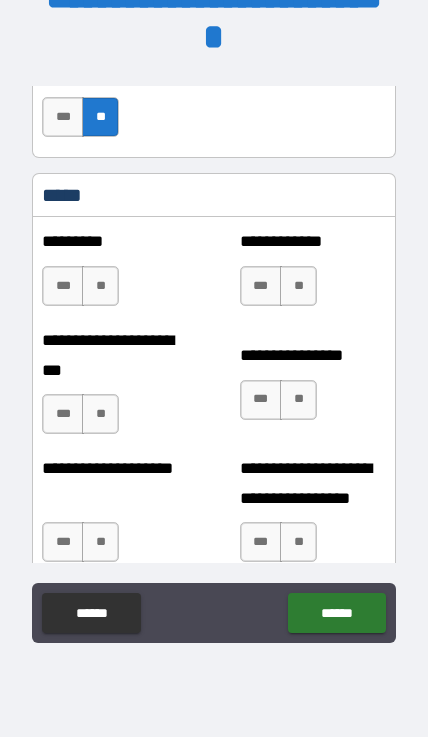 scroll, scrollTop: 14682, scrollLeft: 0, axis: vertical 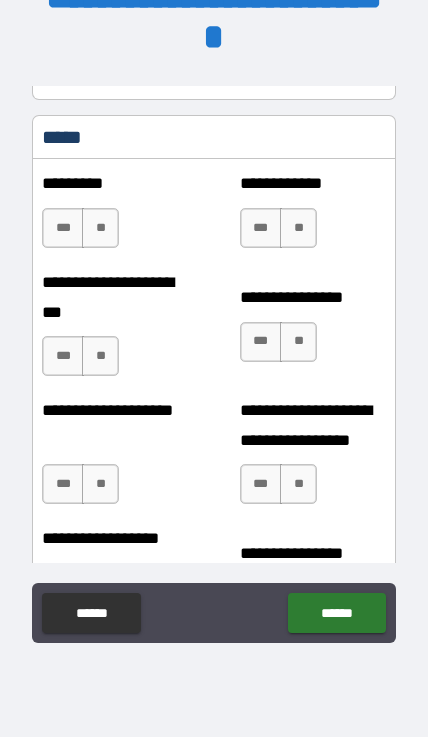 click on "***" at bounding box center [63, 228] 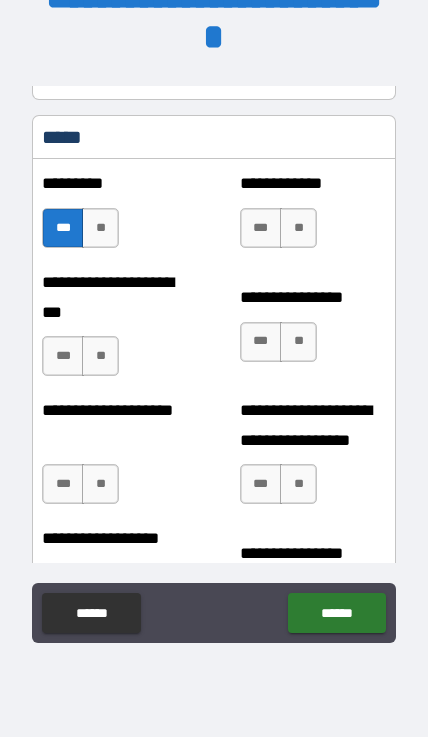 click on "**" at bounding box center (298, 228) 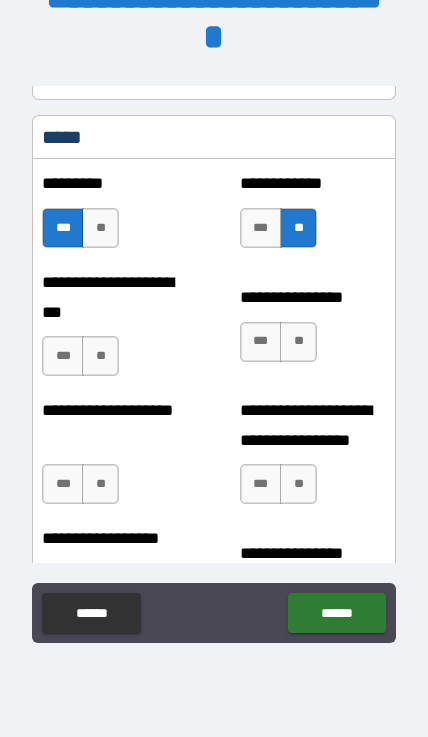 click on "**" at bounding box center [100, 356] 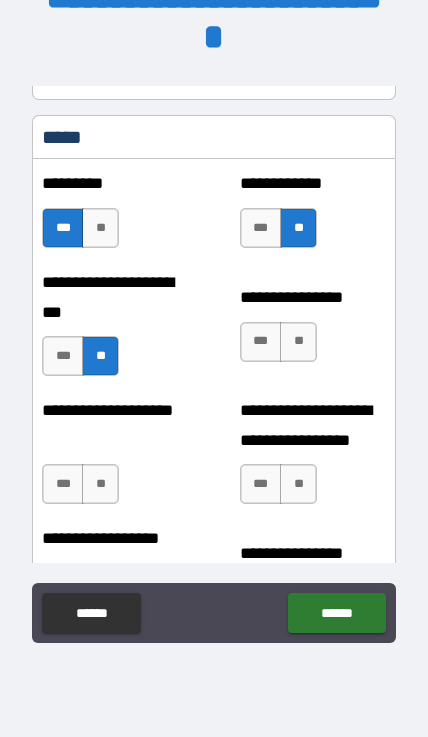 click on "**" at bounding box center [298, 342] 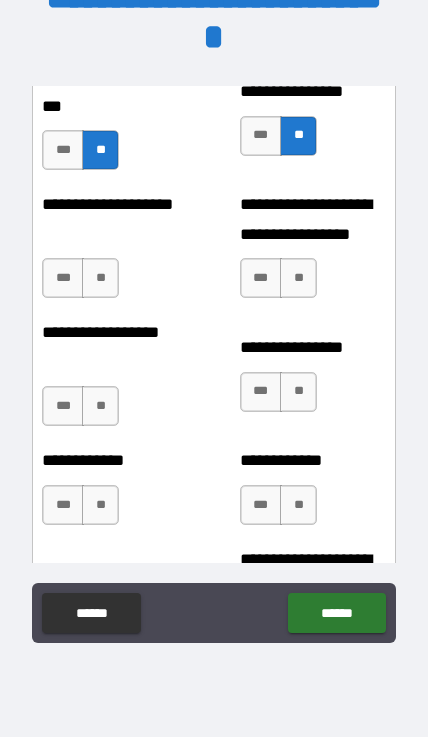 scroll, scrollTop: 14905, scrollLeft: 0, axis: vertical 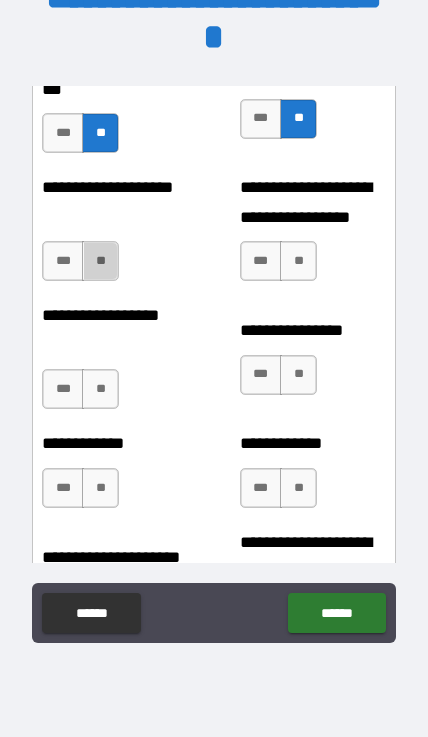 click on "**" at bounding box center (100, 261) 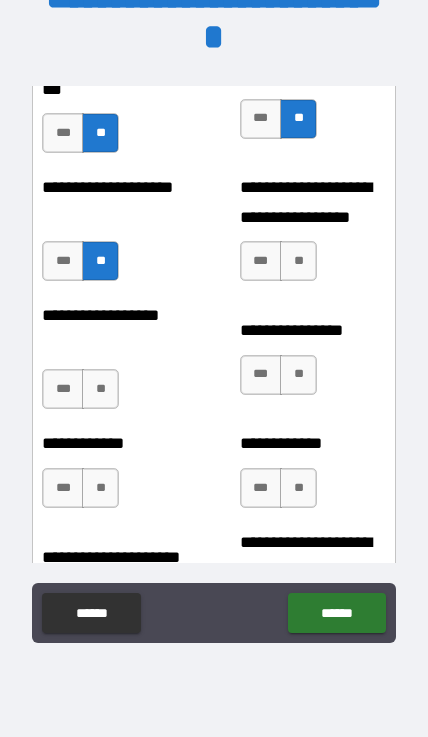 click on "**" at bounding box center (298, 261) 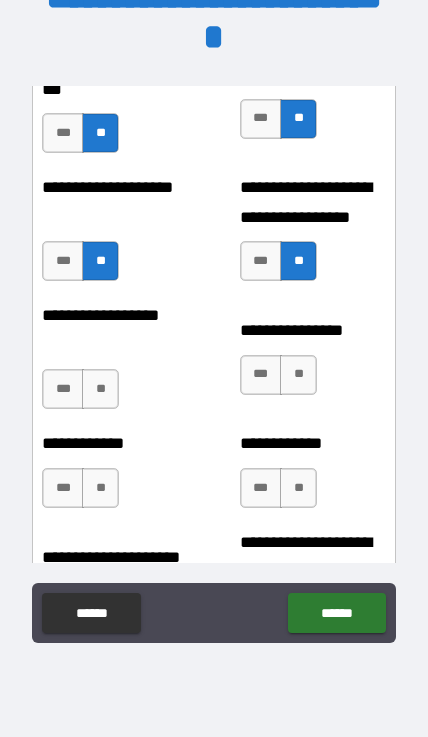 click on "**" at bounding box center (100, 389) 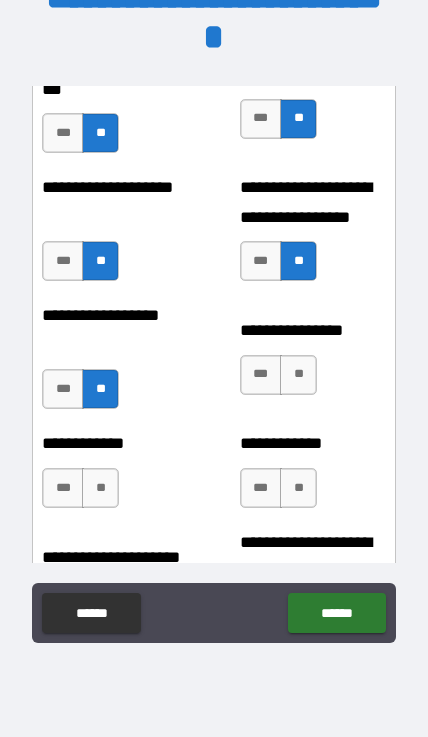 click on "**" at bounding box center (298, 375) 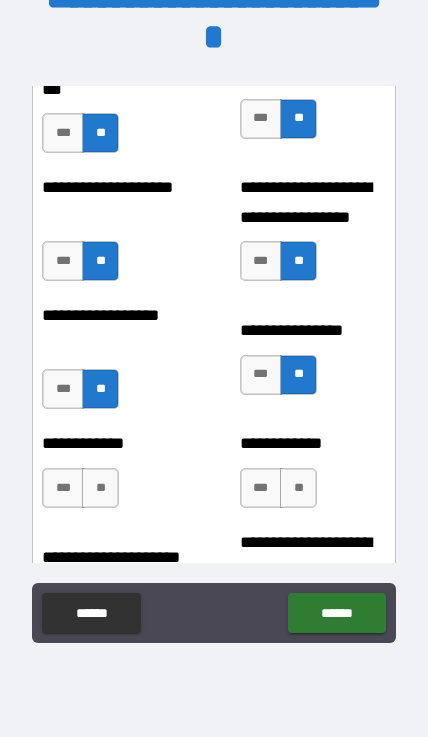 click on "**" at bounding box center [100, 488] 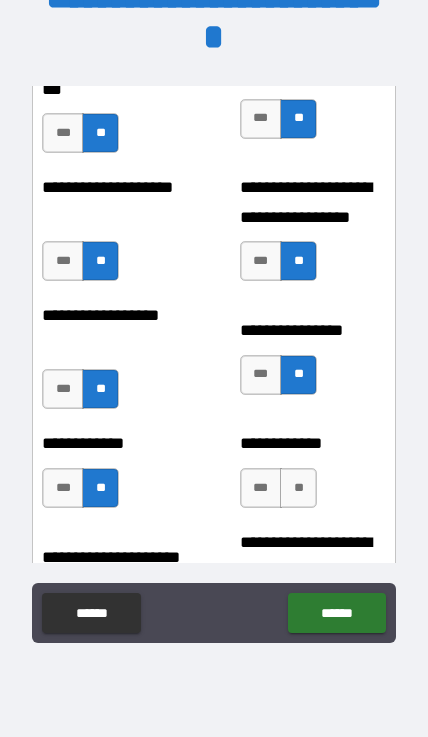 click on "**" at bounding box center [298, 488] 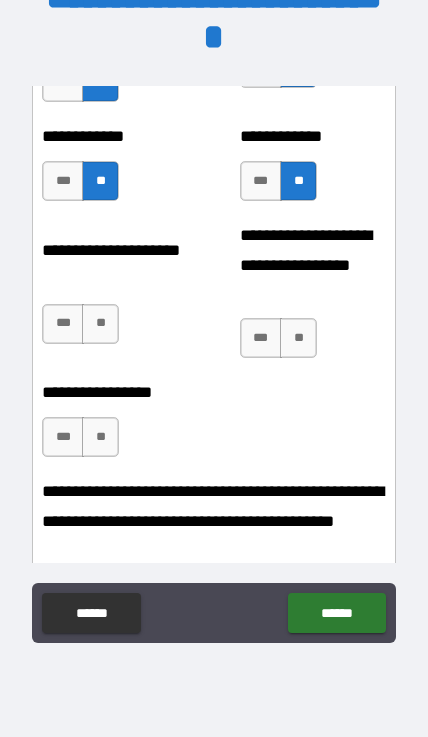 scroll, scrollTop: 15217, scrollLeft: 0, axis: vertical 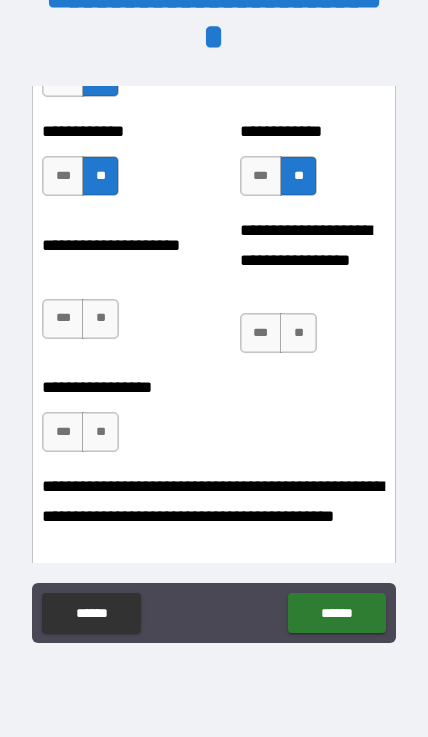 click on "**" at bounding box center [100, 319] 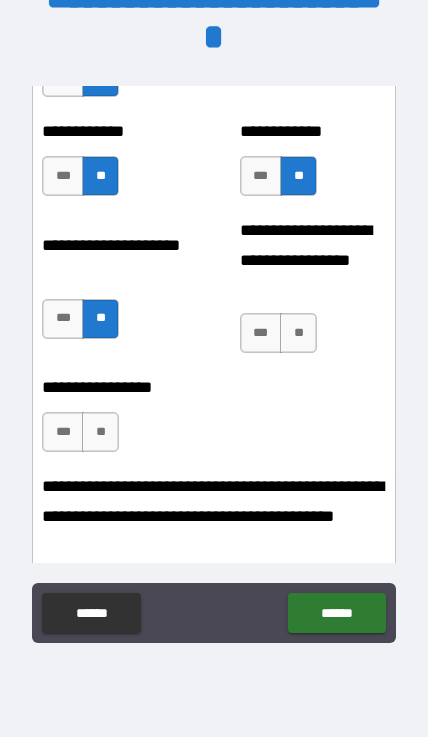 click on "**" at bounding box center [298, 333] 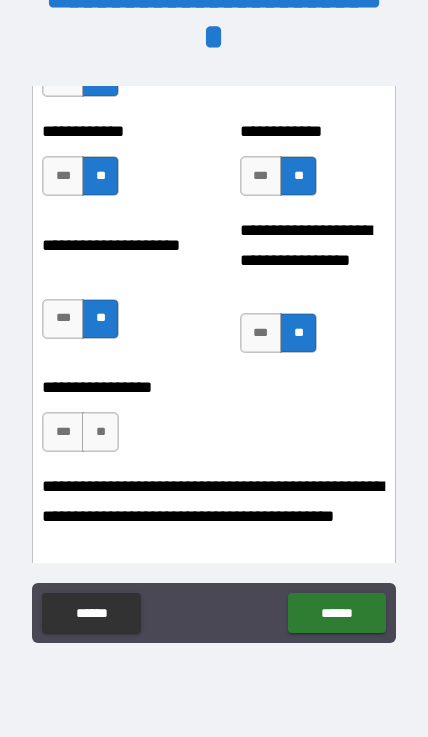 click on "**" at bounding box center [100, 432] 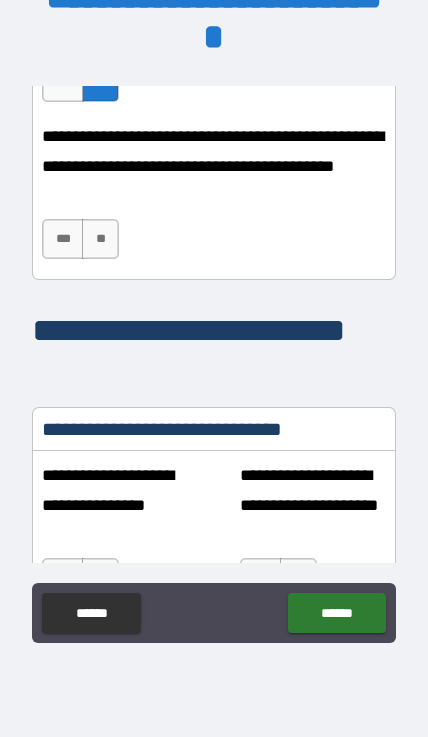 scroll, scrollTop: 15561, scrollLeft: 0, axis: vertical 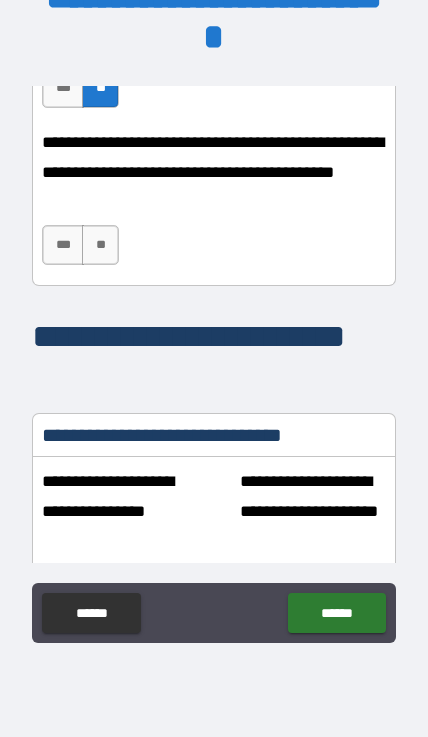 click on "**" at bounding box center (100, 245) 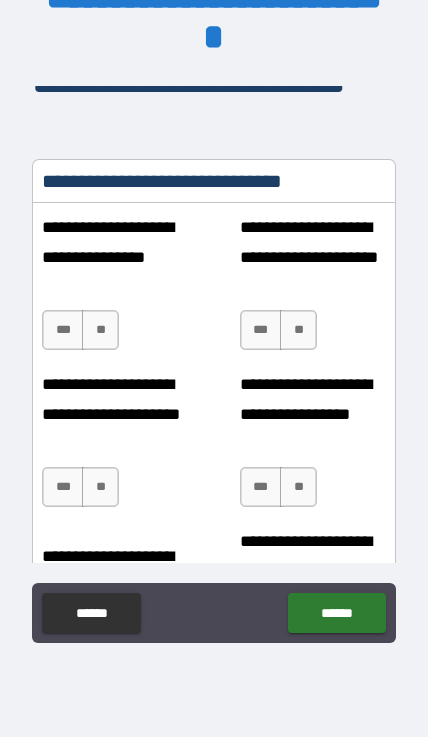scroll, scrollTop: 15882, scrollLeft: 0, axis: vertical 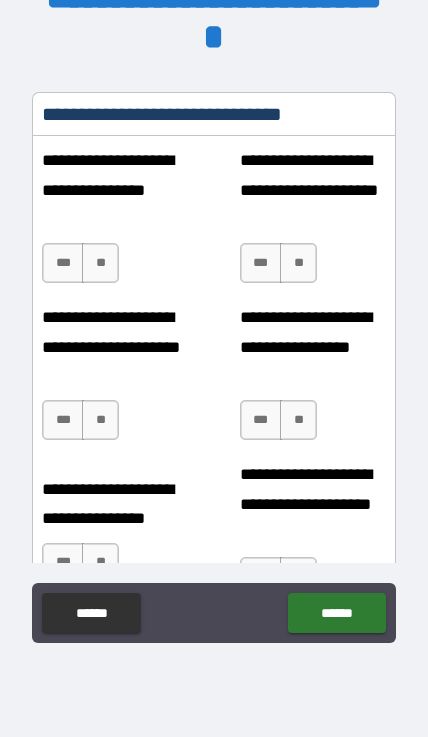 click on "**" at bounding box center (100, 263) 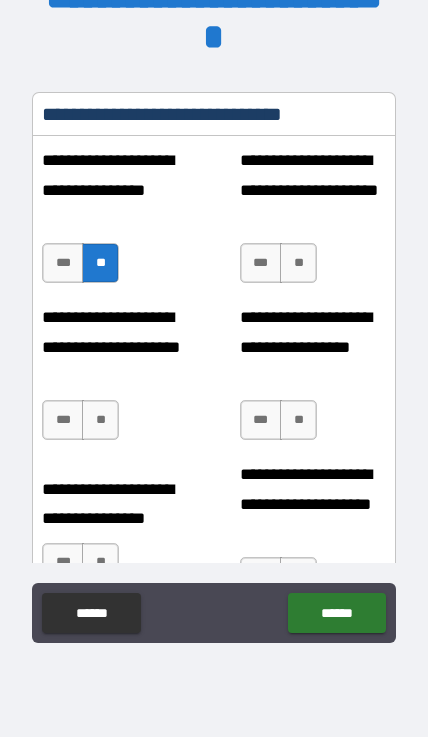 click on "**" at bounding box center (298, 263) 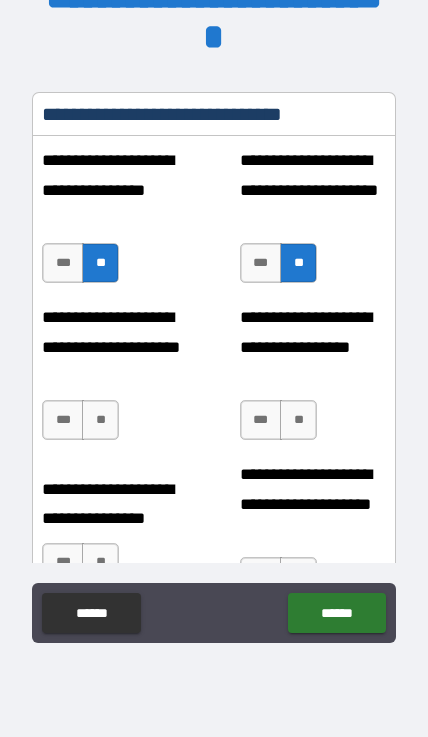 click on "**" at bounding box center (100, 420) 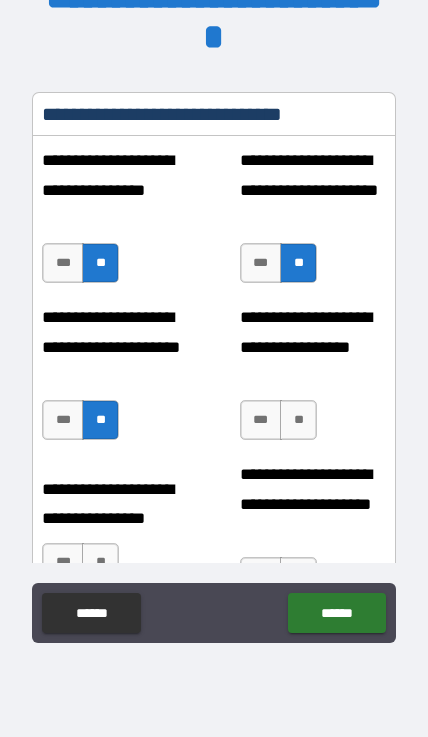 click on "**********" at bounding box center (313, 381) 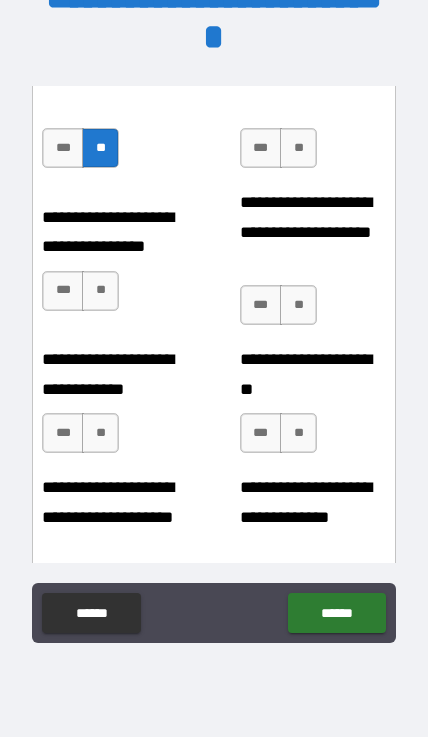 scroll, scrollTop: 16128, scrollLeft: 0, axis: vertical 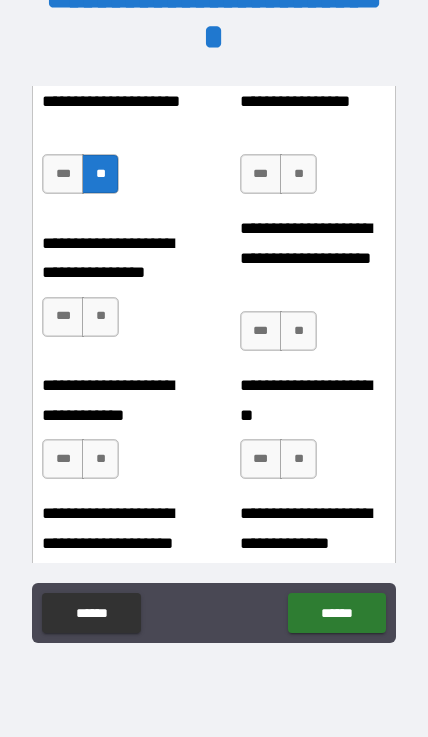 click on "**" at bounding box center [298, 174] 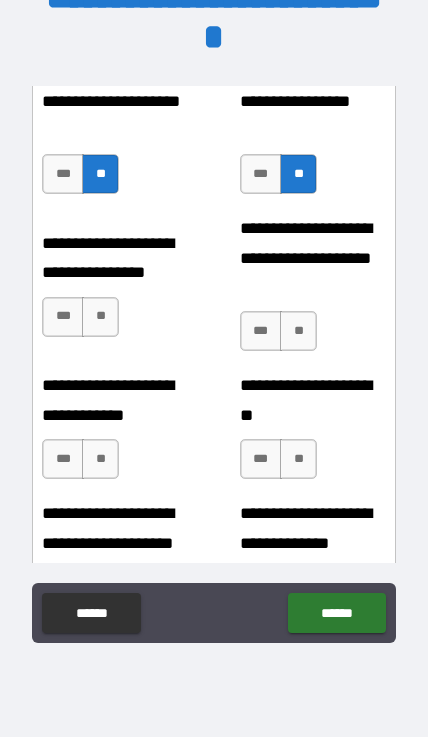 click on "**" at bounding box center (100, 317) 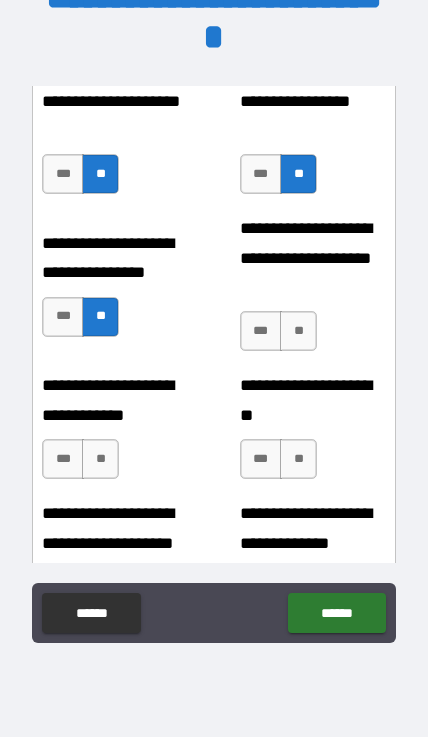 click on "**" at bounding box center [298, 331] 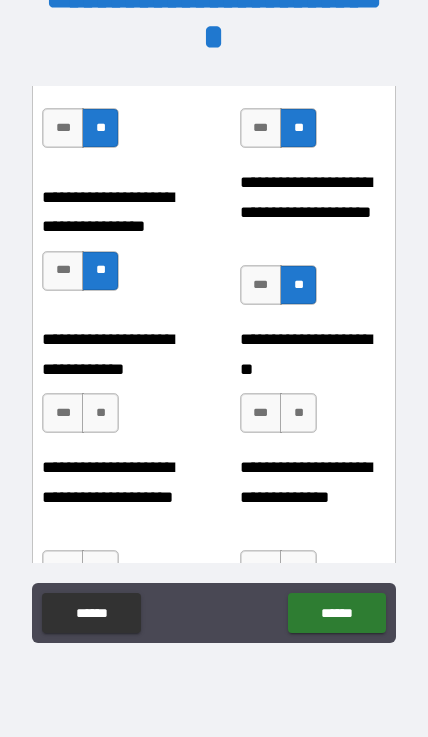 scroll, scrollTop: 16193, scrollLeft: 0, axis: vertical 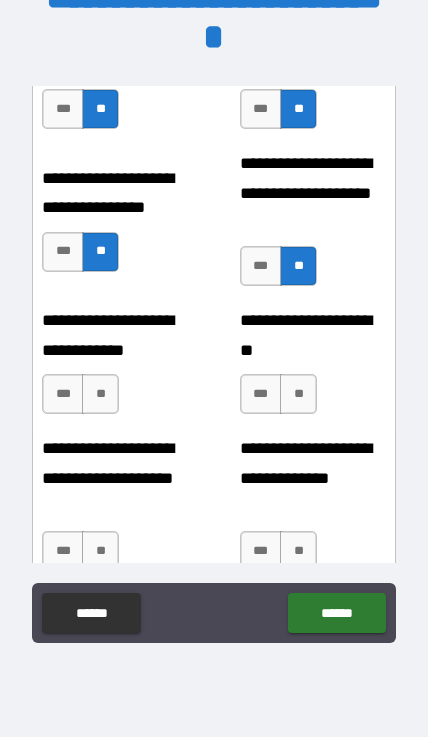 click on "***" at bounding box center [261, 266] 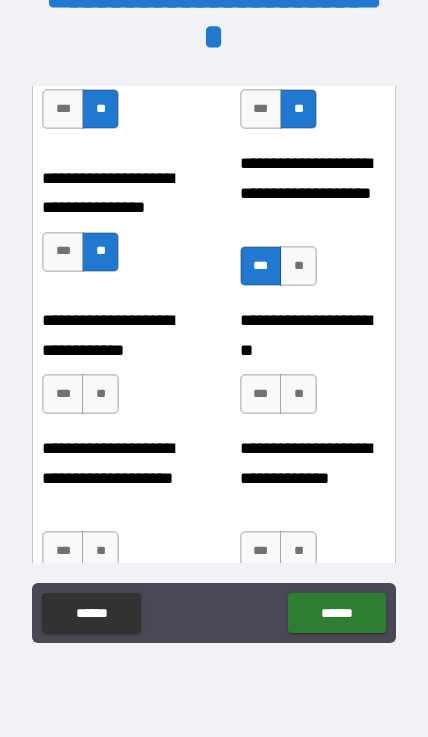 click on "**" at bounding box center (100, 394) 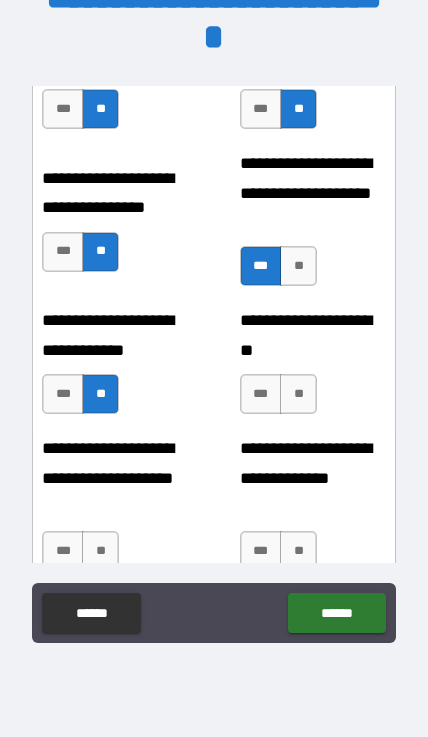click on "**" at bounding box center (298, 394) 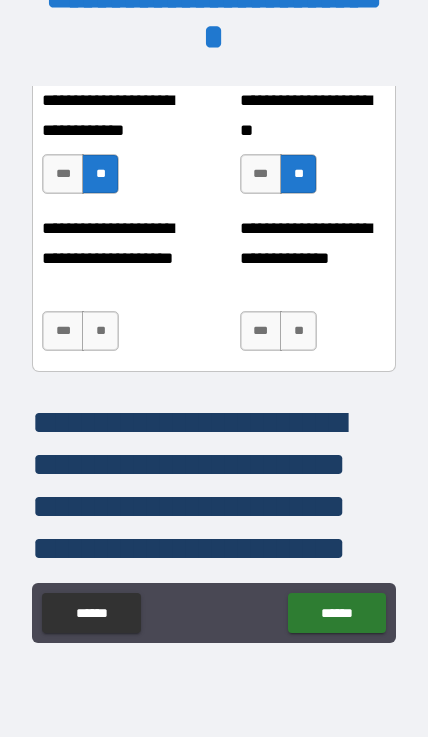 scroll, scrollTop: 16412, scrollLeft: 0, axis: vertical 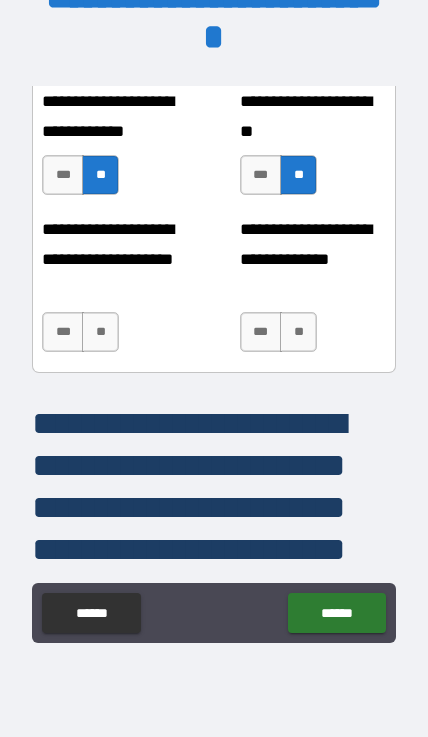 click on "***" at bounding box center [63, 332] 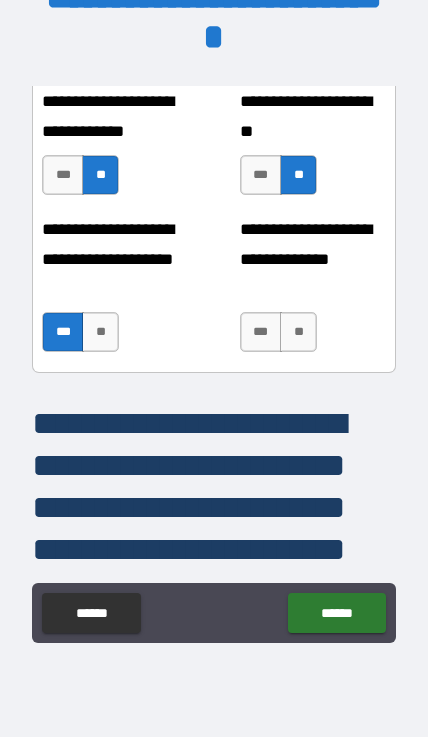 click on "***" at bounding box center [261, 332] 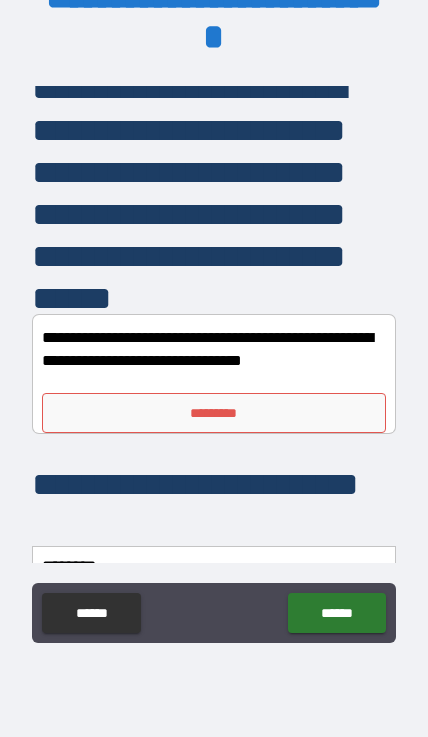 scroll, scrollTop: 16740, scrollLeft: 0, axis: vertical 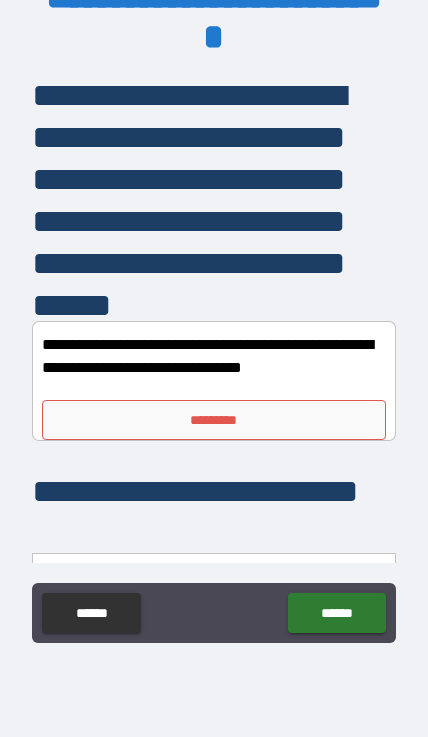 click on "*********" at bounding box center (214, 420) 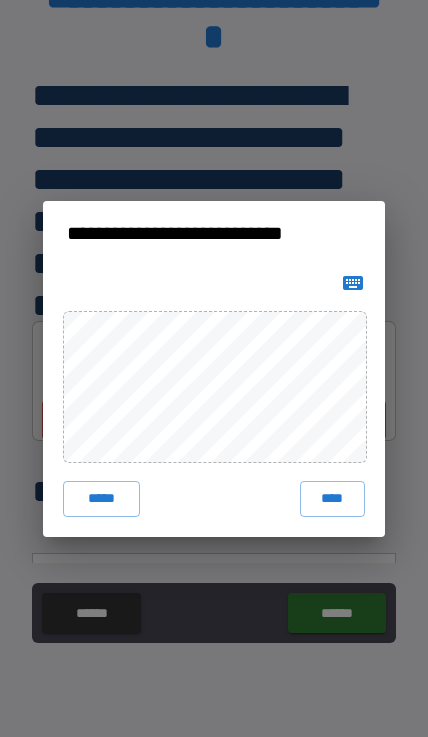 click on "****" at bounding box center (333, 499) 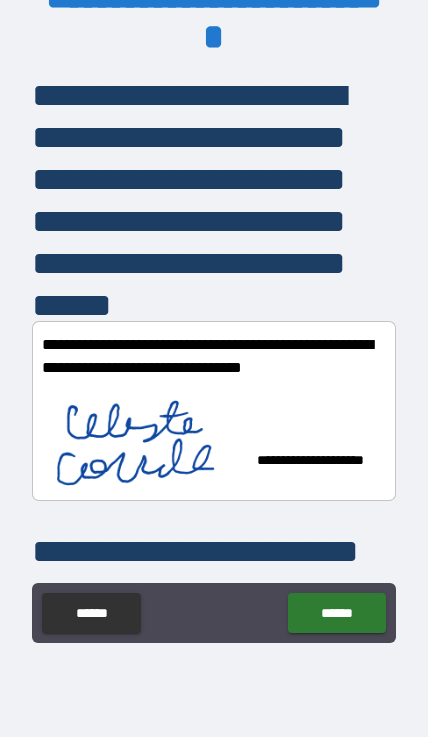 click on "******" at bounding box center (336, 613) 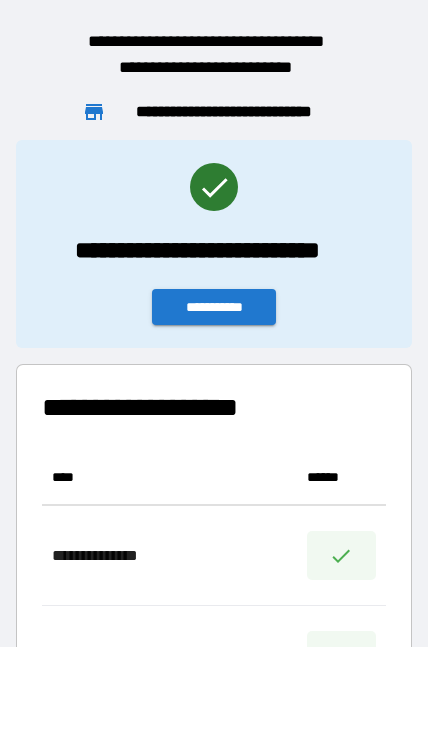 scroll, scrollTop: 1, scrollLeft: 1, axis: both 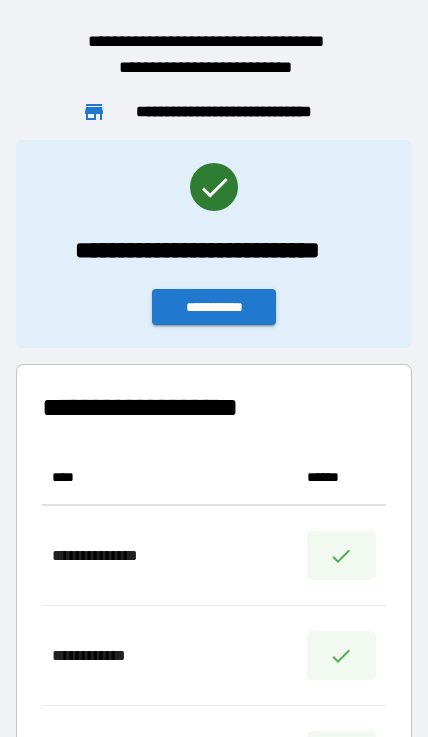 click on "**********" at bounding box center (214, 307) 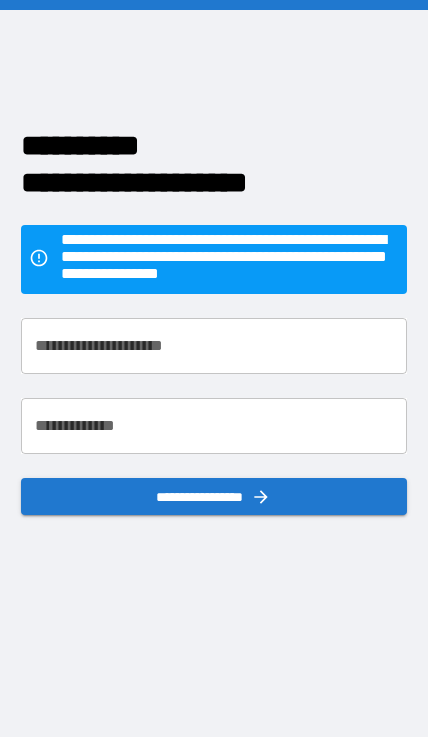 scroll, scrollTop: 90, scrollLeft: 0, axis: vertical 